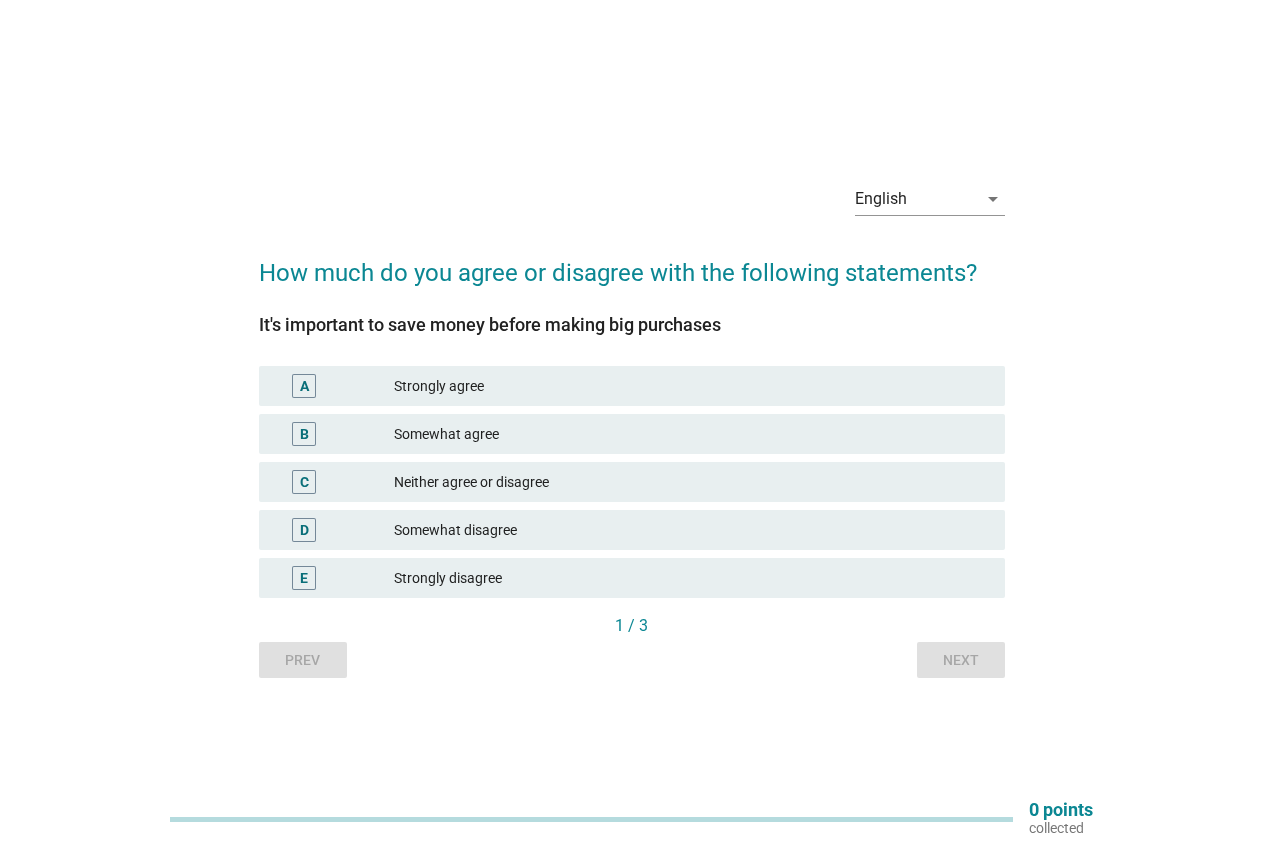 scroll, scrollTop: 0, scrollLeft: 0, axis: both 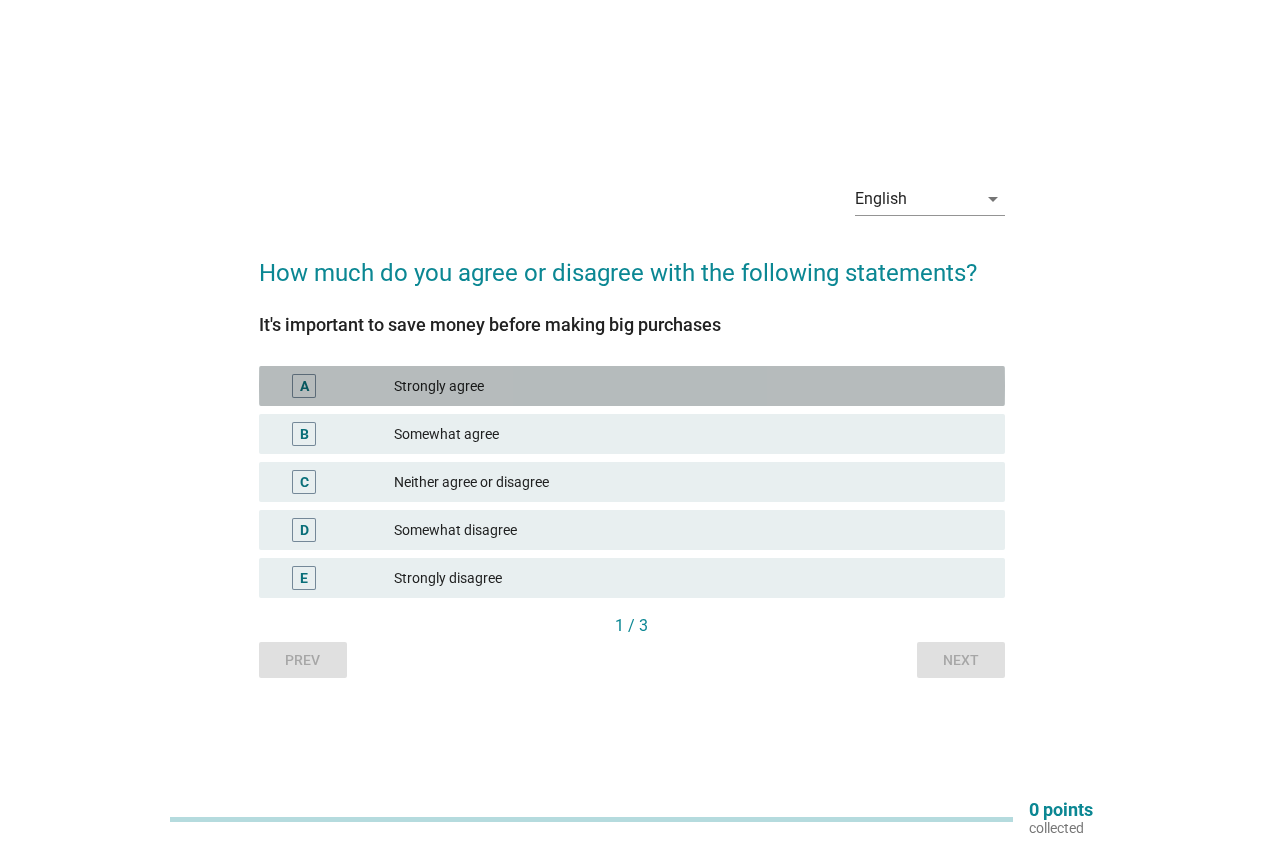 click on "Strongly agree" at bounding box center (691, 386) 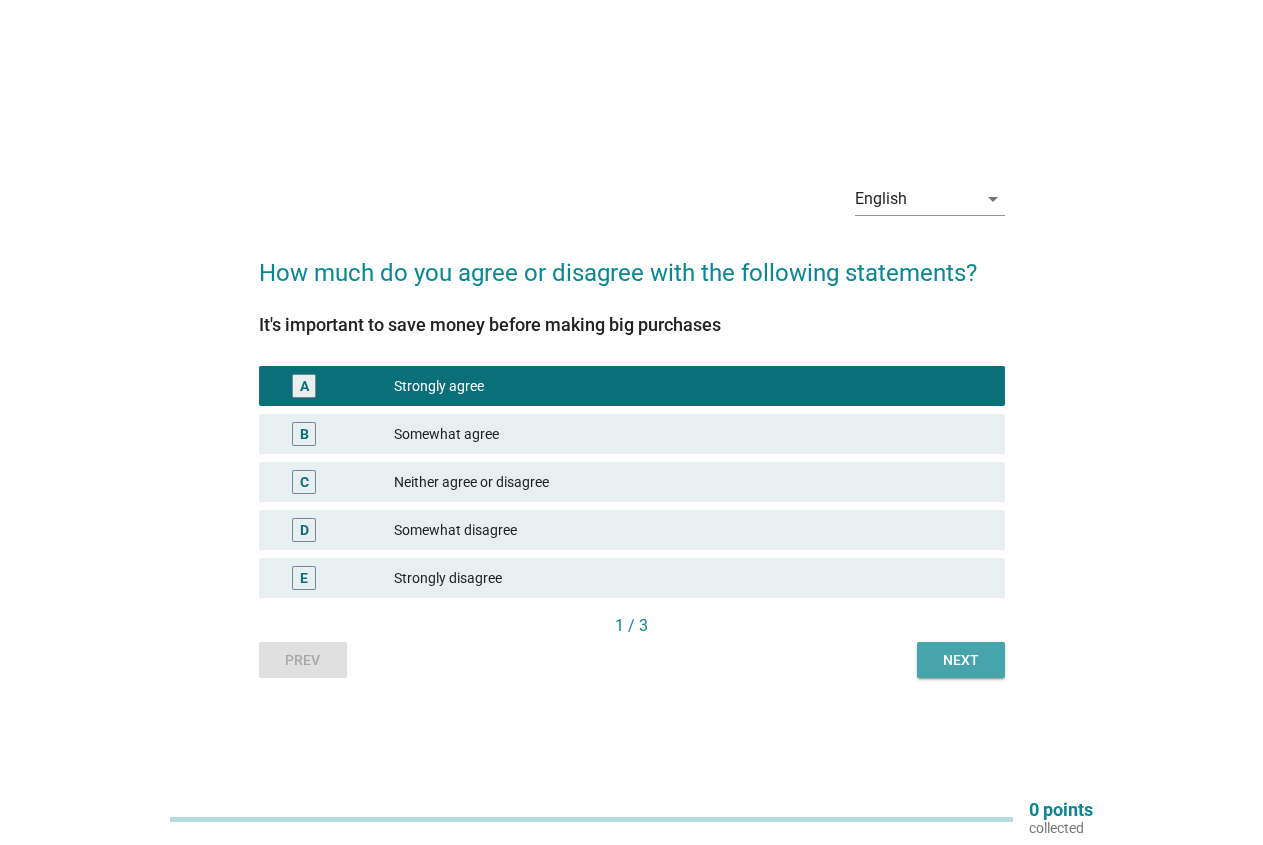 click on "Next" at bounding box center [961, 660] 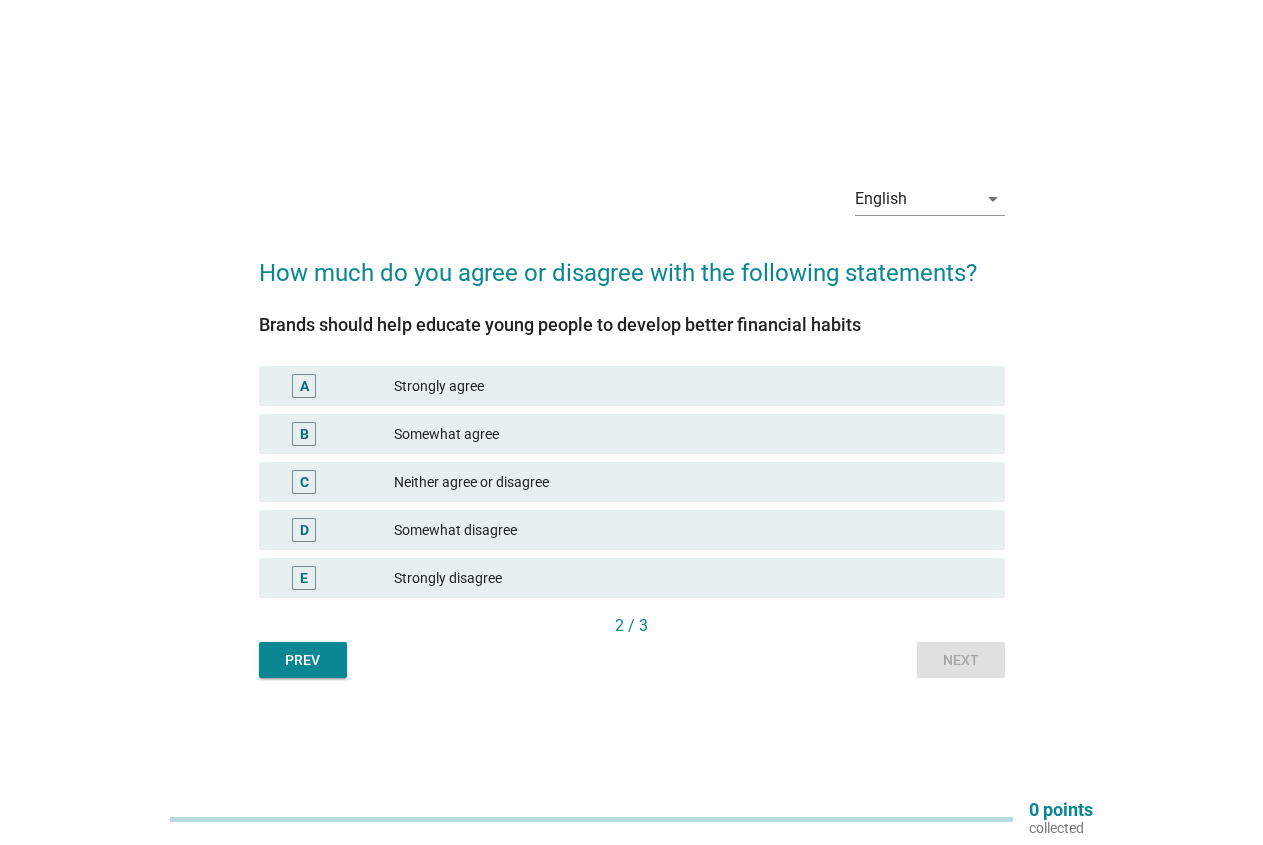 click on "Strongly agree" at bounding box center (691, 386) 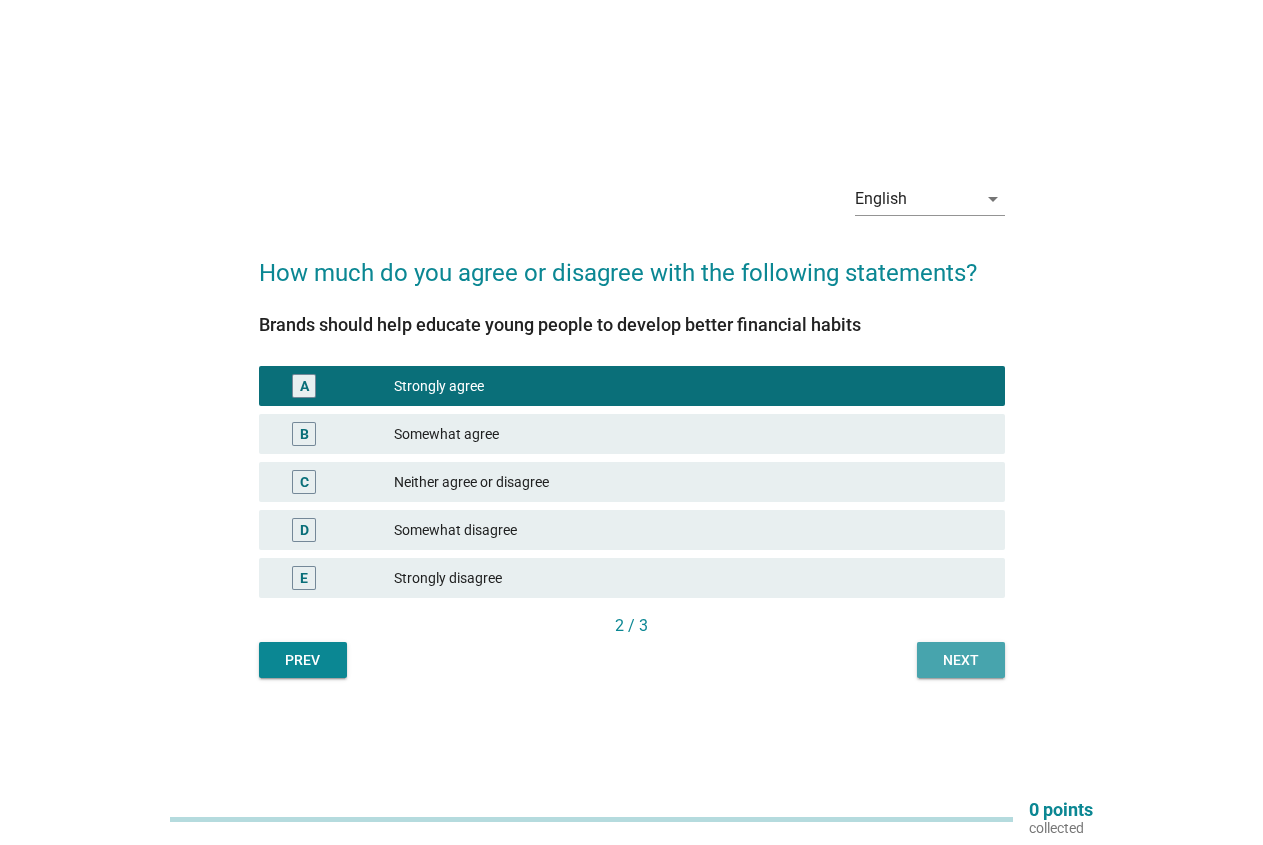 click on "Next" at bounding box center (961, 660) 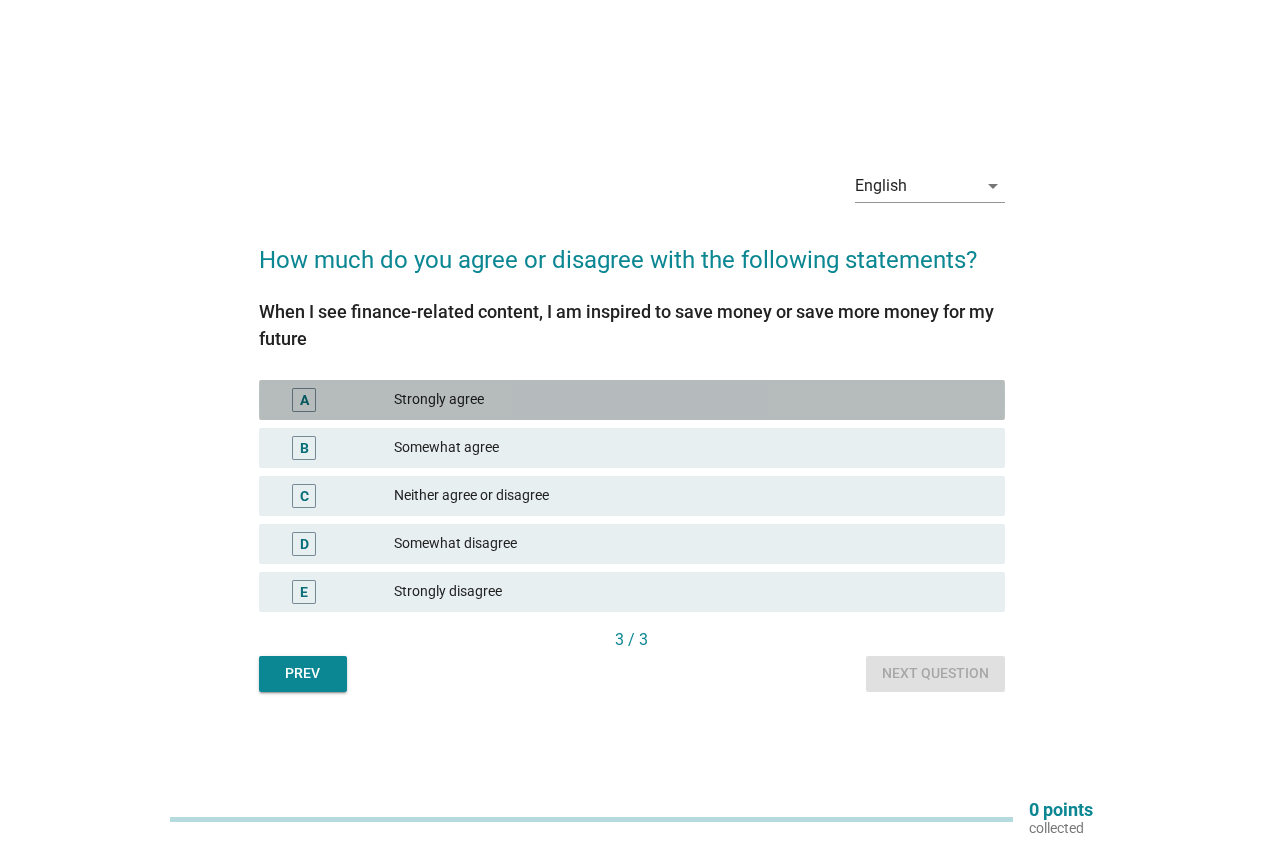 click on "A   Strongly agree" at bounding box center [632, 400] 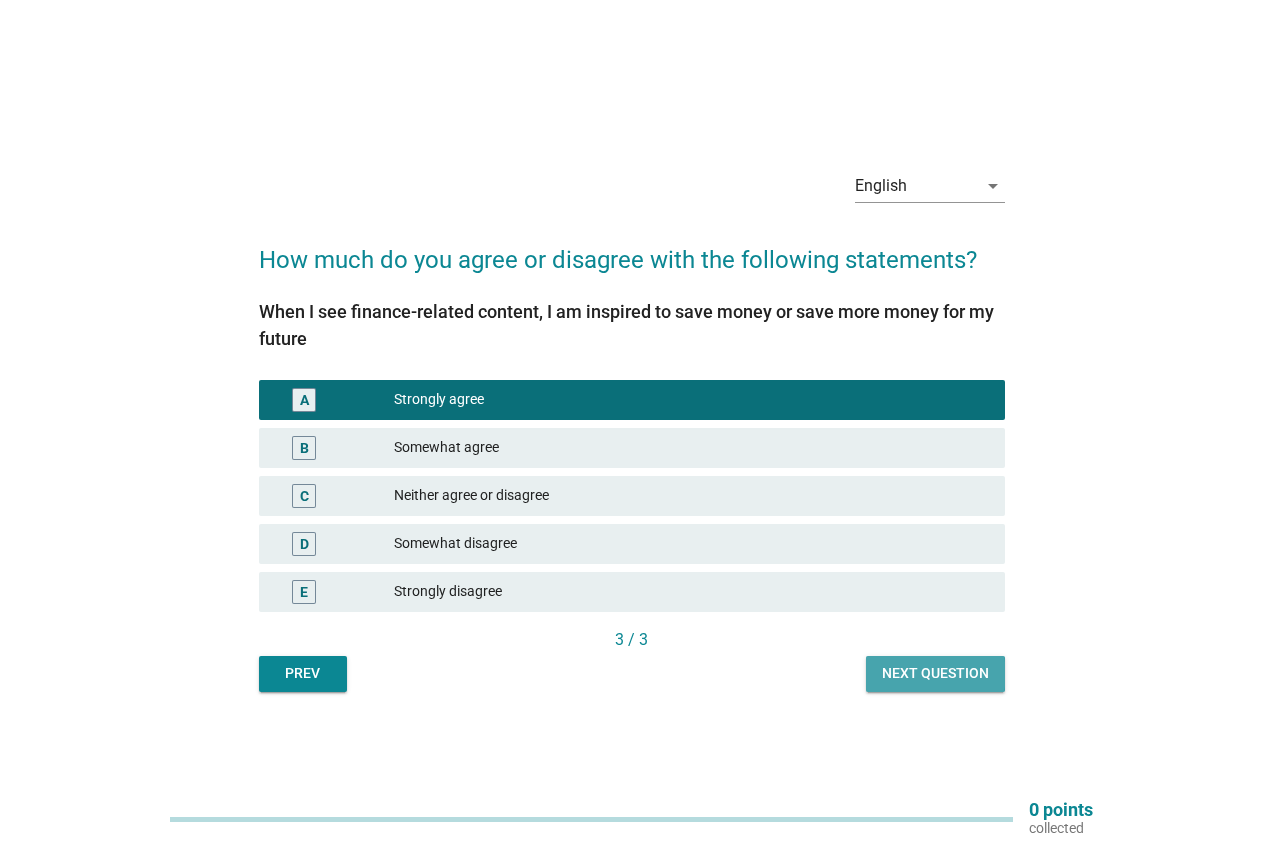 click on "Next question" at bounding box center (935, 674) 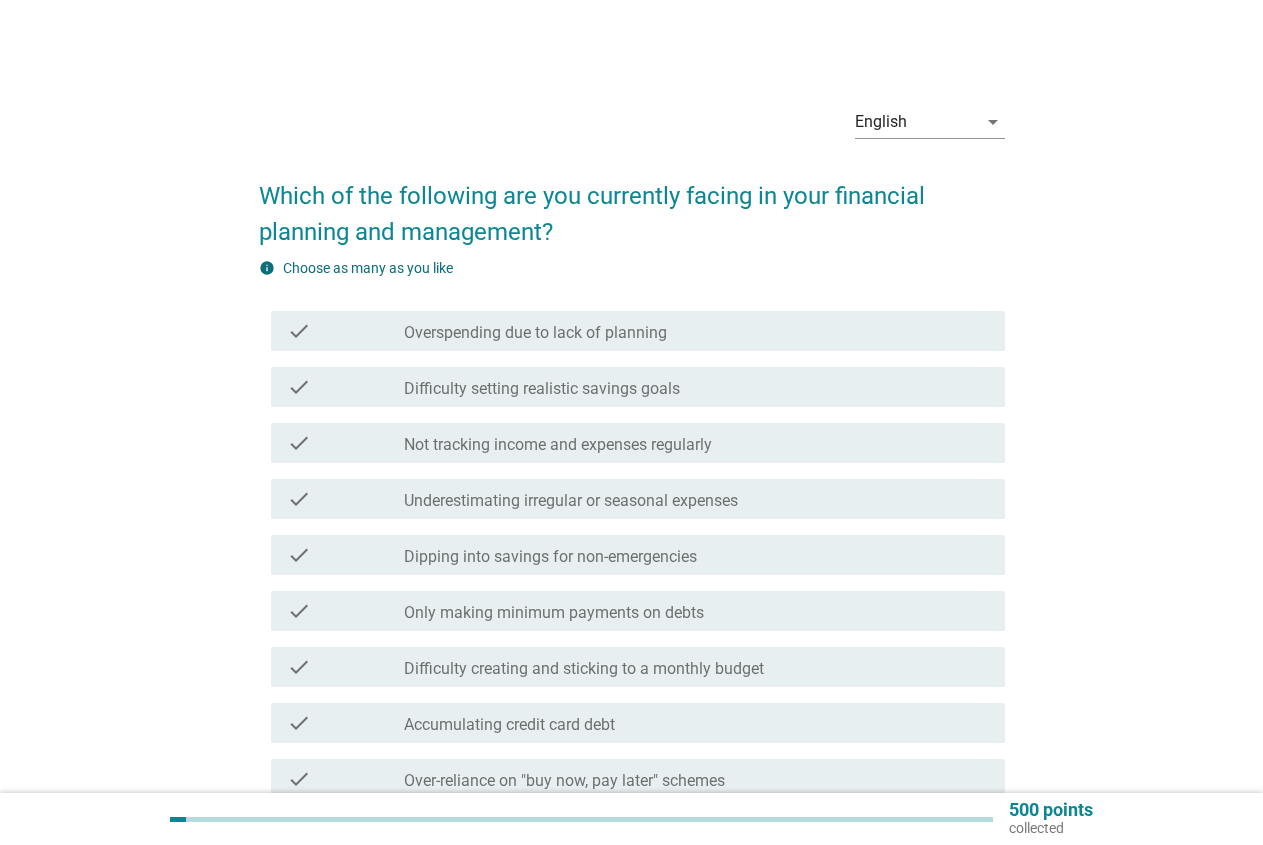 click on "Overspending due to lack of planning" at bounding box center (535, 333) 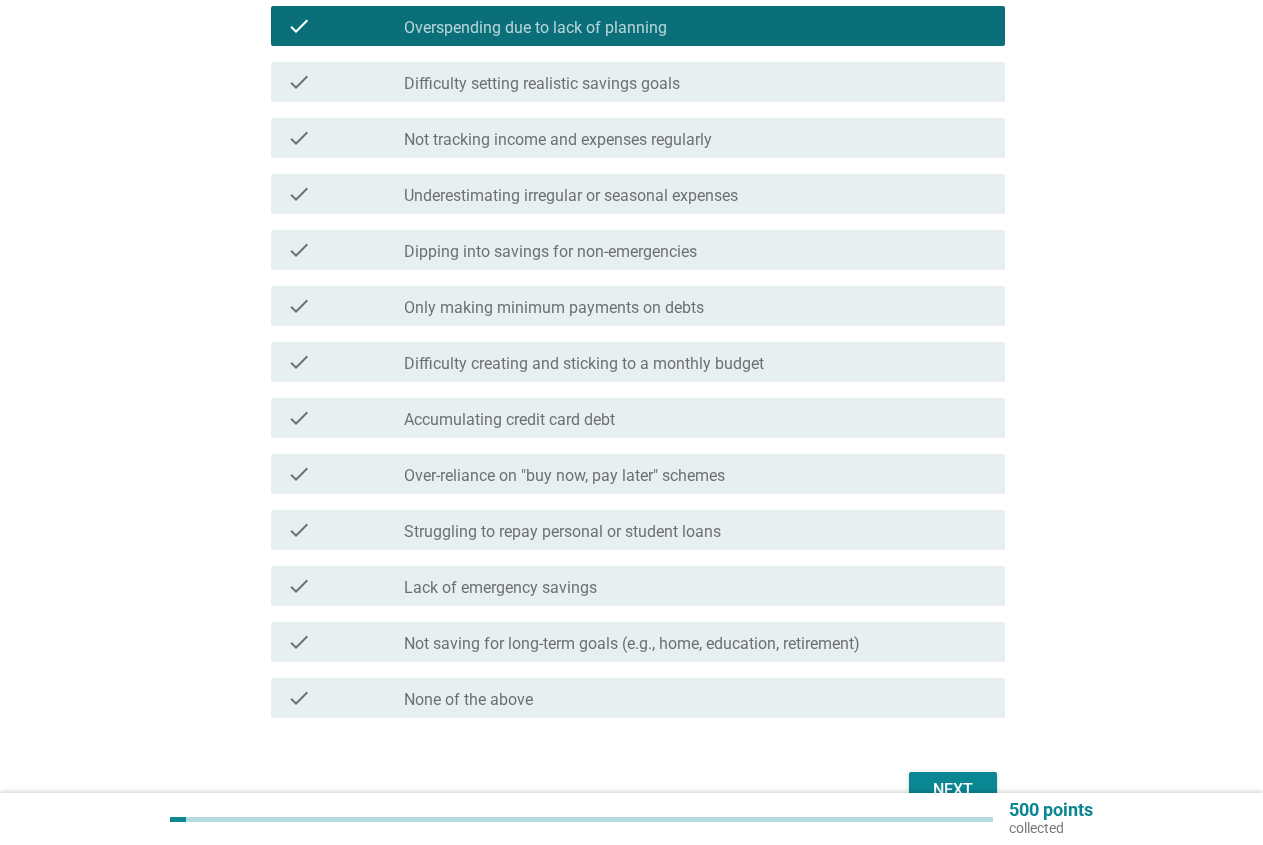 scroll, scrollTop: 306, scrollLeft: 0, axis: vertical 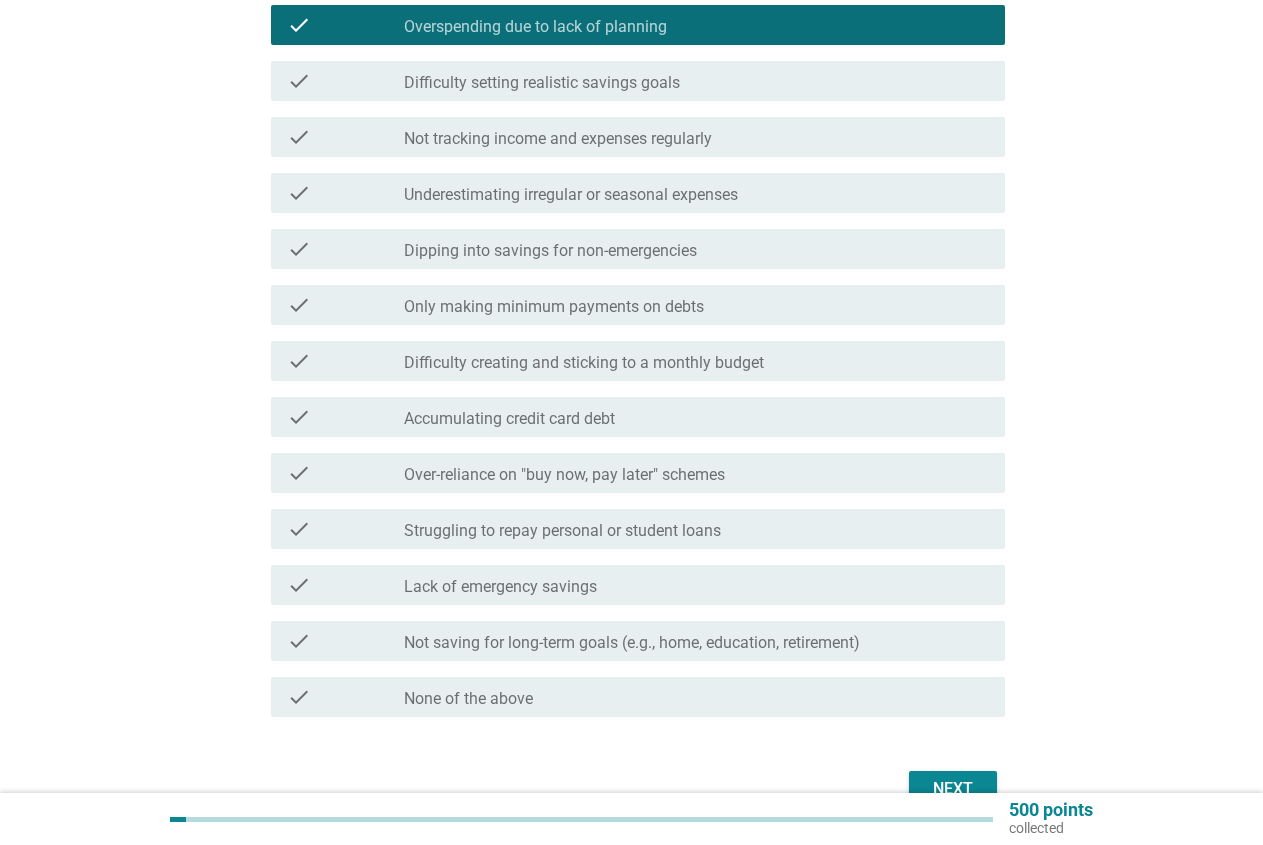 click on "Over-reliance on "buy now, pay later" schemes" at bounding box center [564, 475] 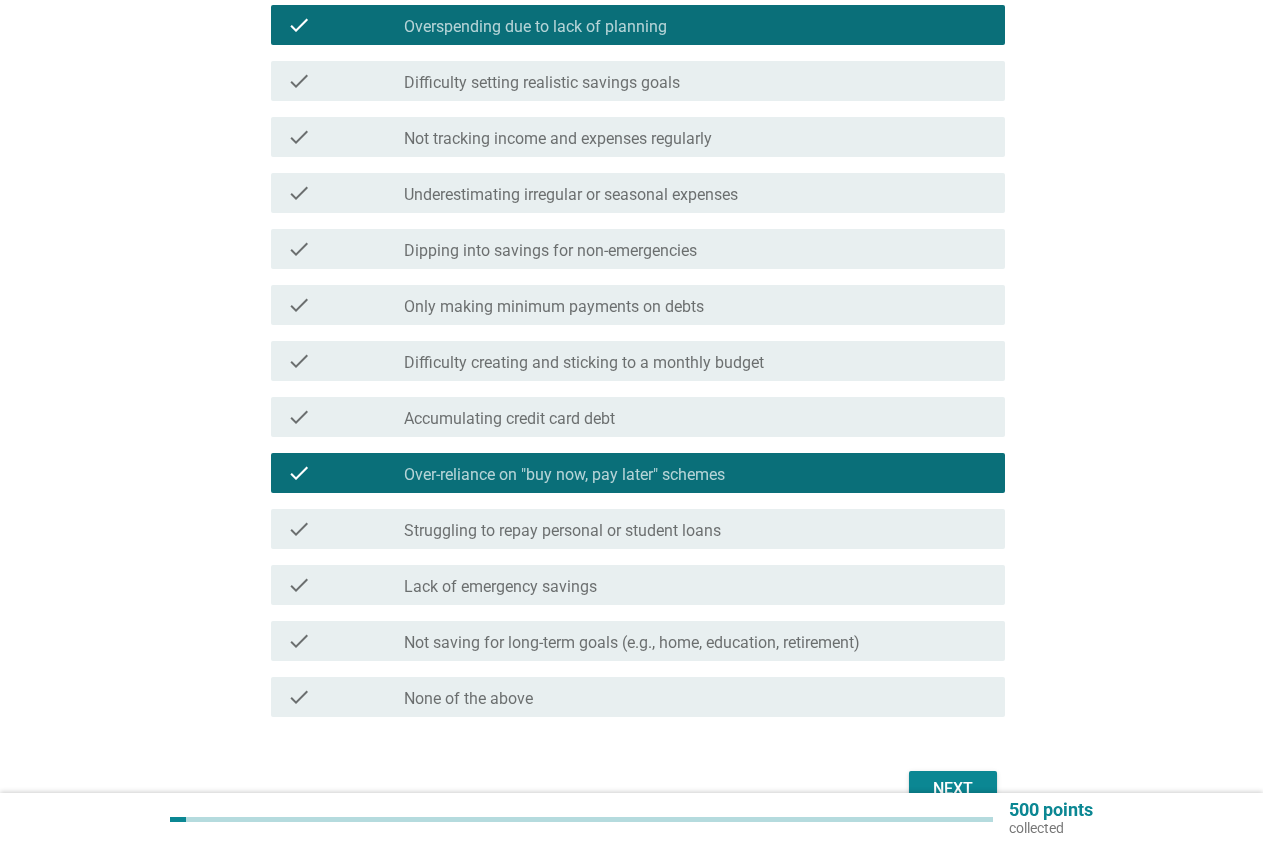 click on "check     check_box_outline_blank Lack of emergency savings" at bounding box center [638, 585] 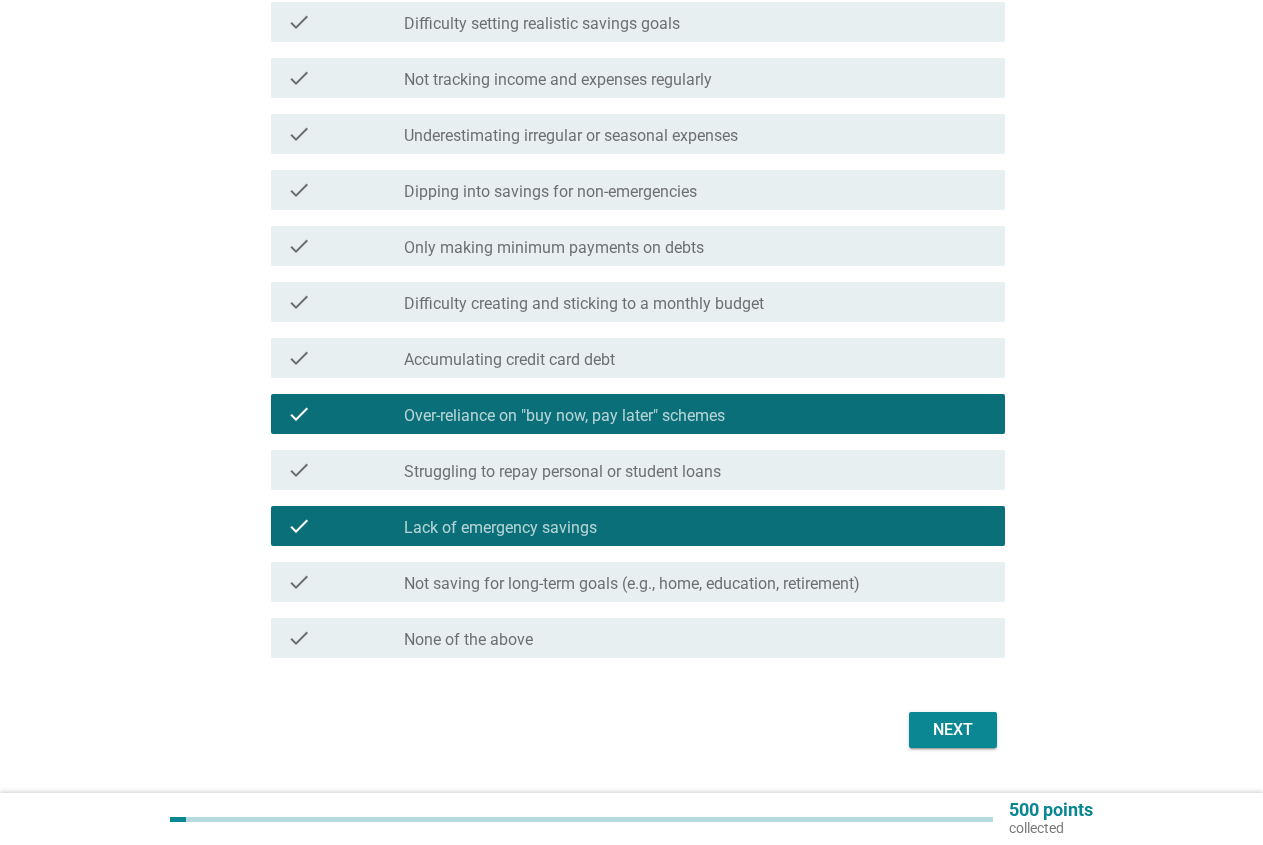 scroll, scrollTop: 408, scrollLeft: 0, axis: vertical 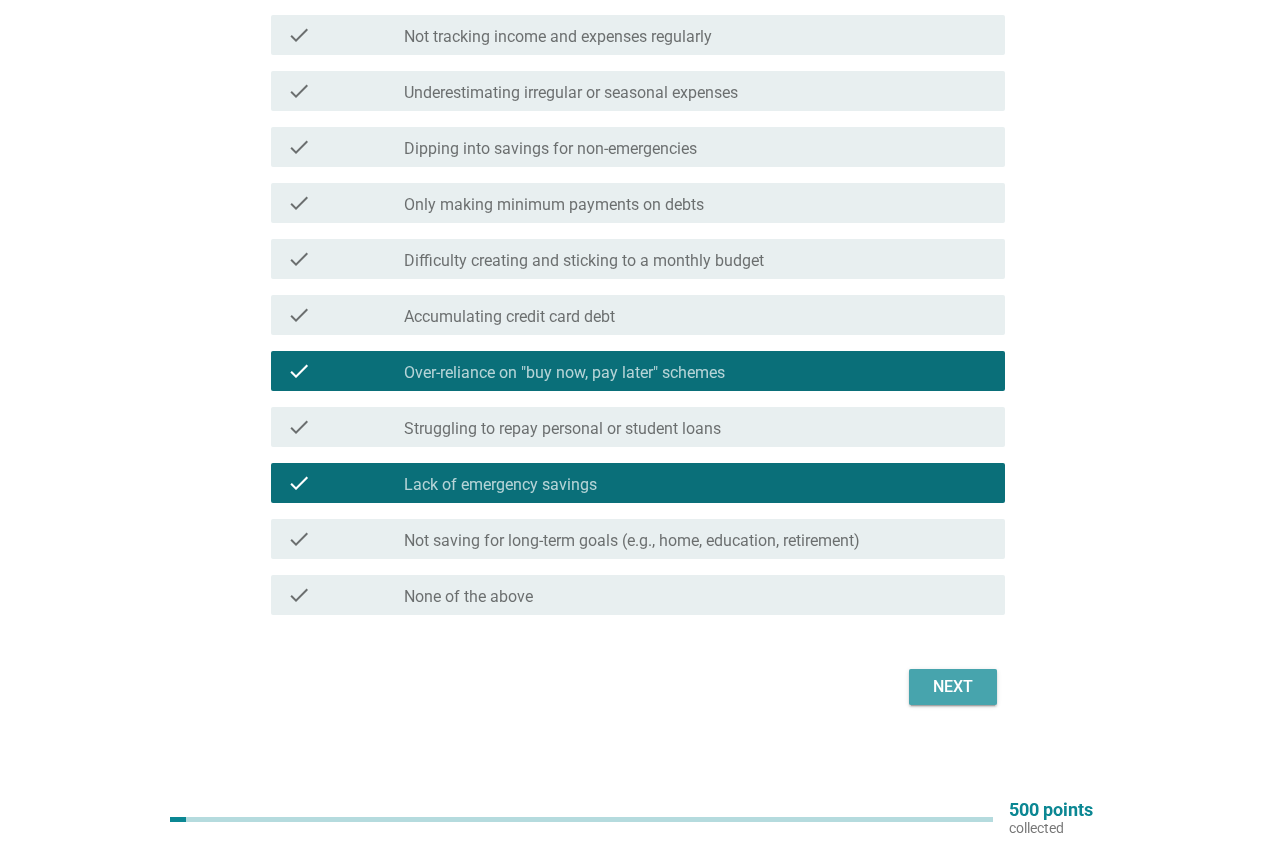 click on "Next" at bounding box center (953, 687) 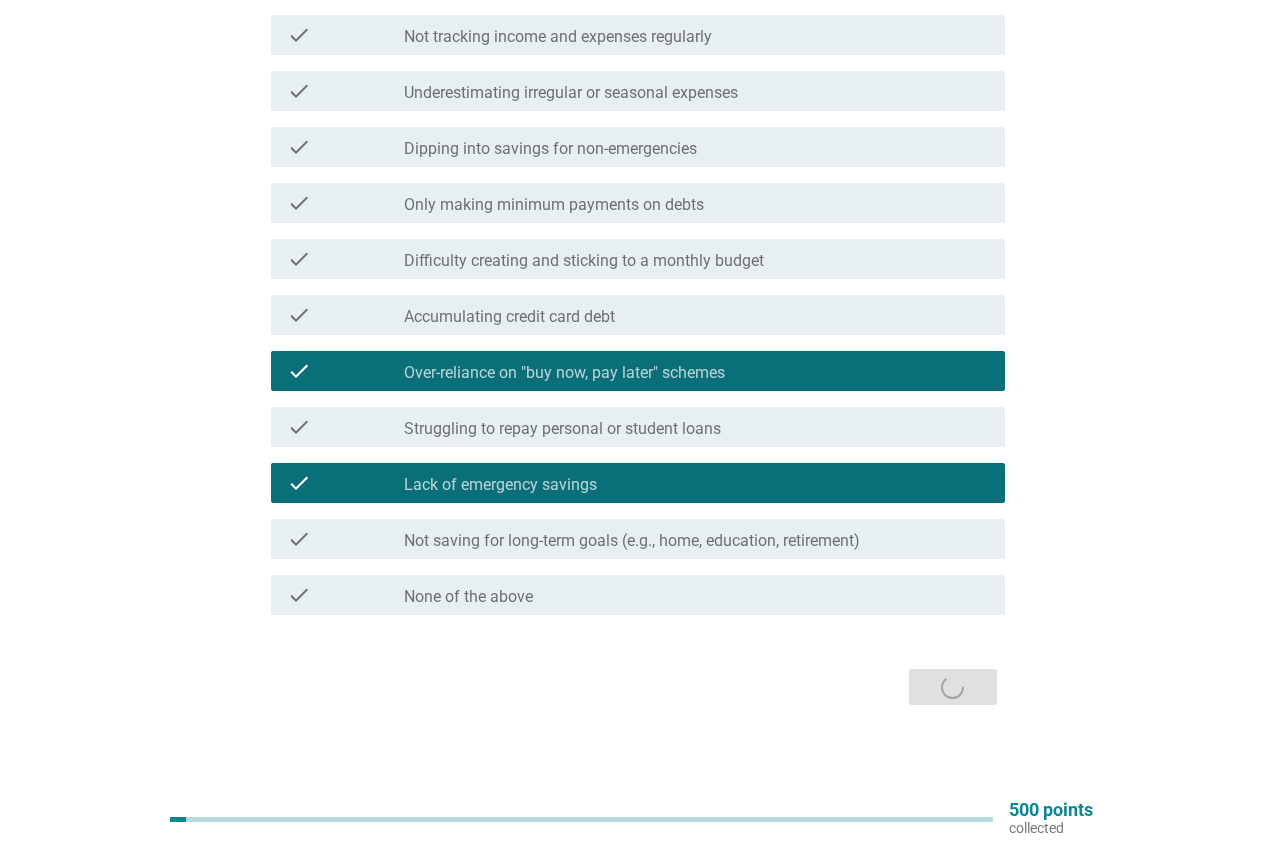 scroll, scrollTop: 0, scrollLeft: 0, axis: both 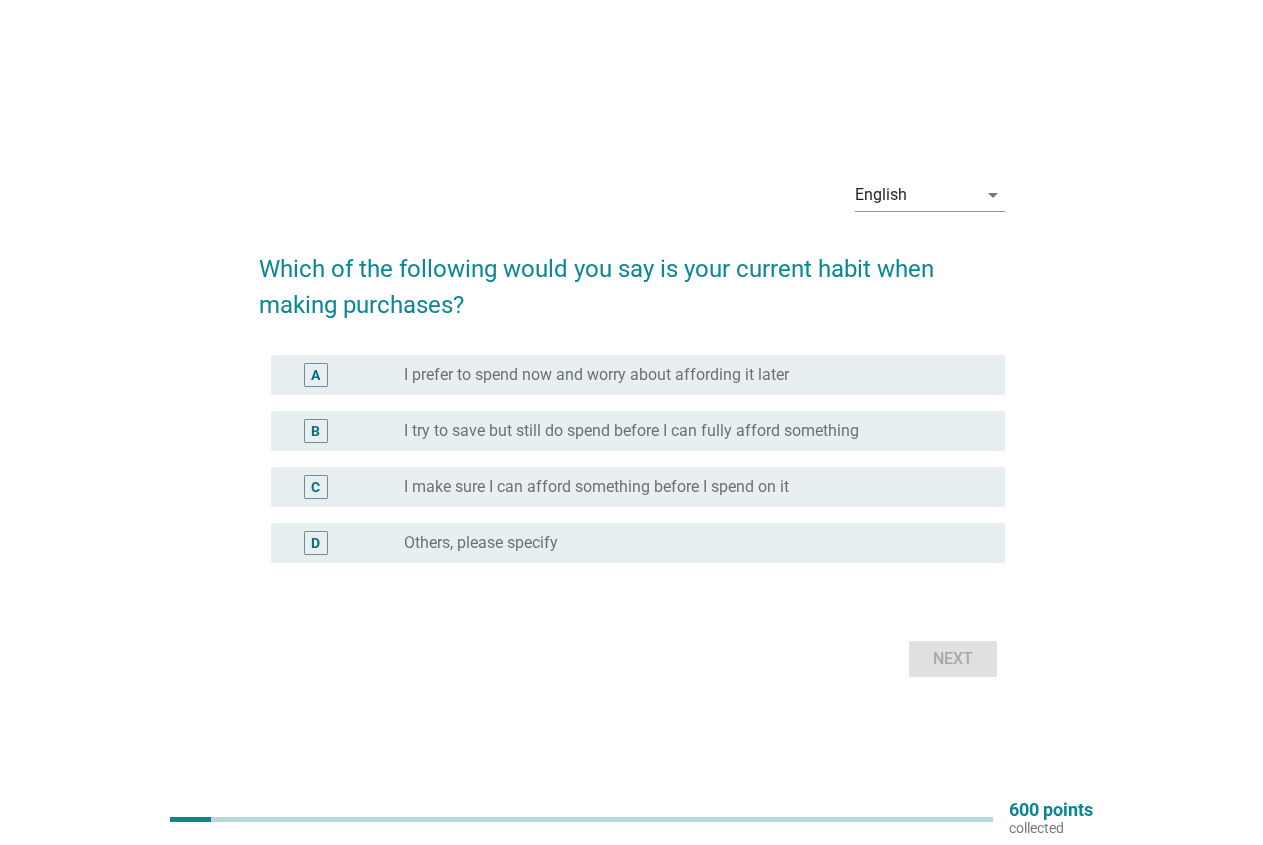 click on "I try to save but still do spend before I can fully afford something" at bounding box center [631, 431] 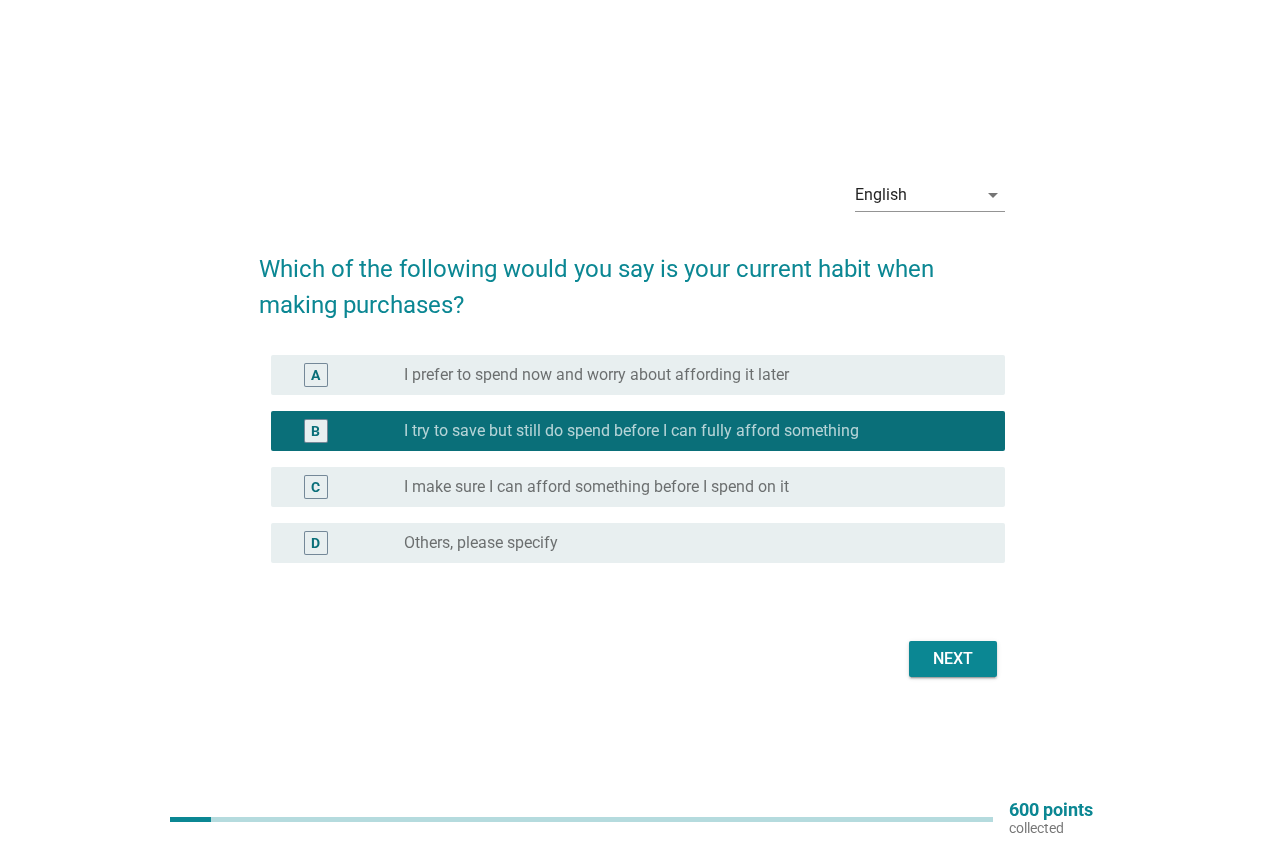 click on "Next" at bounding box center (953, 659) 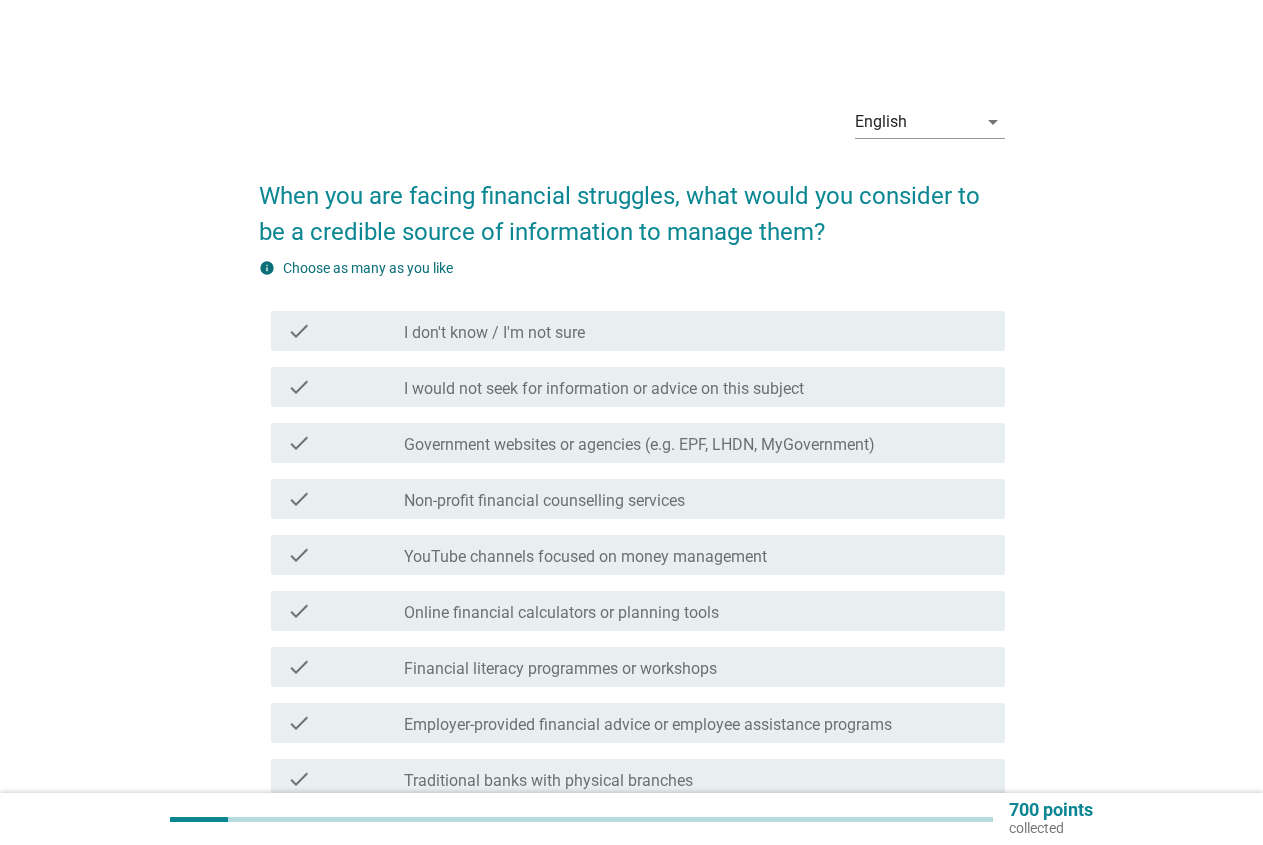 click on "check_box_outline_blank YouTube channels focused on money management" at bounding box center (696, 555) 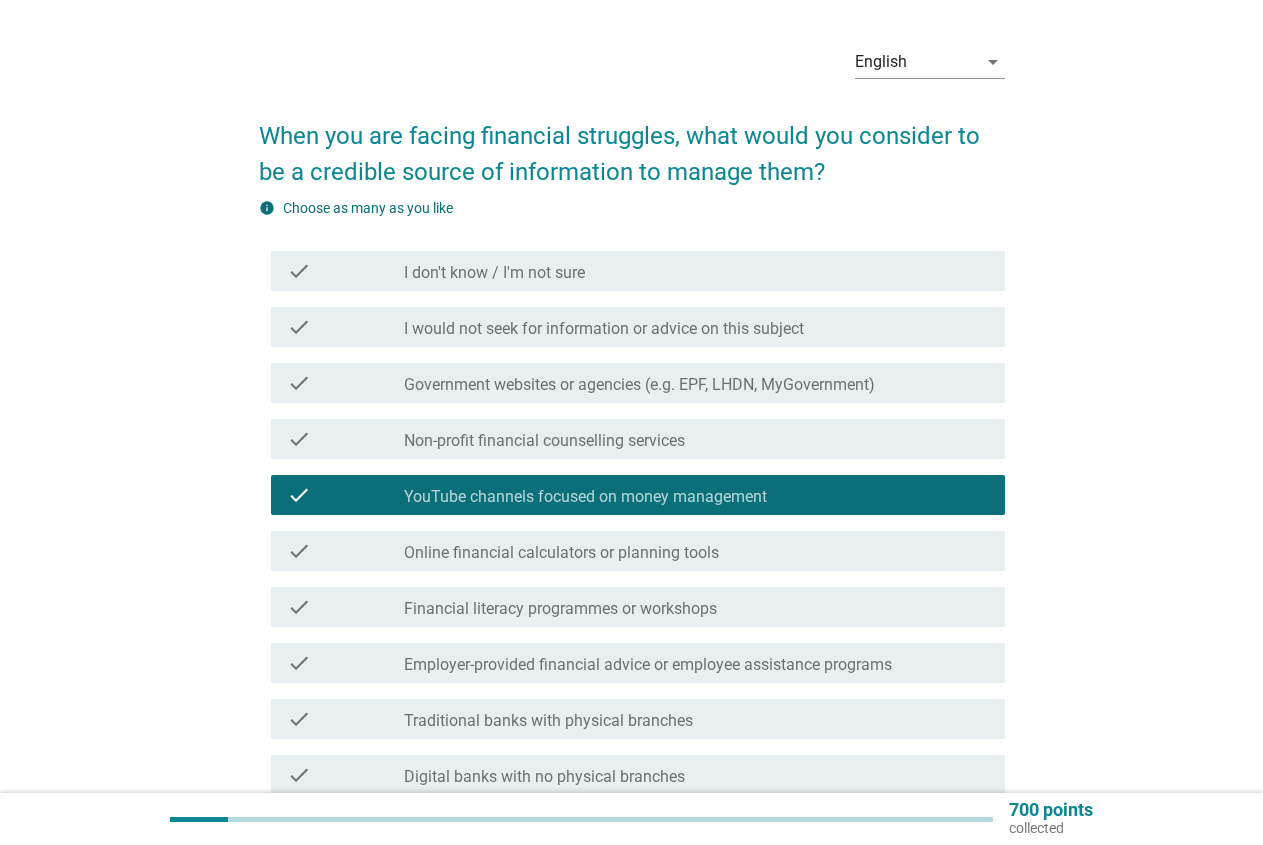 scroll, scrollTop: 204, scrollLeft: 0, axis: vertical 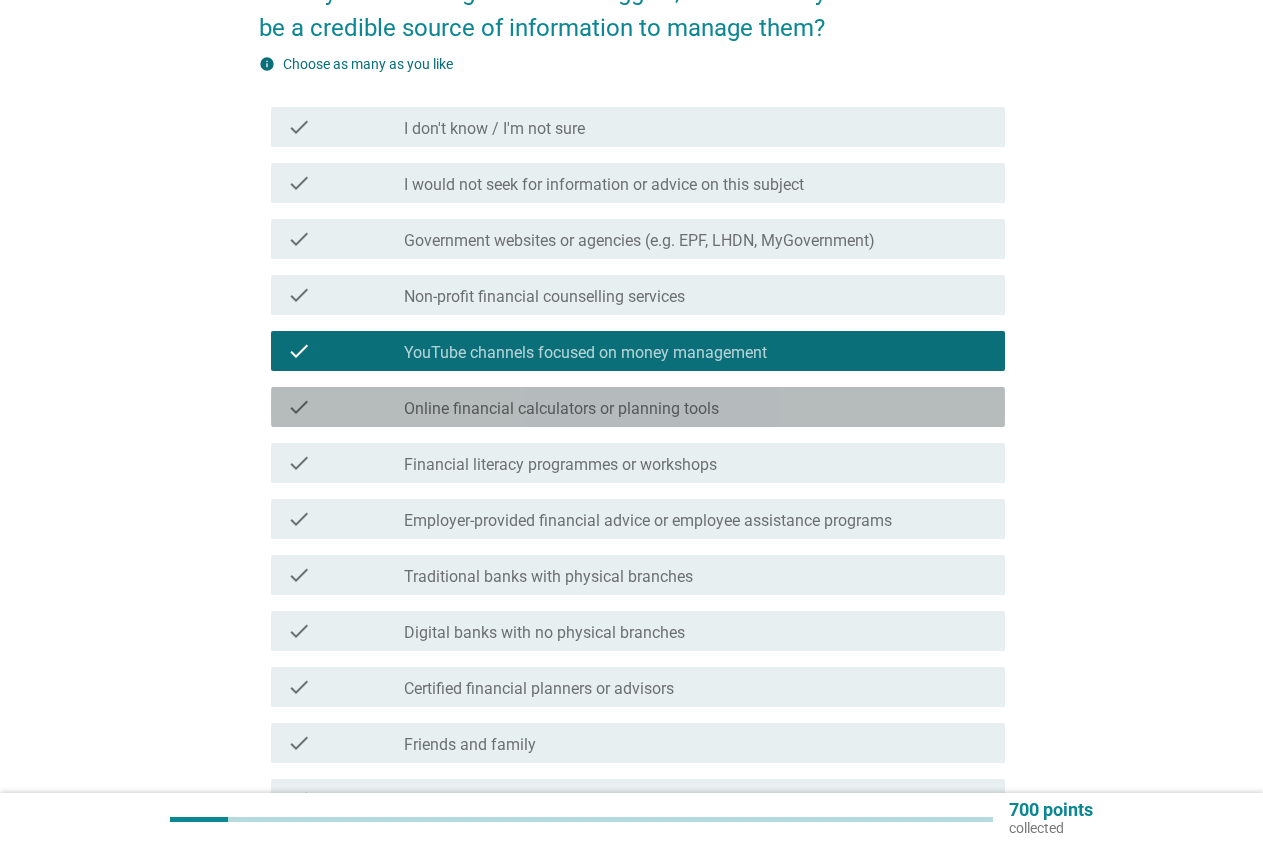 click on "Online financial calculators or planning tools" at bounding box center [561, 409] 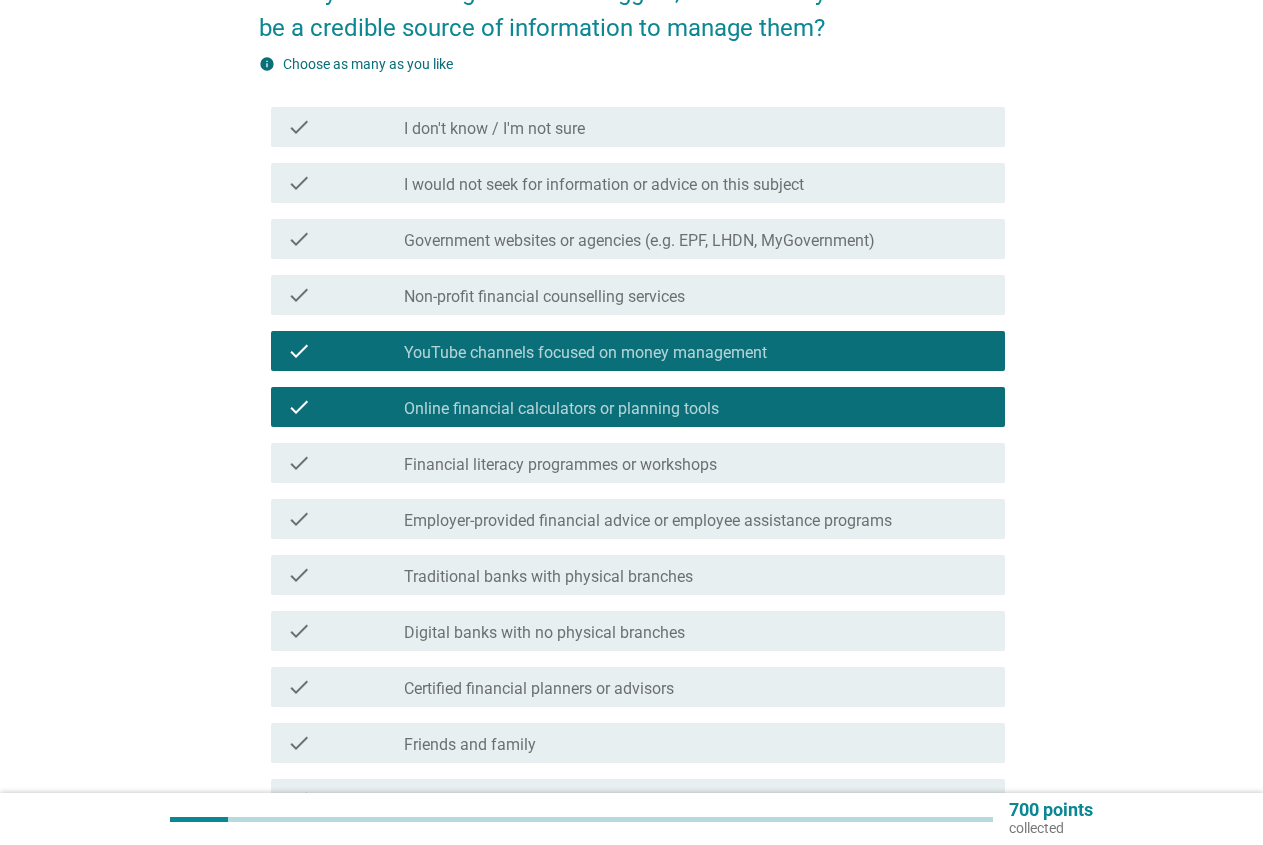 click on "Certified financial planners or advisors" at bounding box center [539, 689] 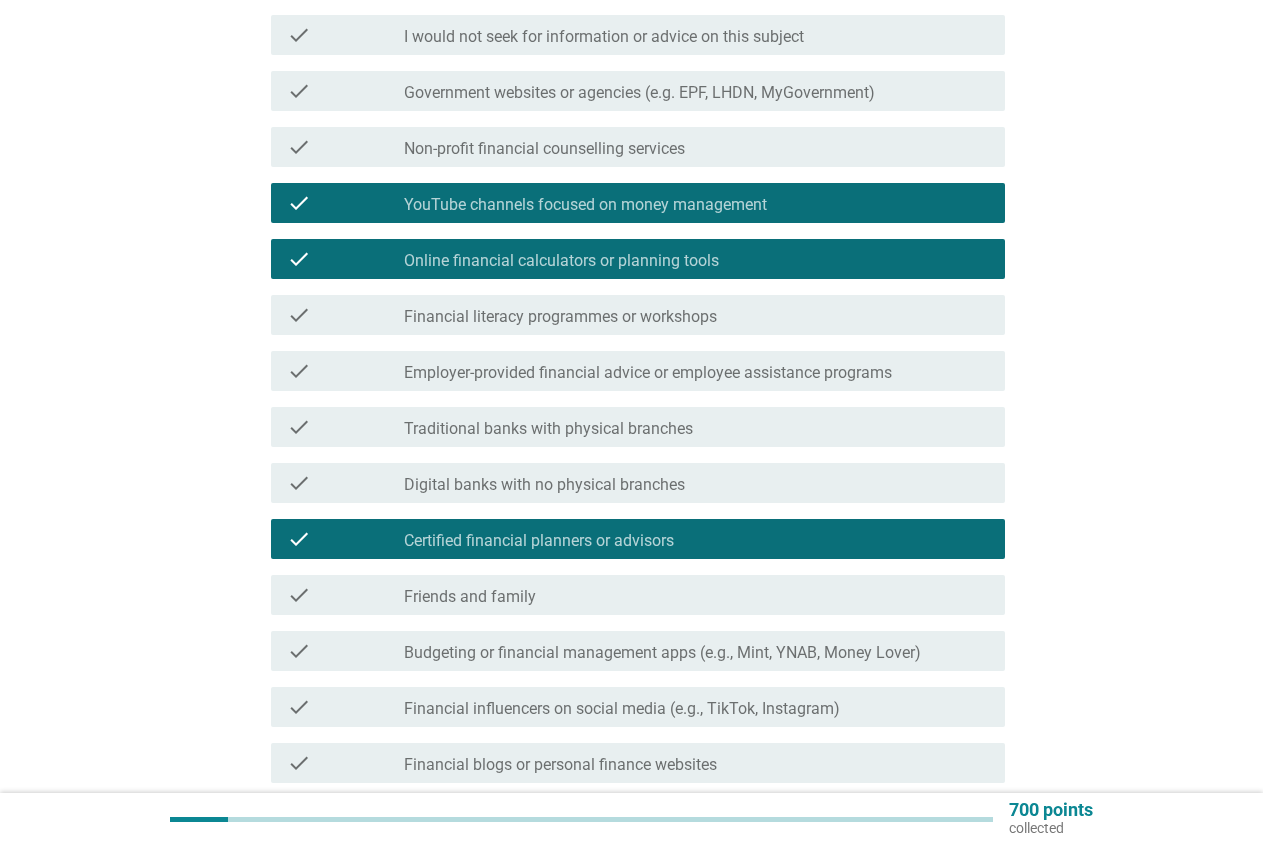 scroll, scrollTop: 510, scrollLeft: 0, axis: vertical 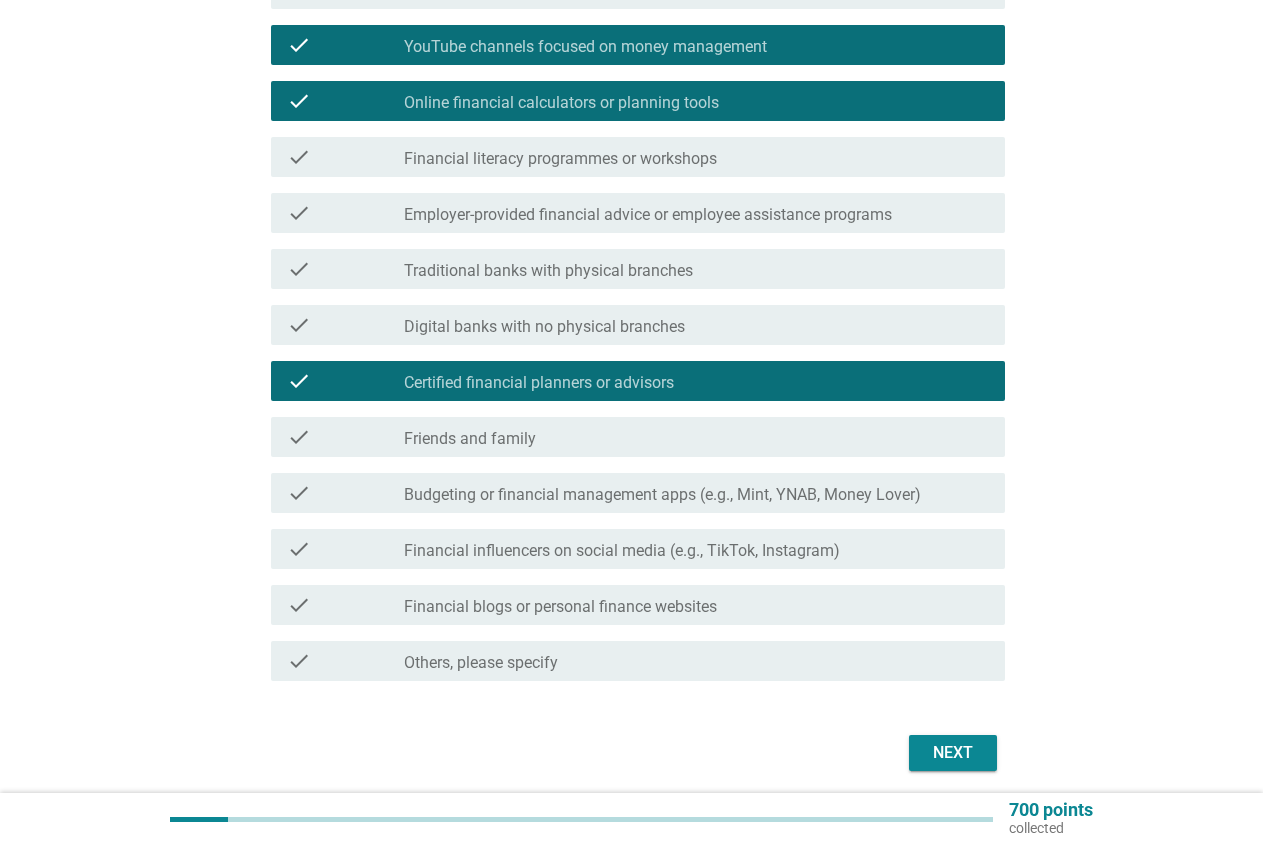 click on "Budgeting or financial management apps (e.g., Mint, YNAB, Money Lover)" at bounding box center [662, 495] 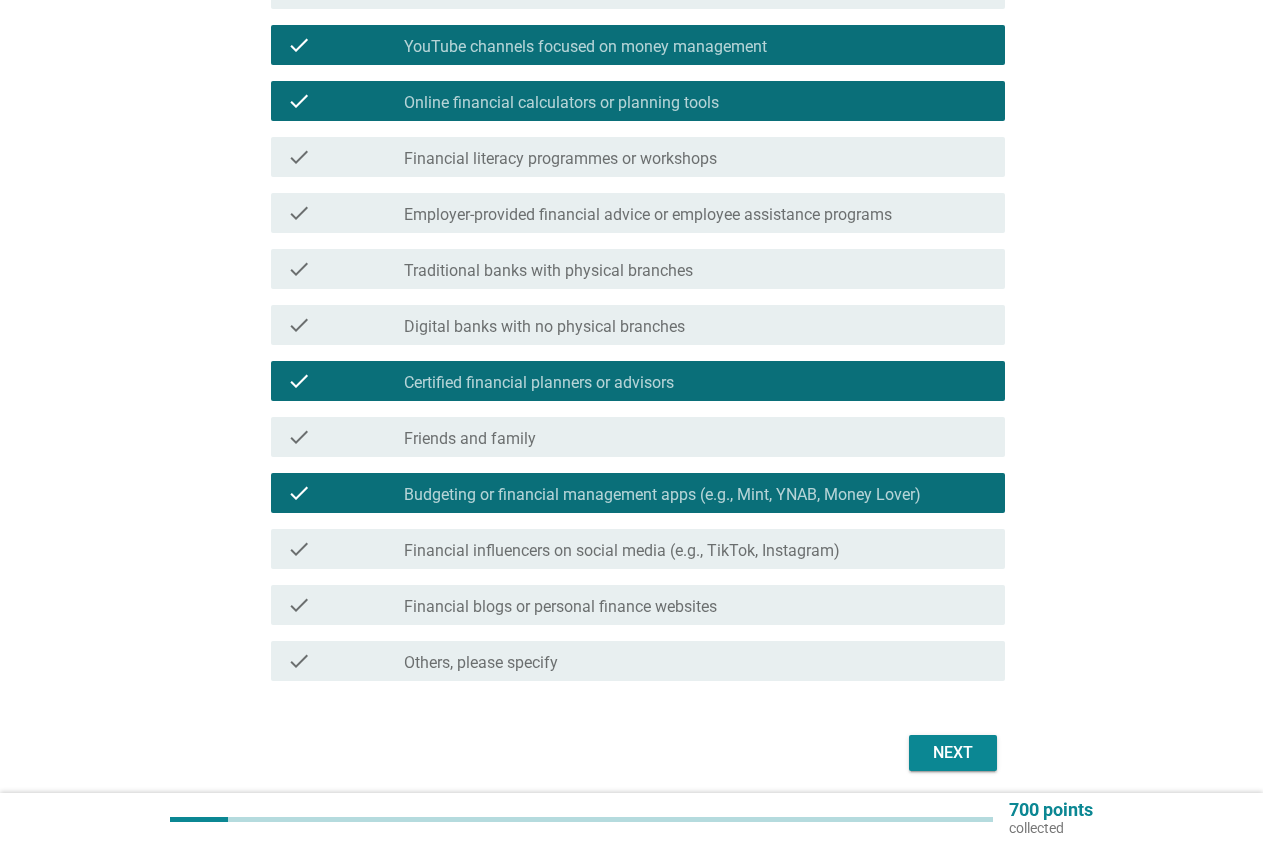 click on "Financial influencers on social media (e.g., TikTok, Instagram)" at bounding box center (622, 551) 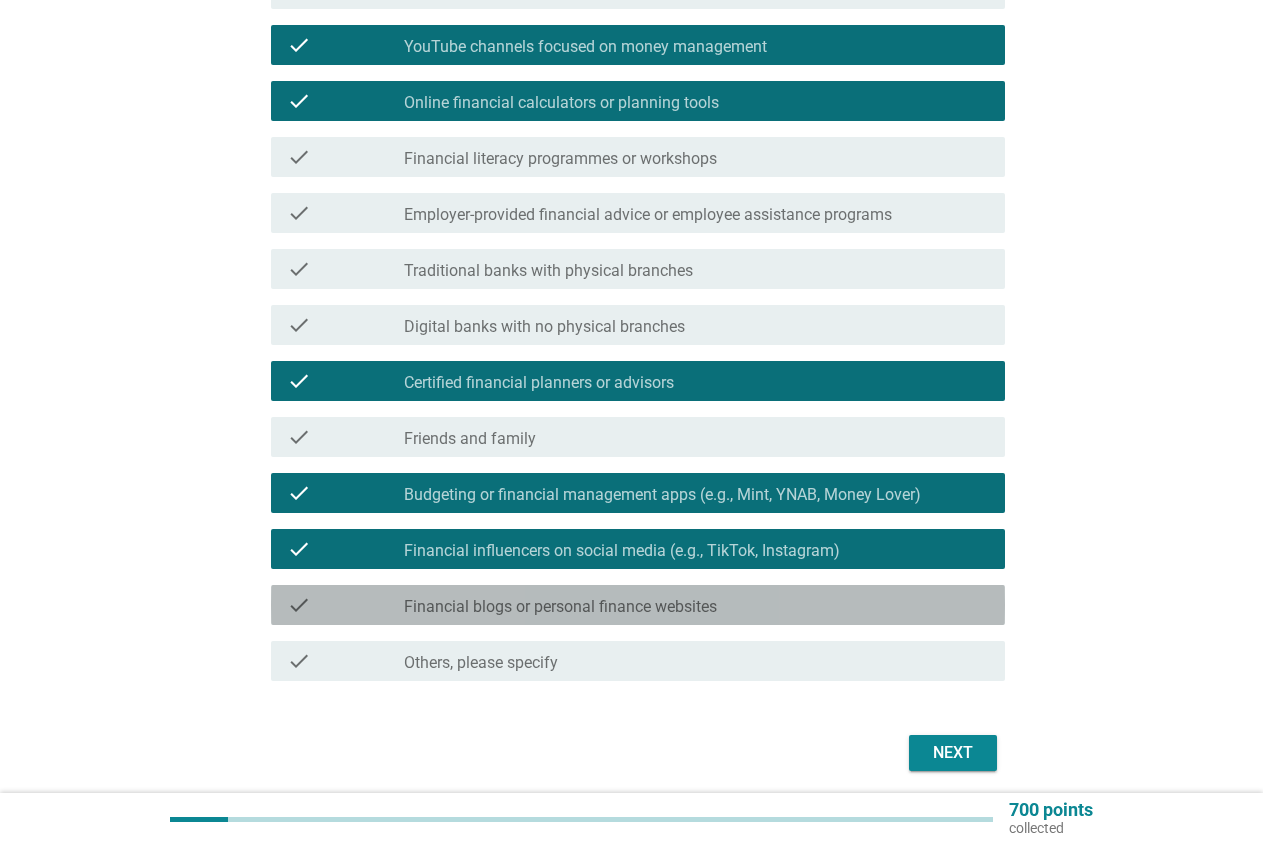 click on "Financial blogs or personal finance websites" at bounding box center [560, 607] 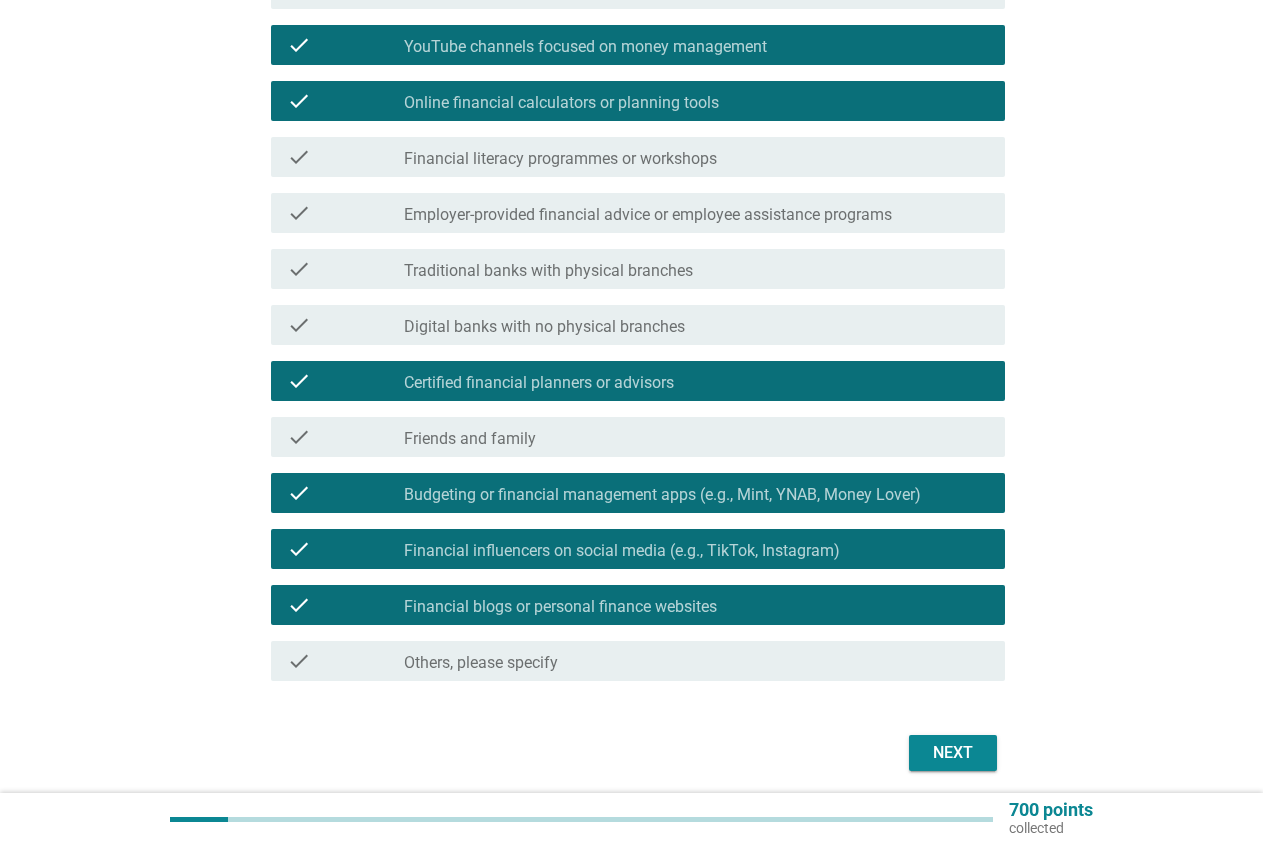 click on "Next" at bounding box center [953, 753] 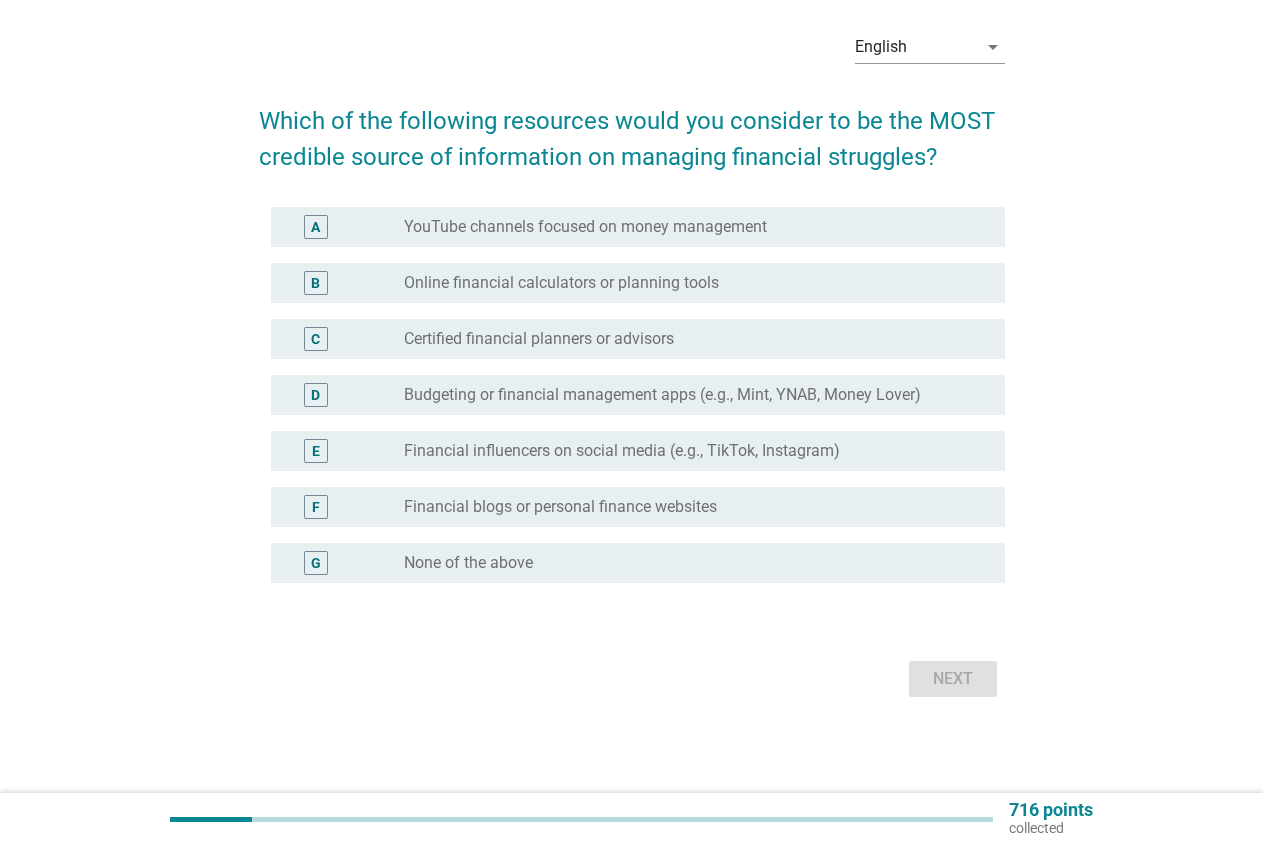 scroll, scrollTop: 0, scrollLeft: 0, axis: both 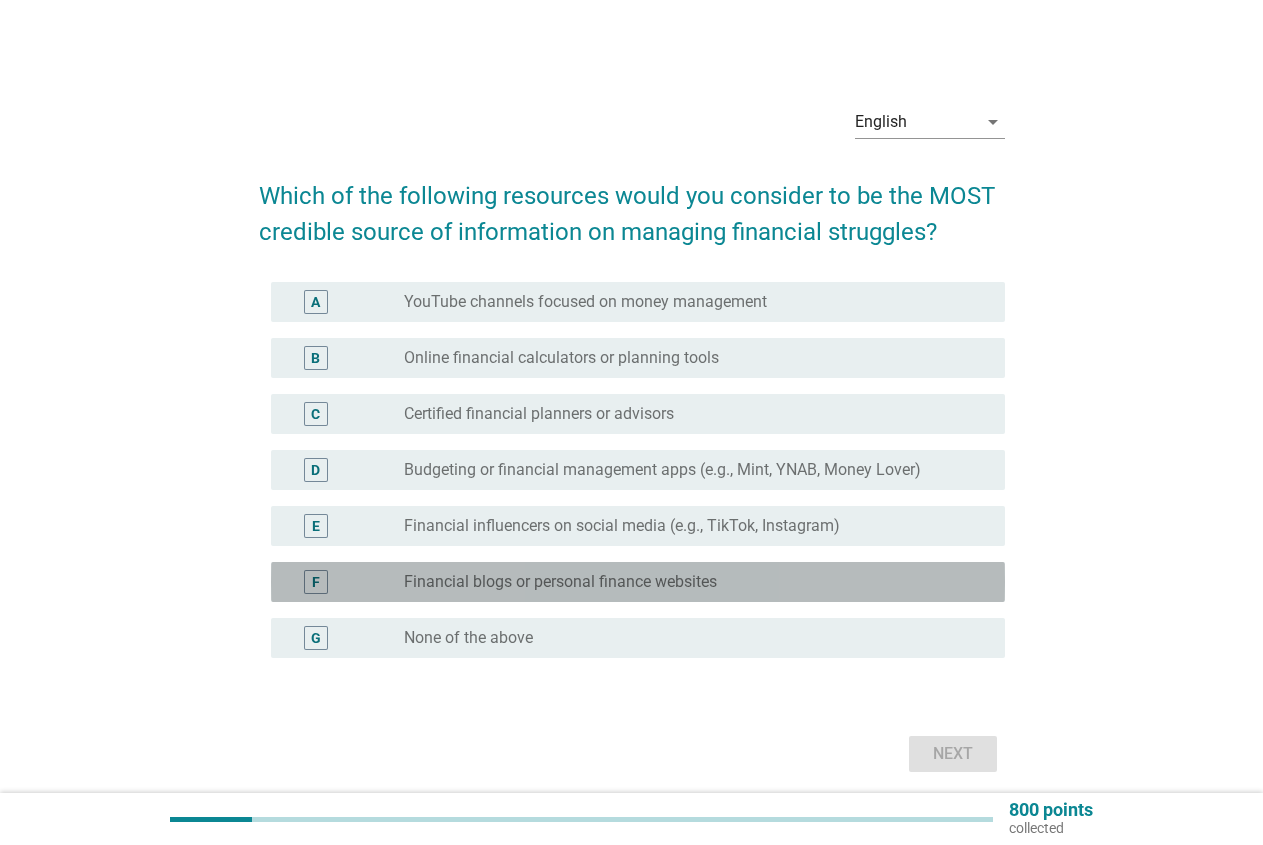 click on "Financial blogs or personal finance websites" at bounding box center (560, 582) 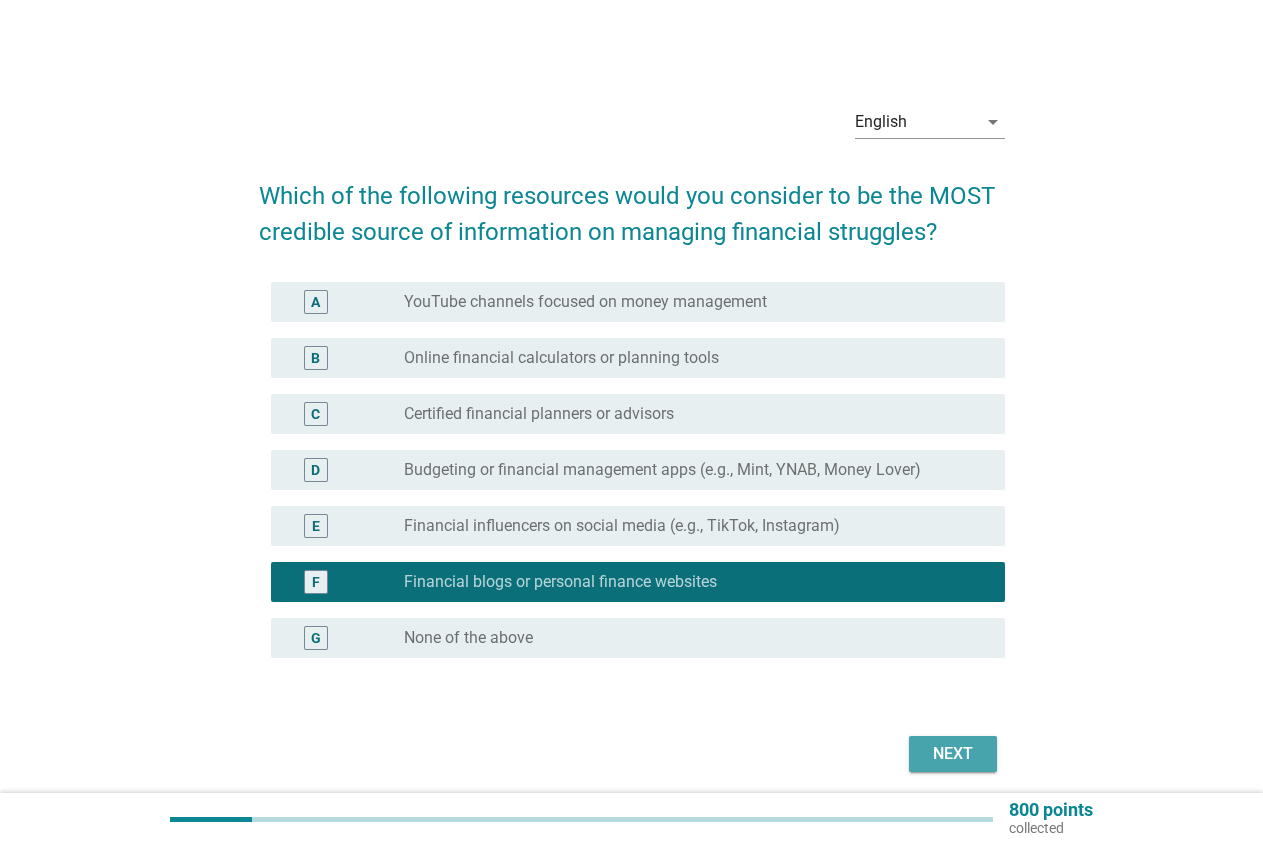 click on "Next" at bounding box center (953, 754) 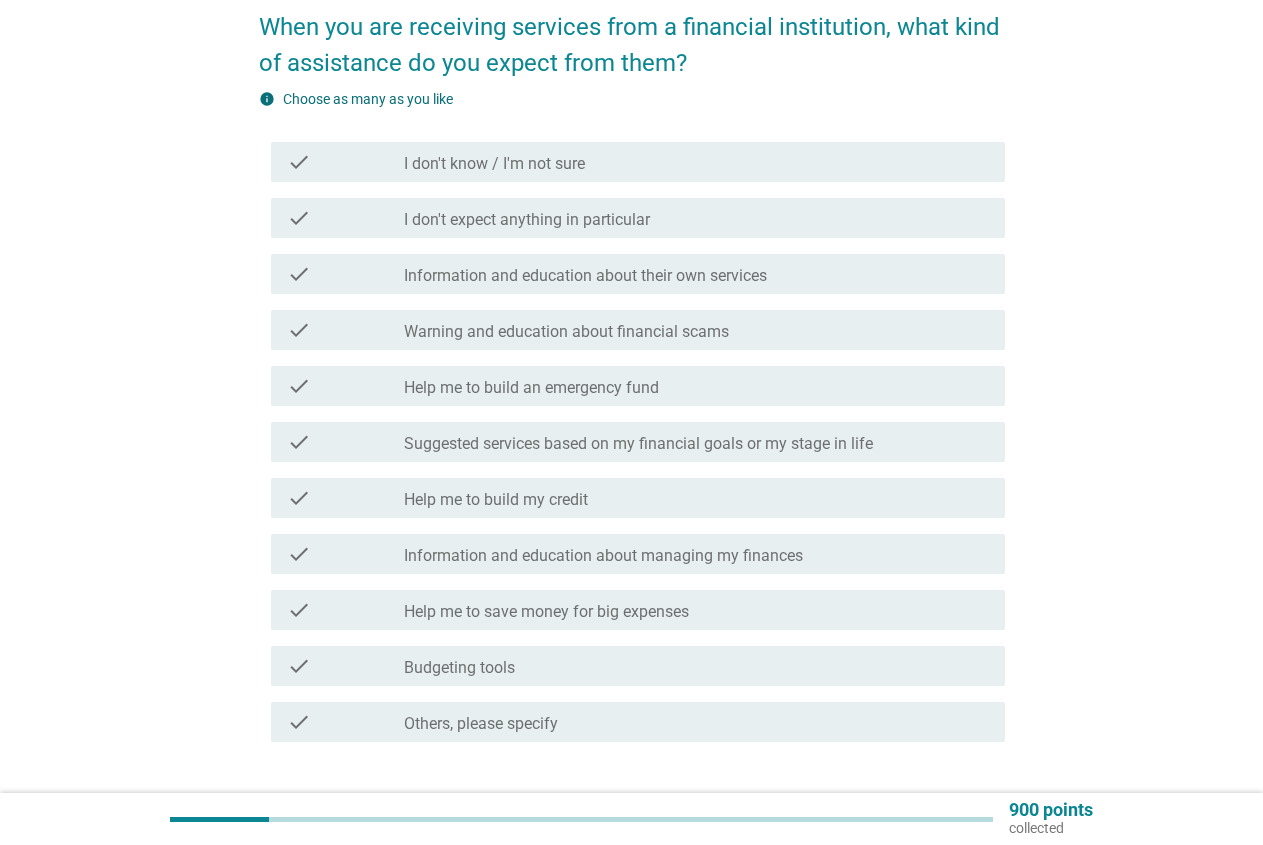 scroll, scrollTop: 204, scrollLeft: 0, axis: vertical 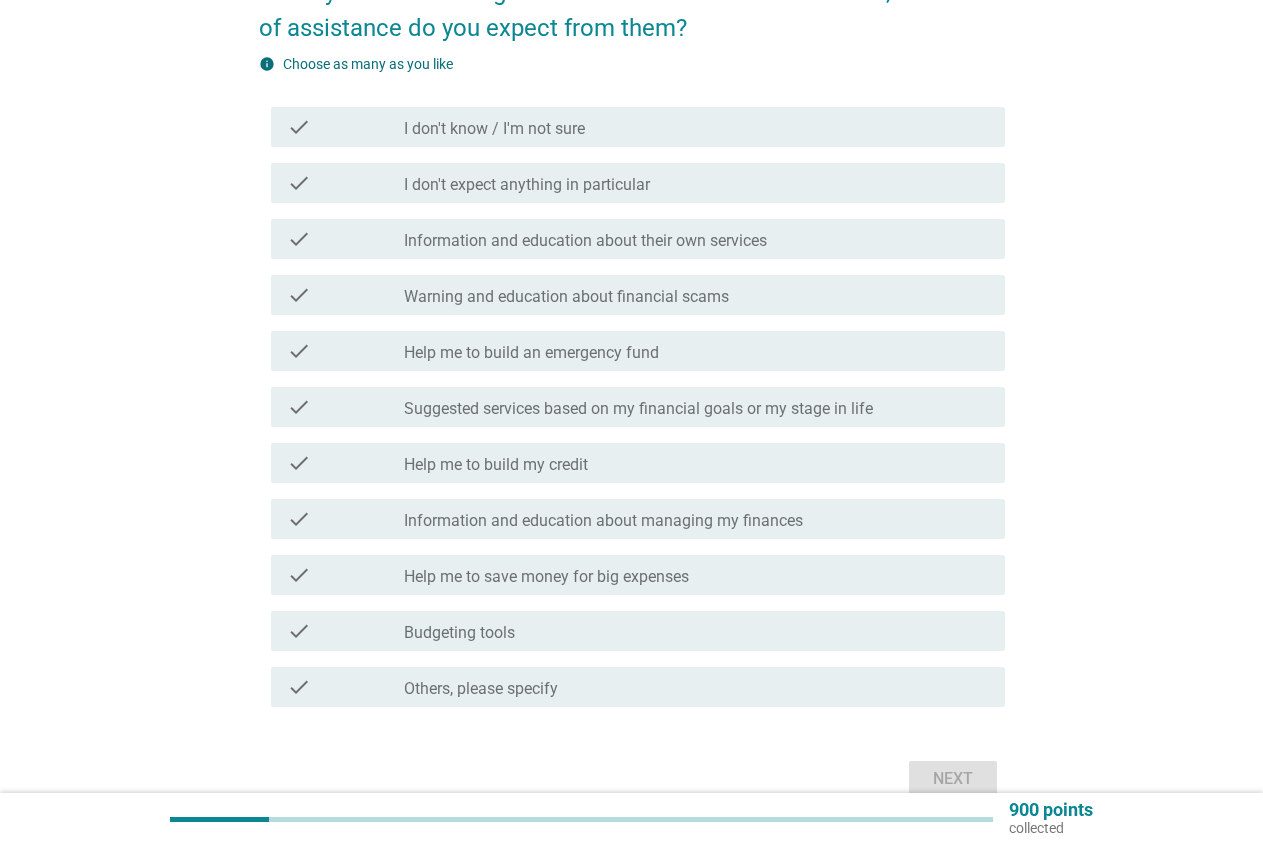 click on "Suggested services based on my financial goals or my stage in life" at bounding box center (638, 409) 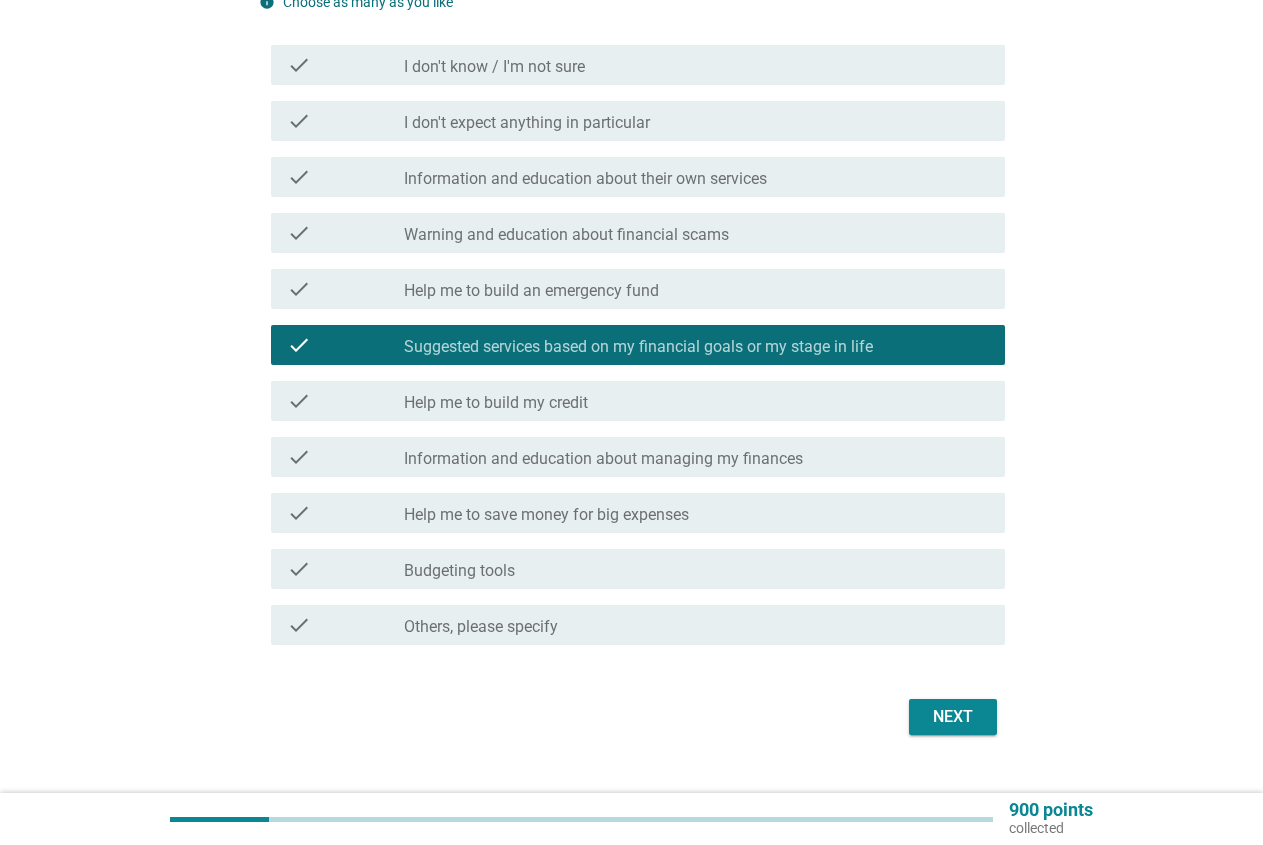 scroll, scrollTop: 304, scrollLeft: 0, axis: vertical 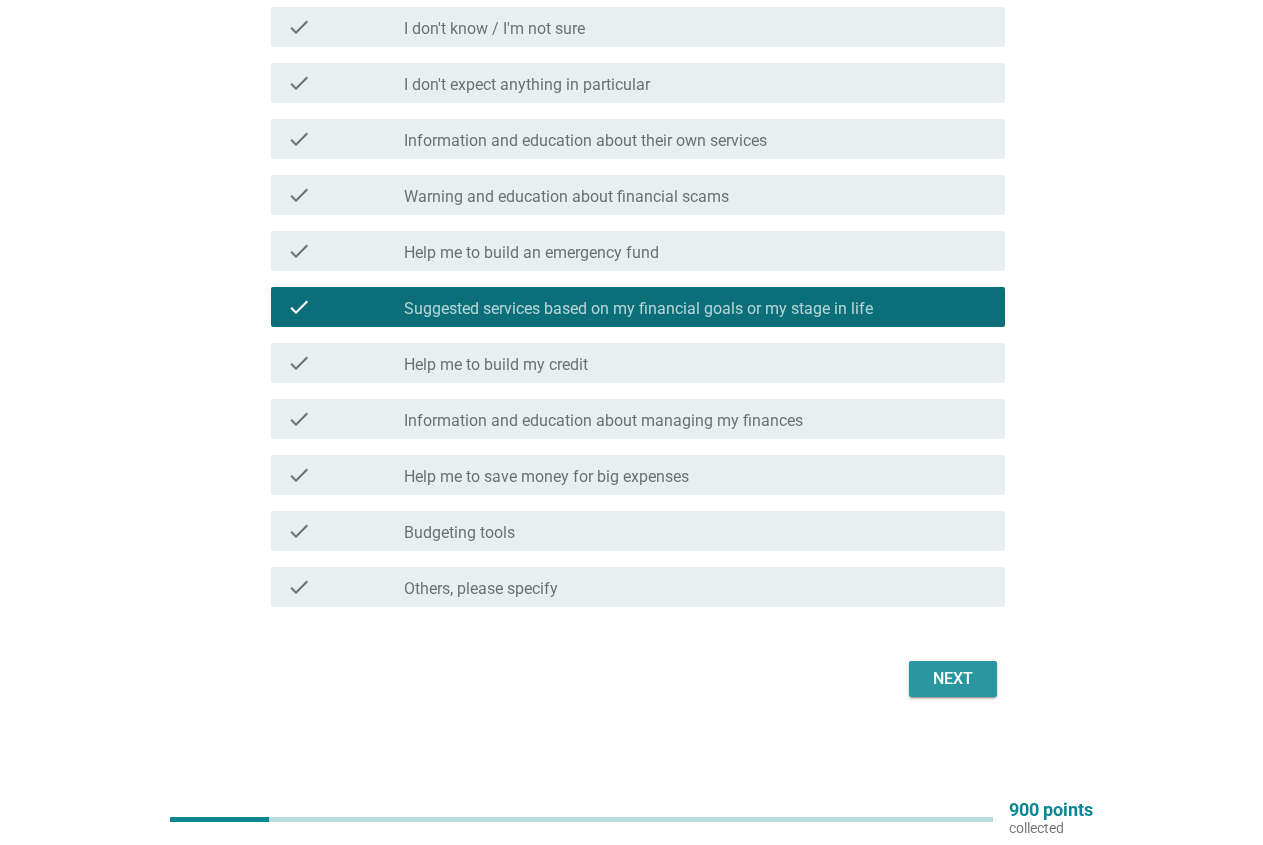 click on "Next" at bounding box center [953, 679] 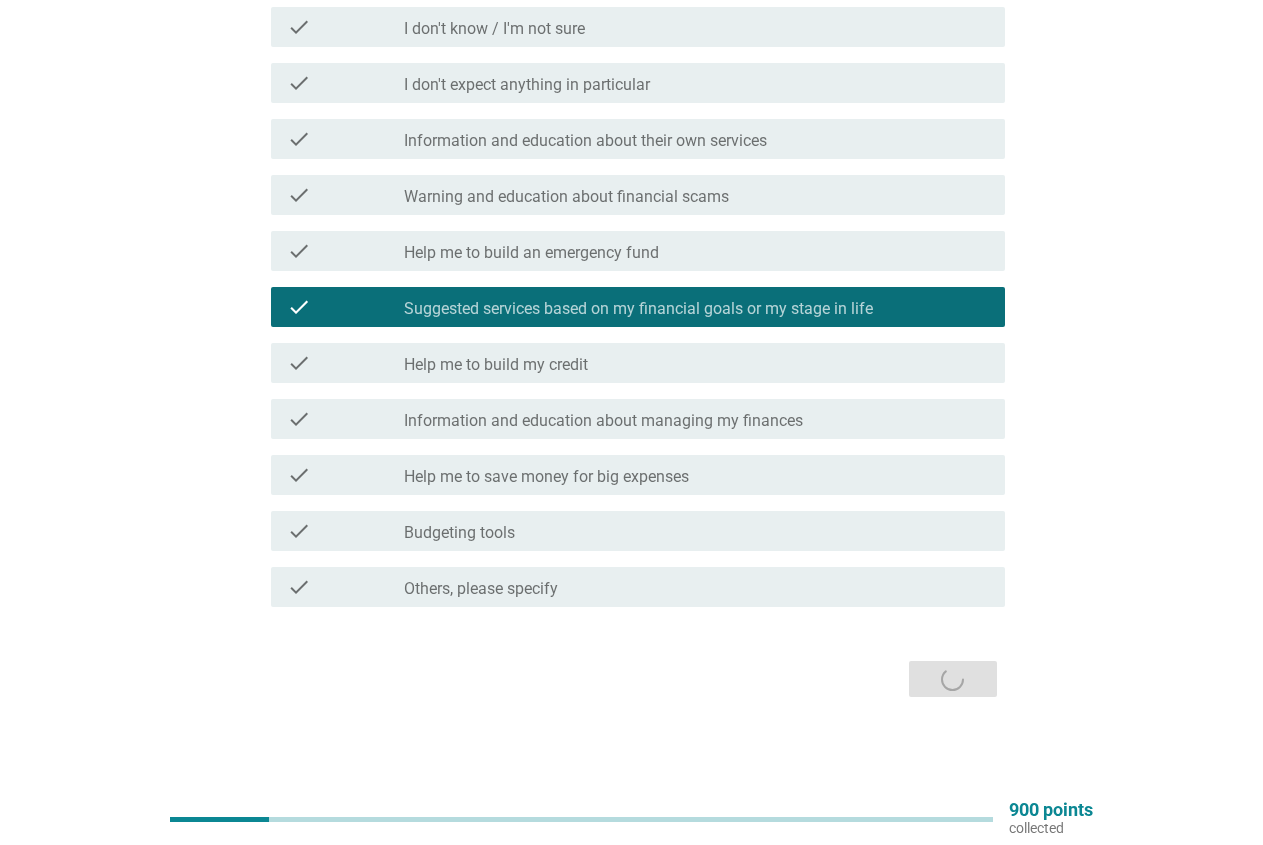 scroll, scrollTop: 0, scrollLeft: 0, axis: both 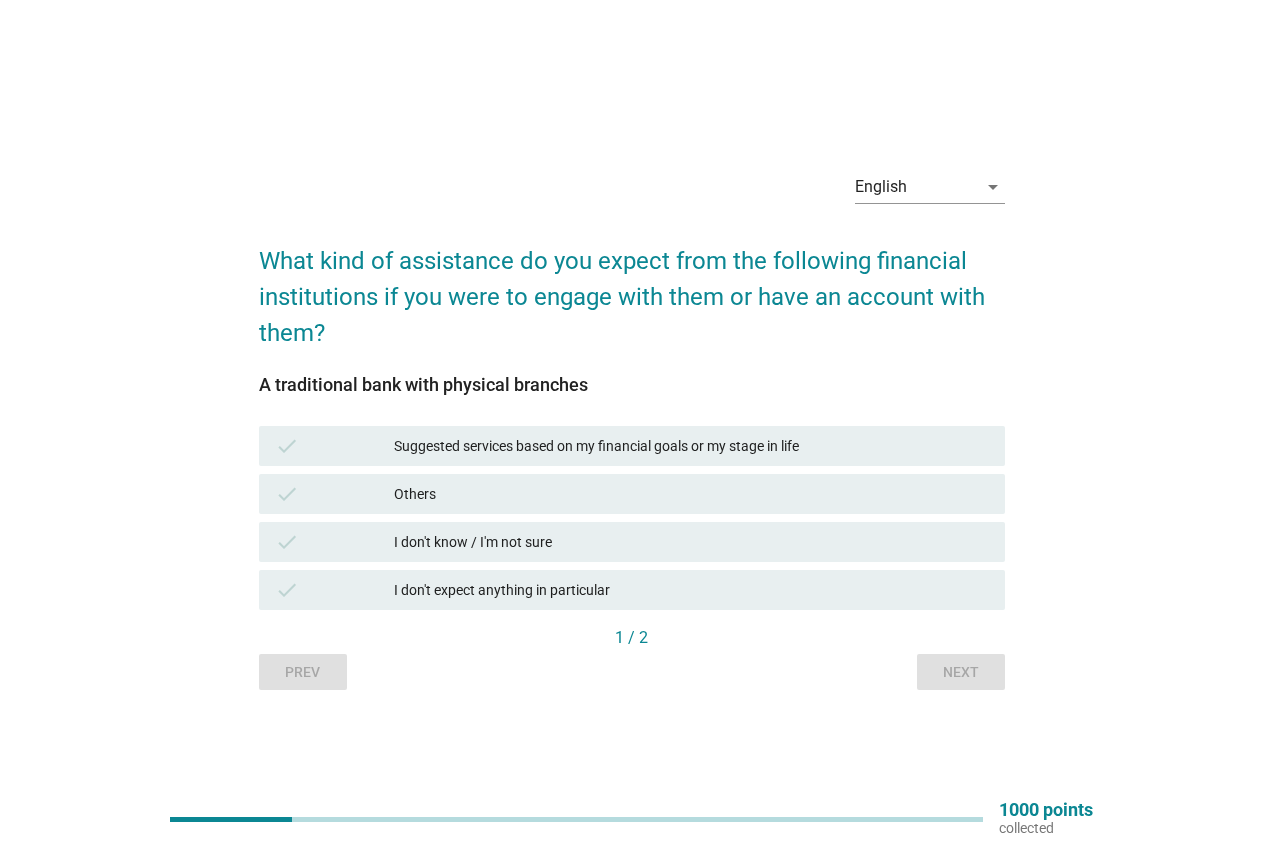 click on "Suggested services based on my financial goals or my stage in life" at bounding box center [691, 446] 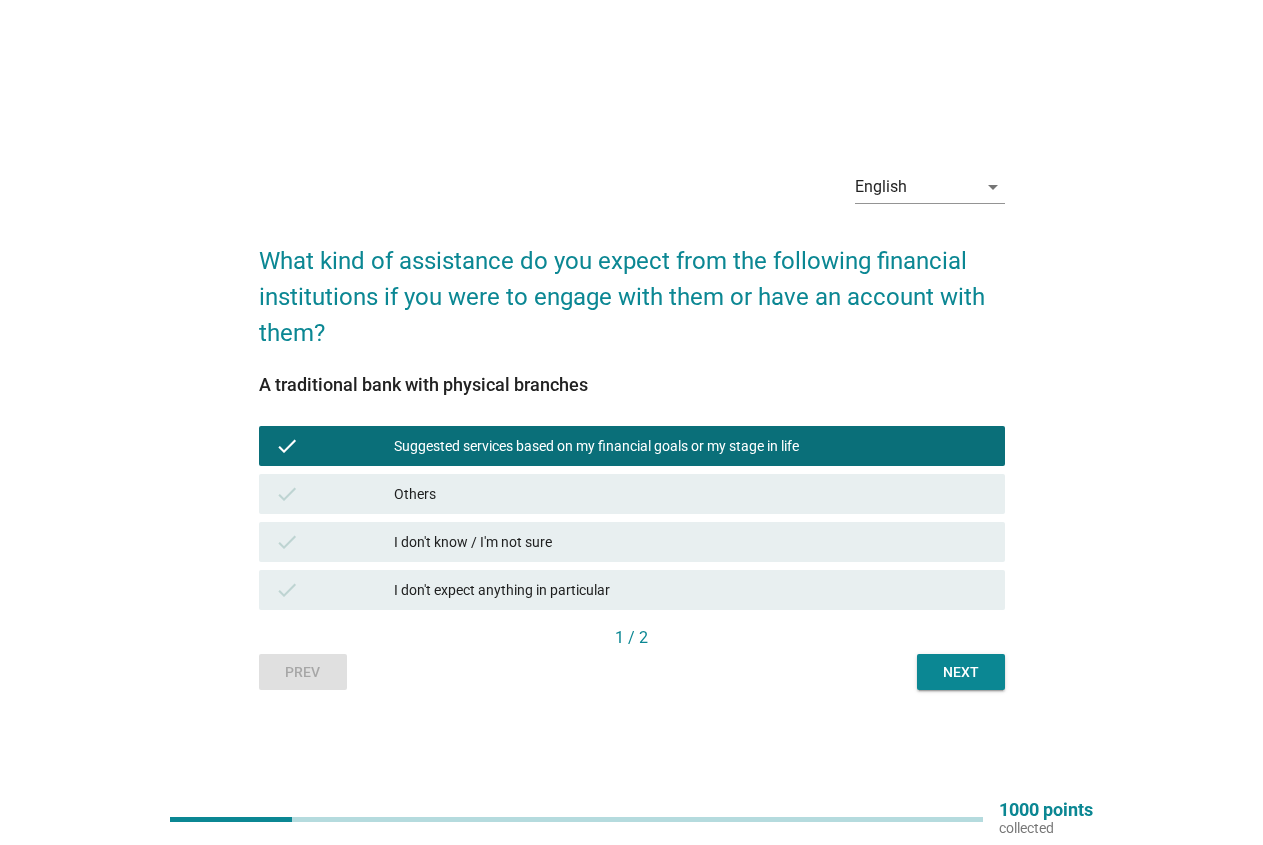 click on "I don't know / I'm not sure" at bounding box center (691, 542) 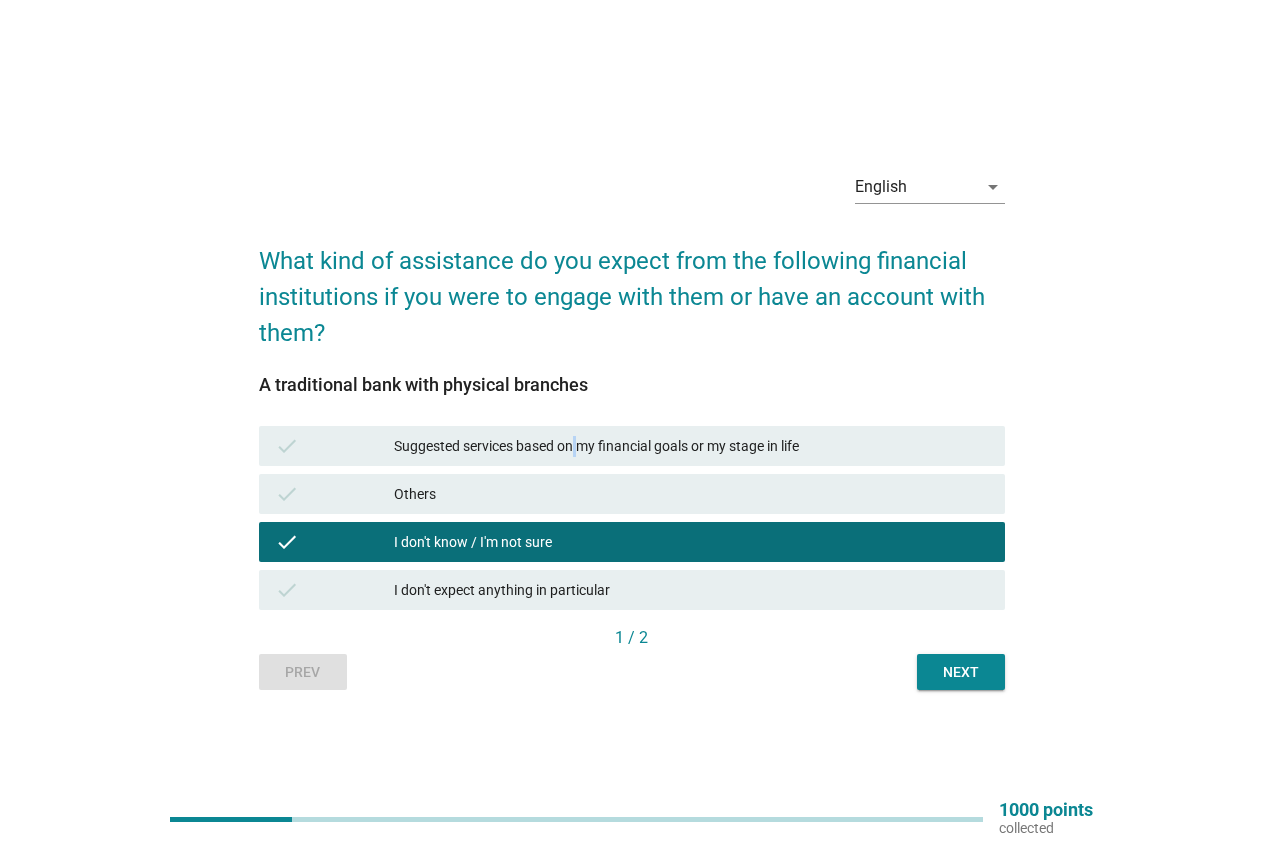 click on "check   Suggested services based on my financial goals or my stage in life" at bounding box center [632, 446] 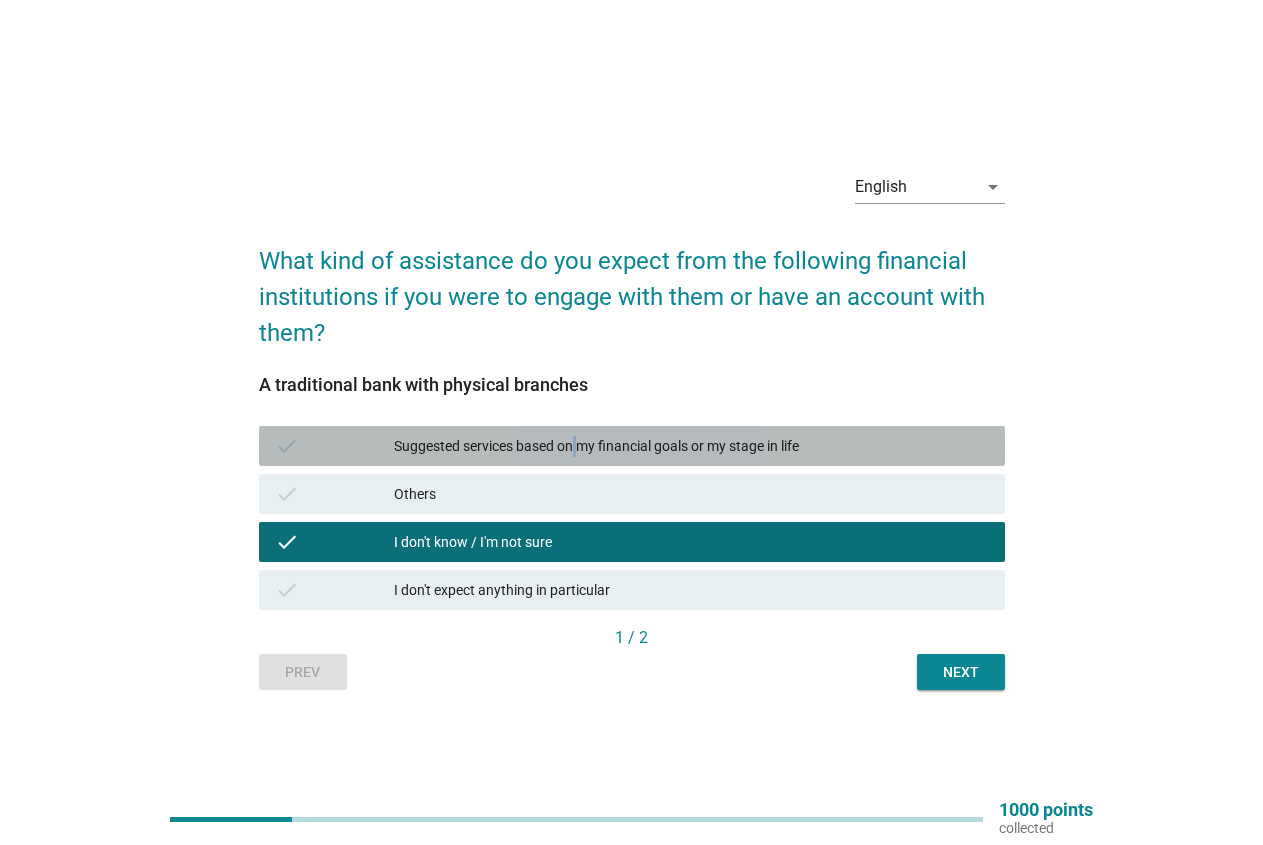 click on "Suggested services based on my financial goals or my stage in life" at bounding box center (691, 446) 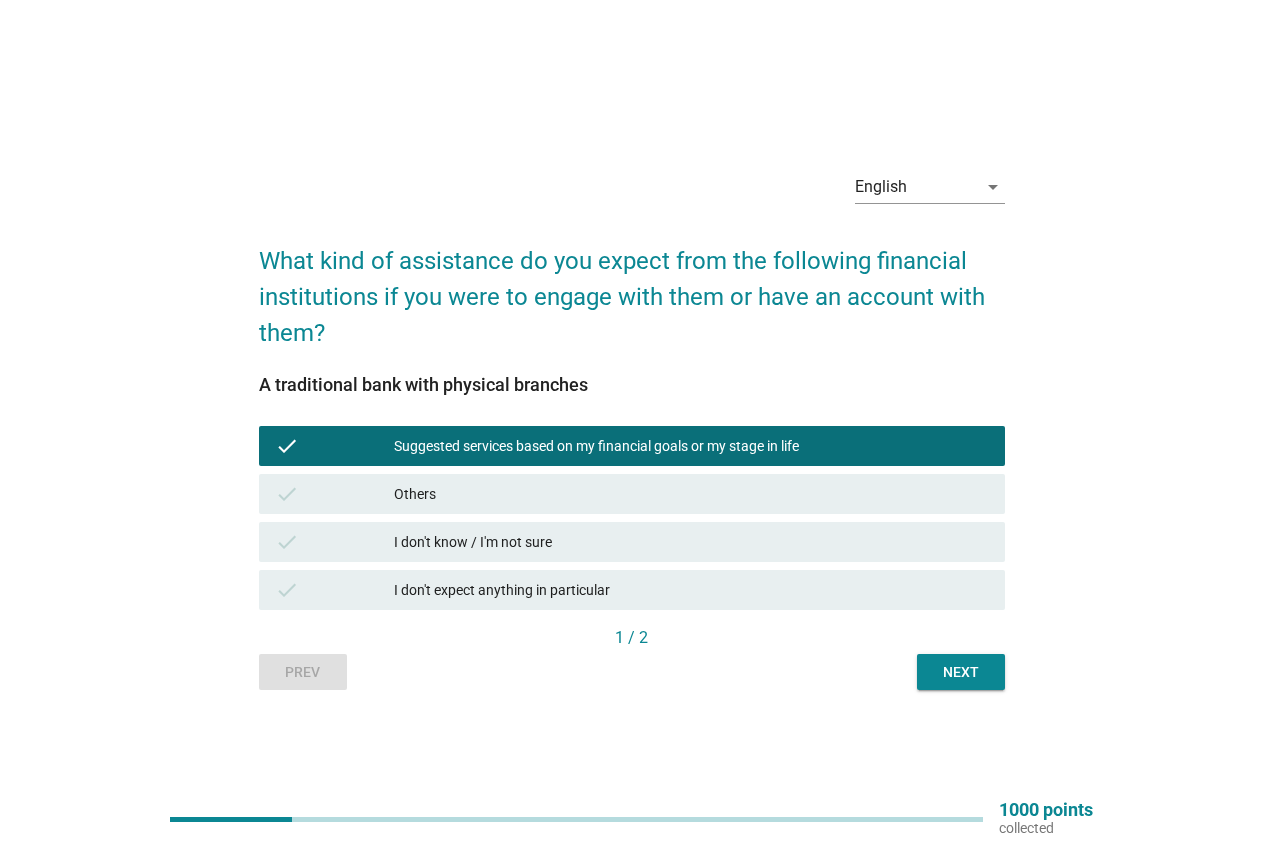click on "Next" at bounding box center [961, 672] 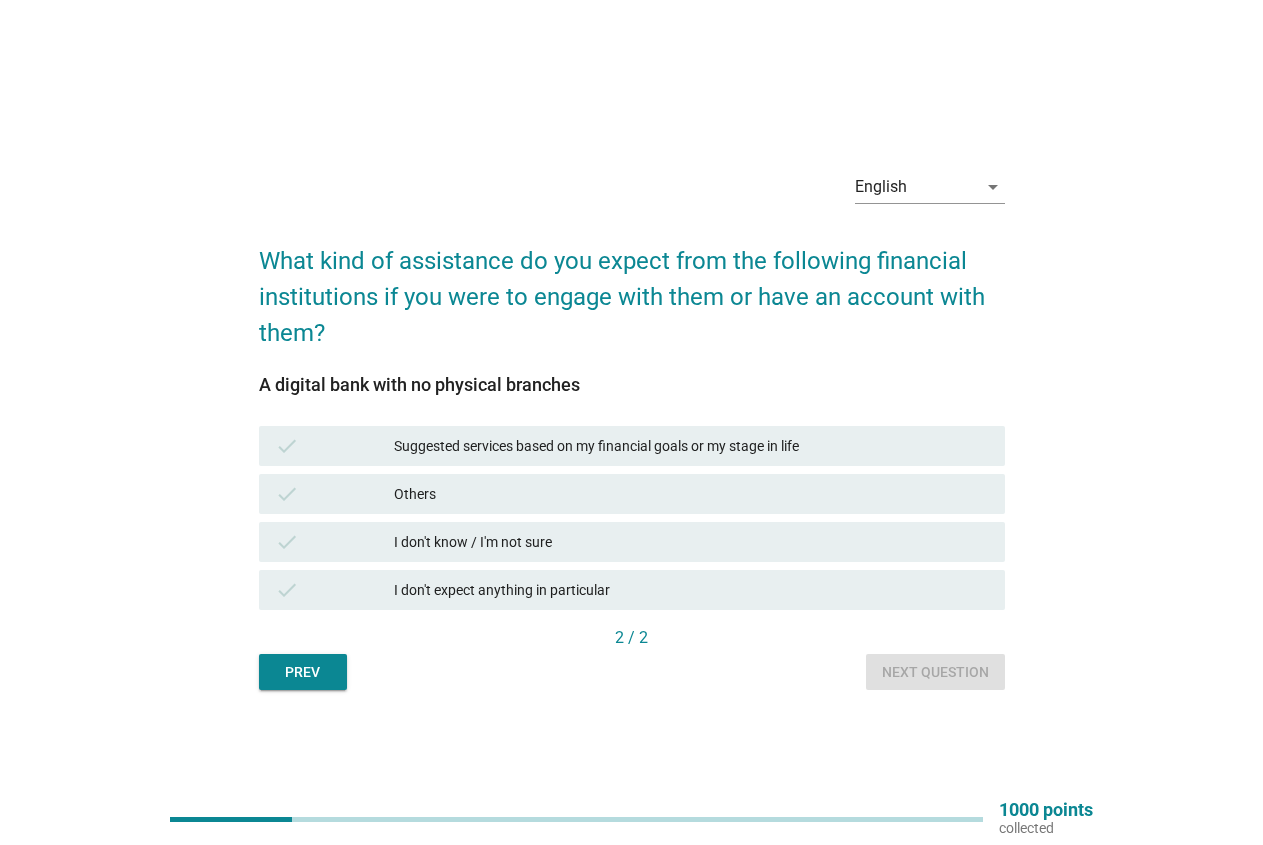 click on "Suggested services based on my financial goals or my stage in life" at bounding box center [691, 446] 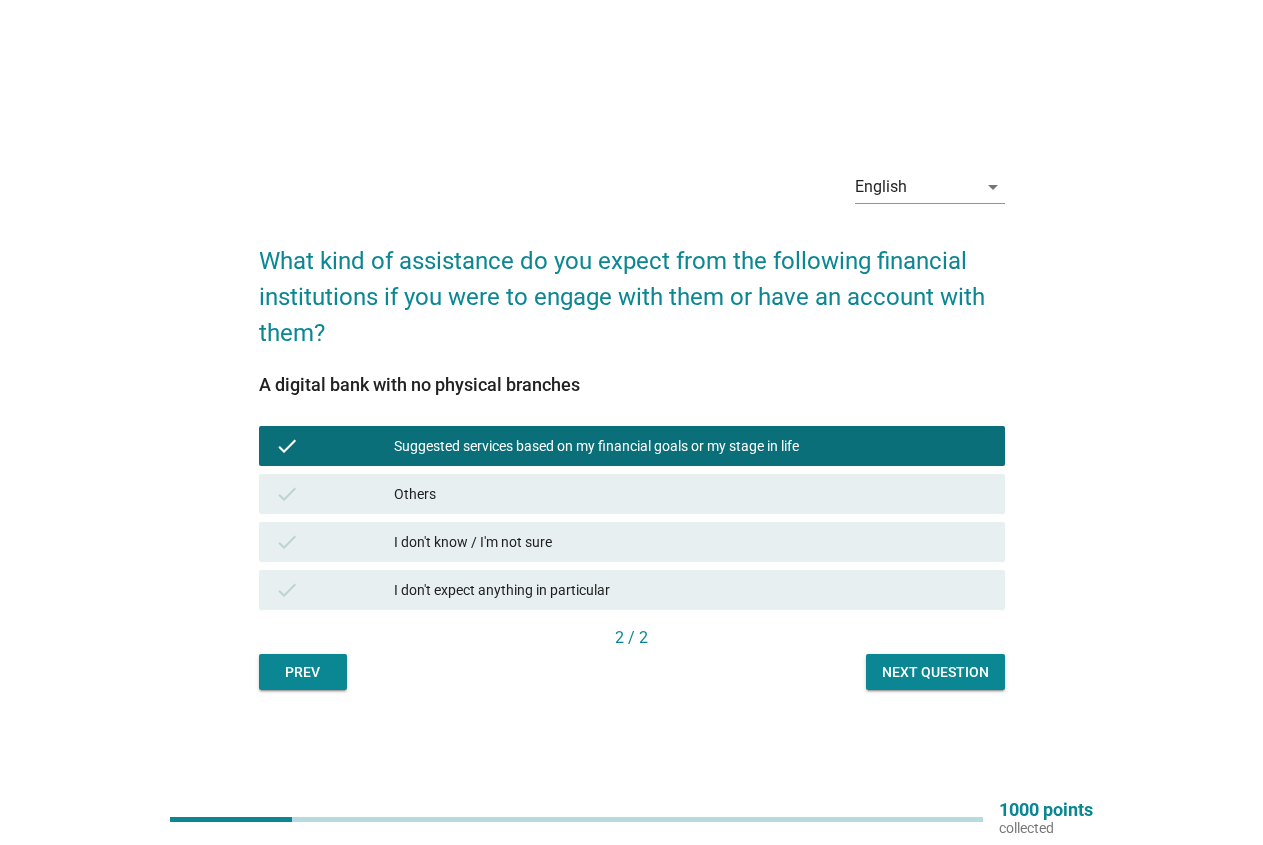 click on "Next question" at bounding box center [935, 672] 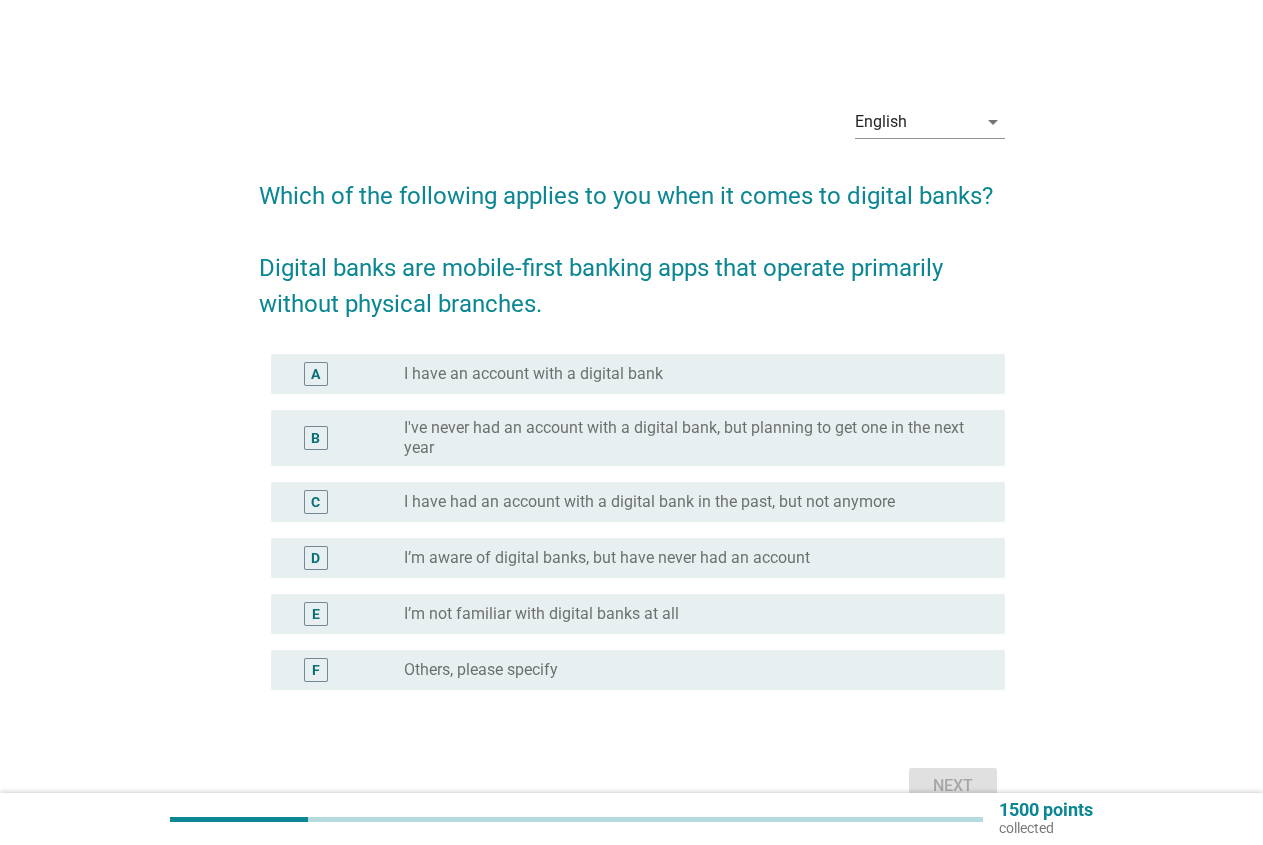 click on "I have an account with a digital bank" at bounding box center [533, 374] 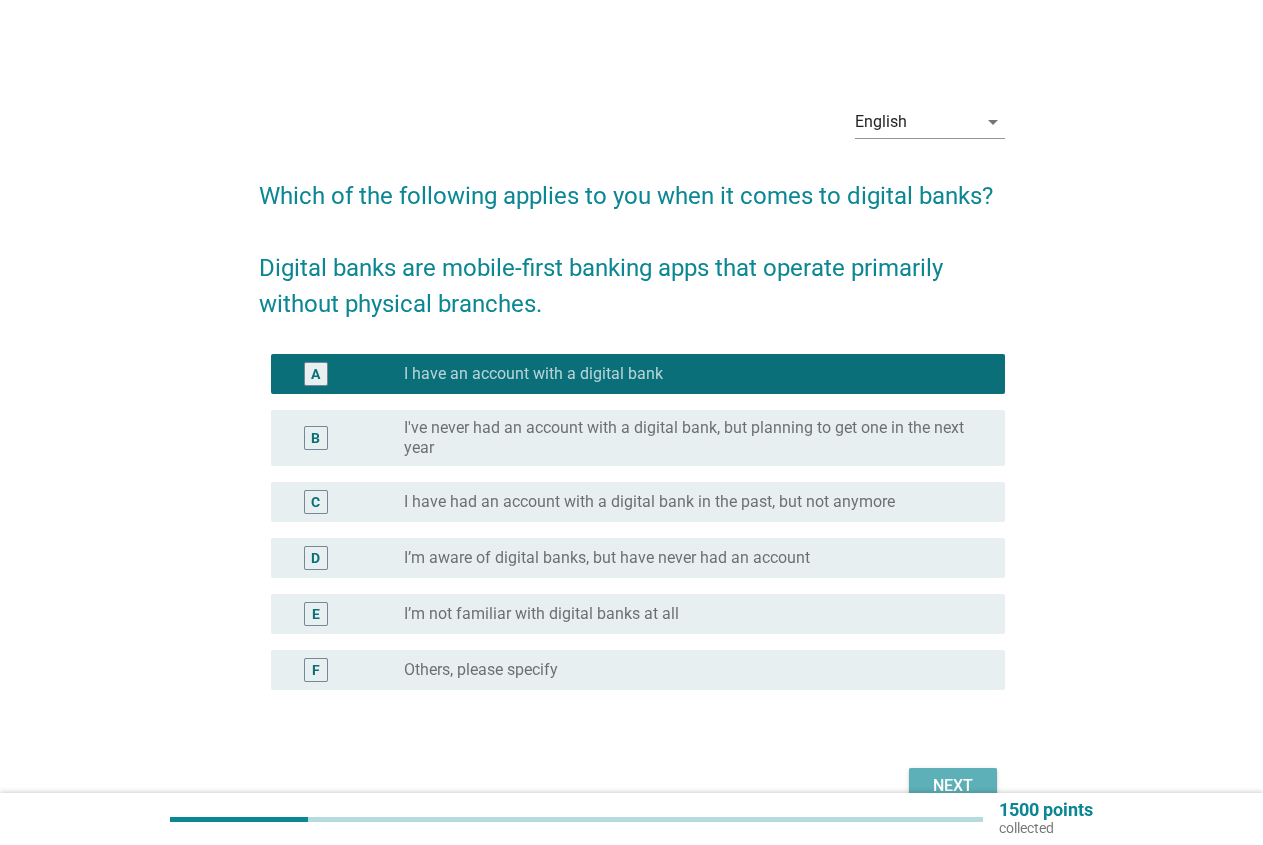 click on "Next" at bounding box center (953, 786) 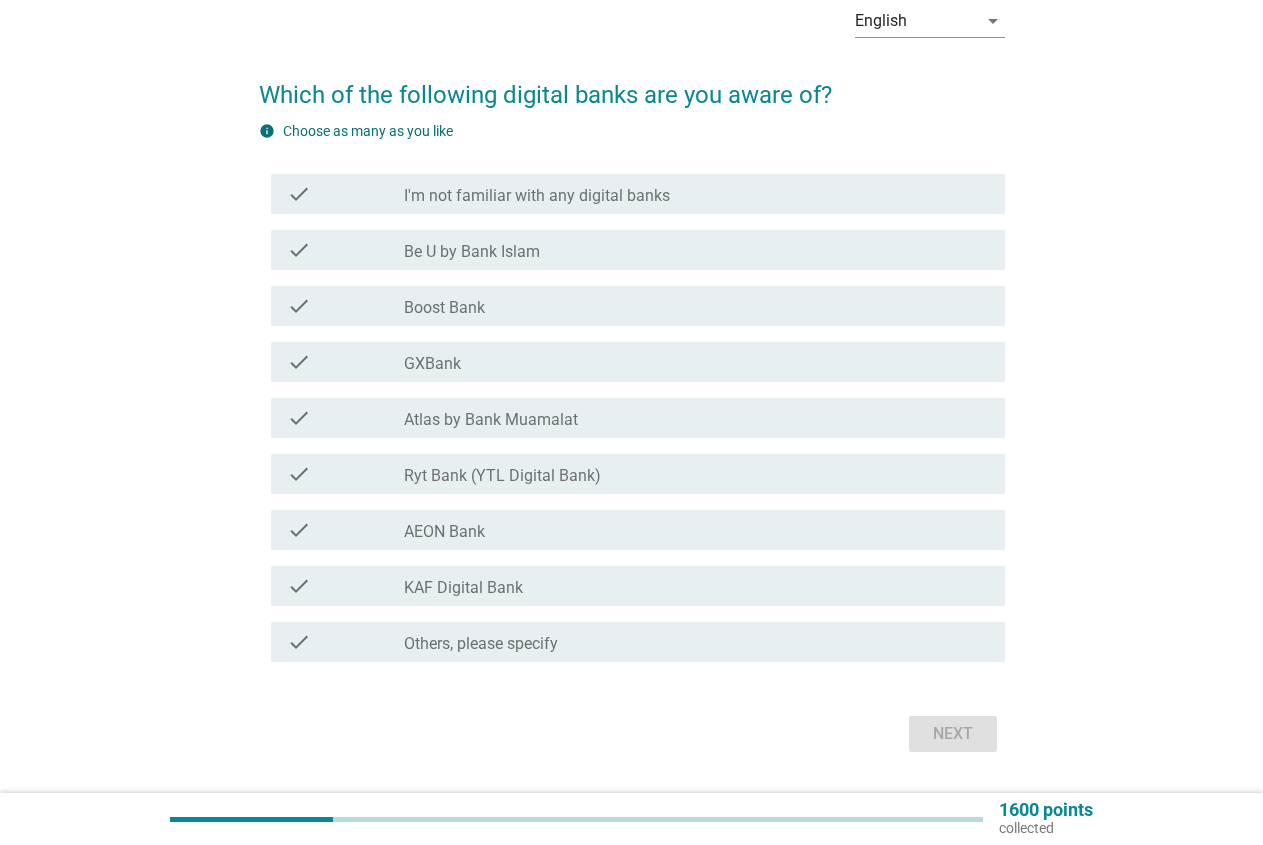 scroll, scrollTop: 102, scrollLeft: 0, axis: vertical 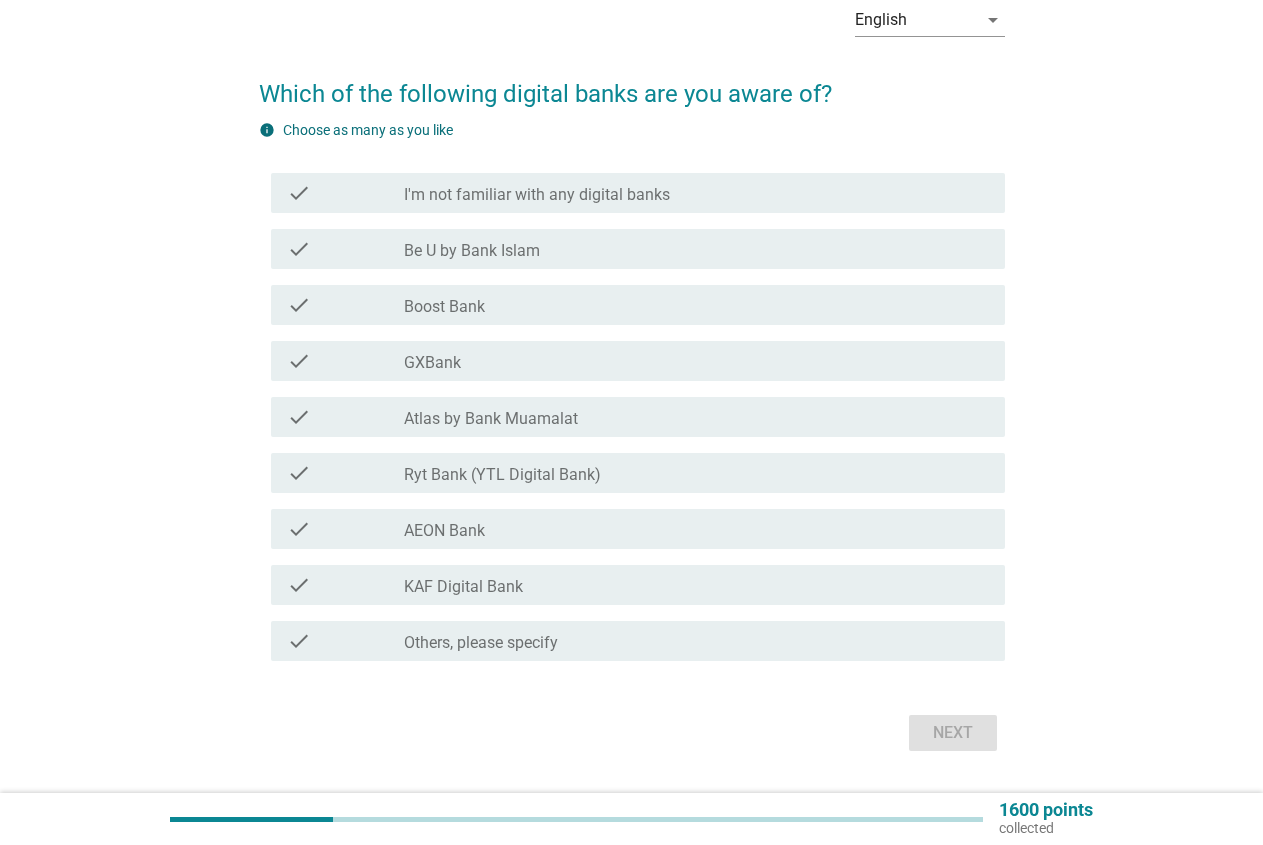 click on "check_box_outline_blank GXBank" at bounding box center (696, 361) 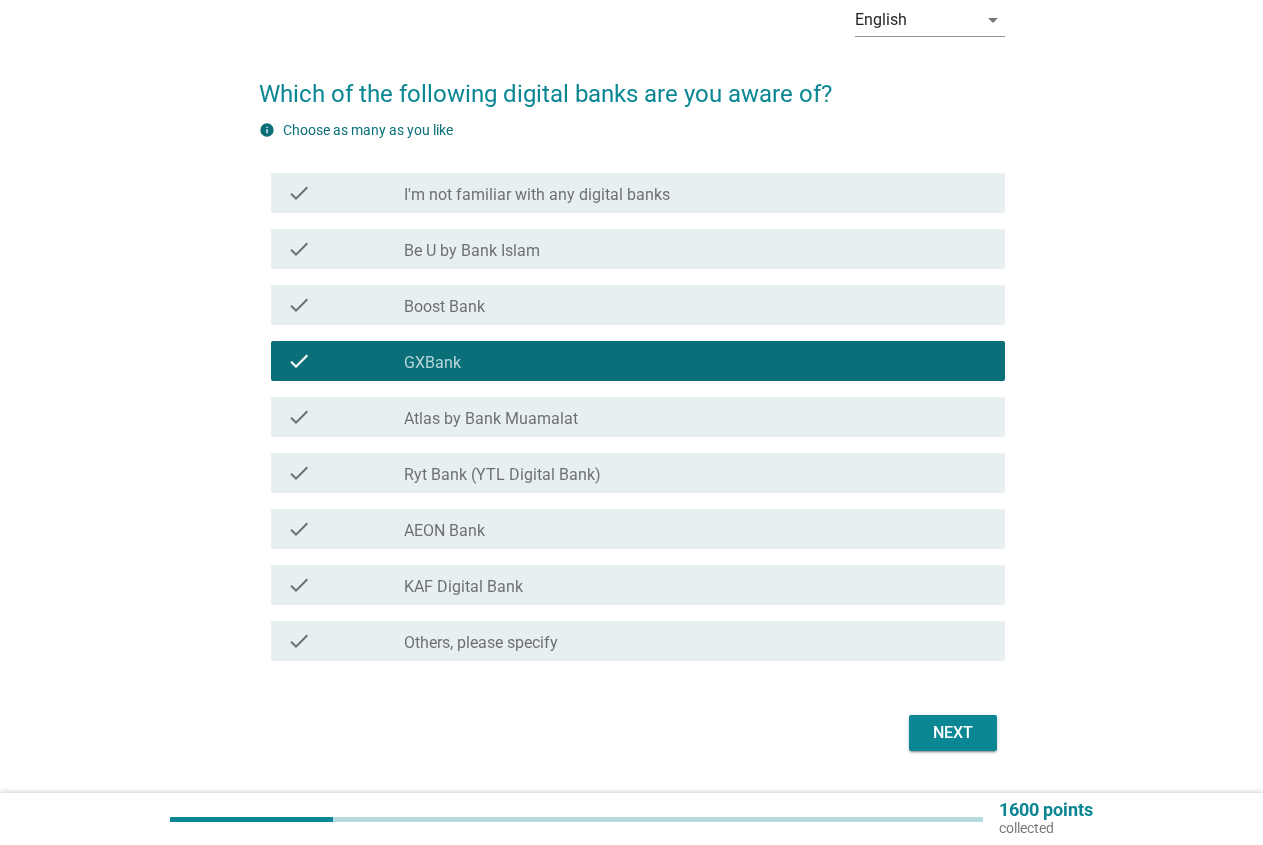 click on "Next" at bounding box center [953, 733] 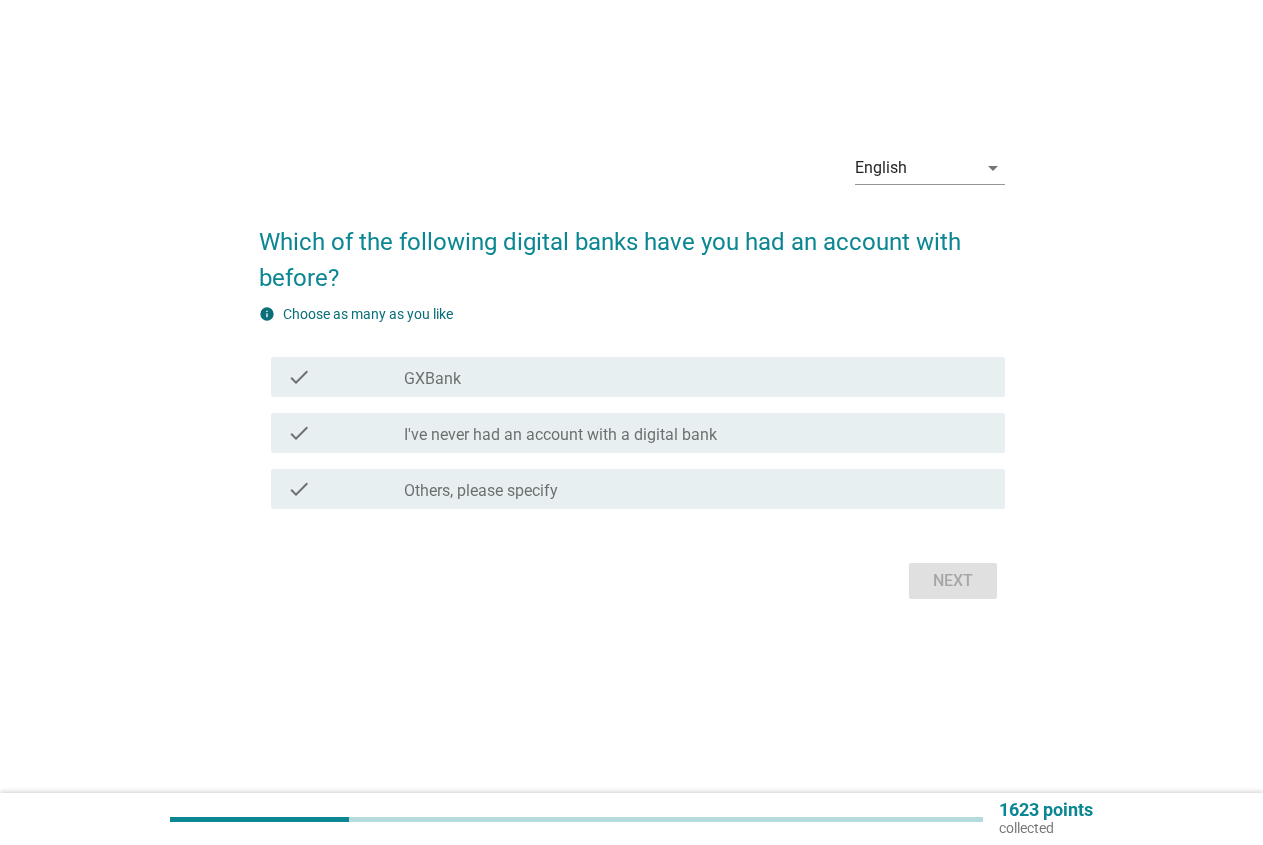 scroll, scrollTop: 0, scrollLeft: 0, axis: both 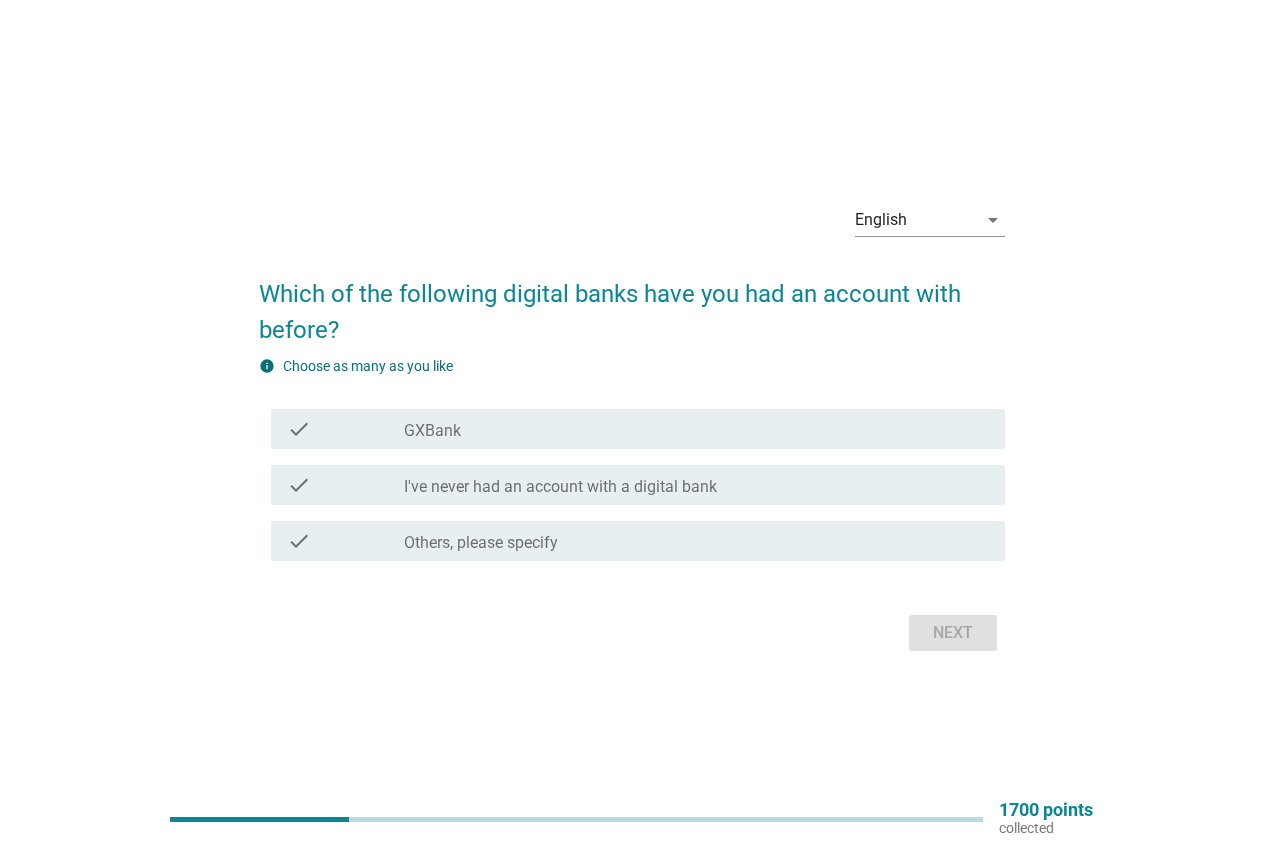 click on "check" at bounding box center (345, 429) 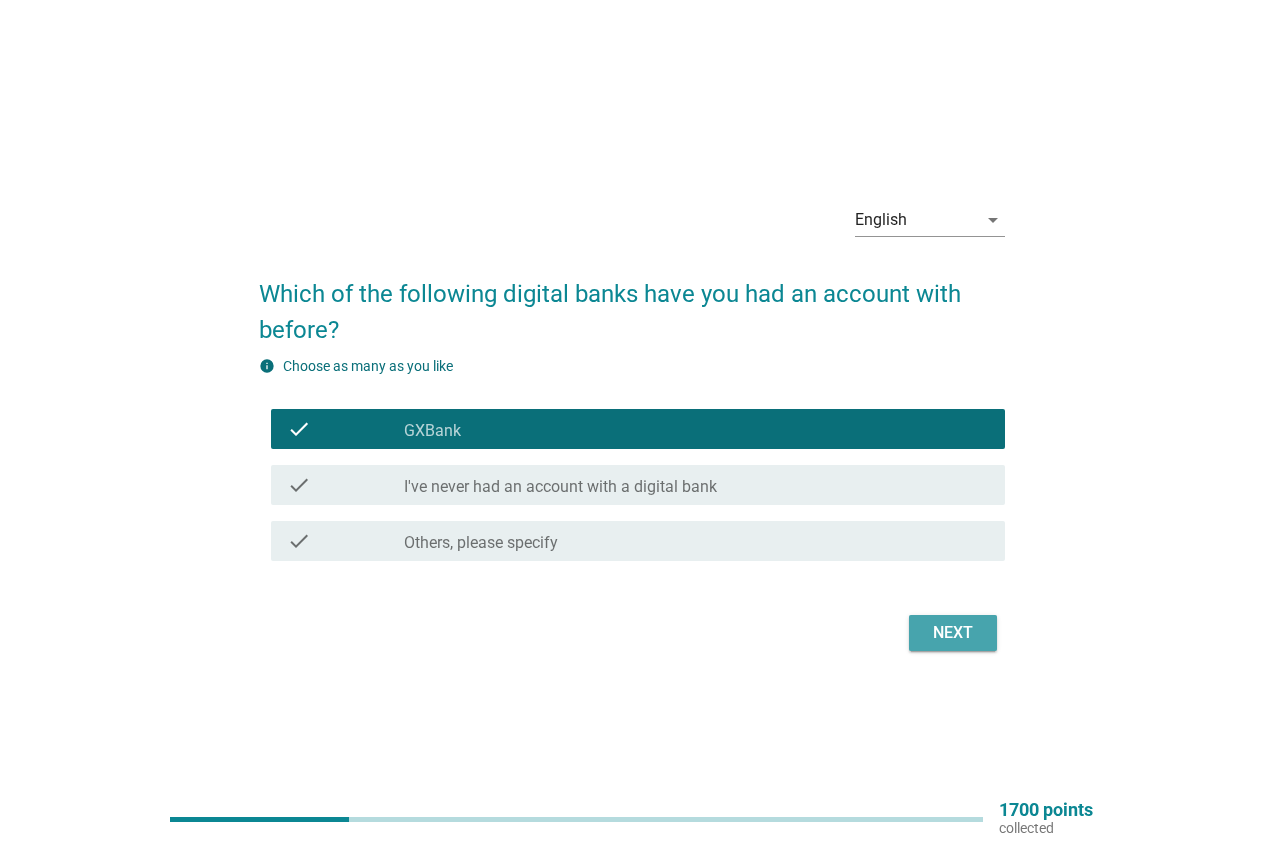 click on "Next" at bounding box center (953, 633) 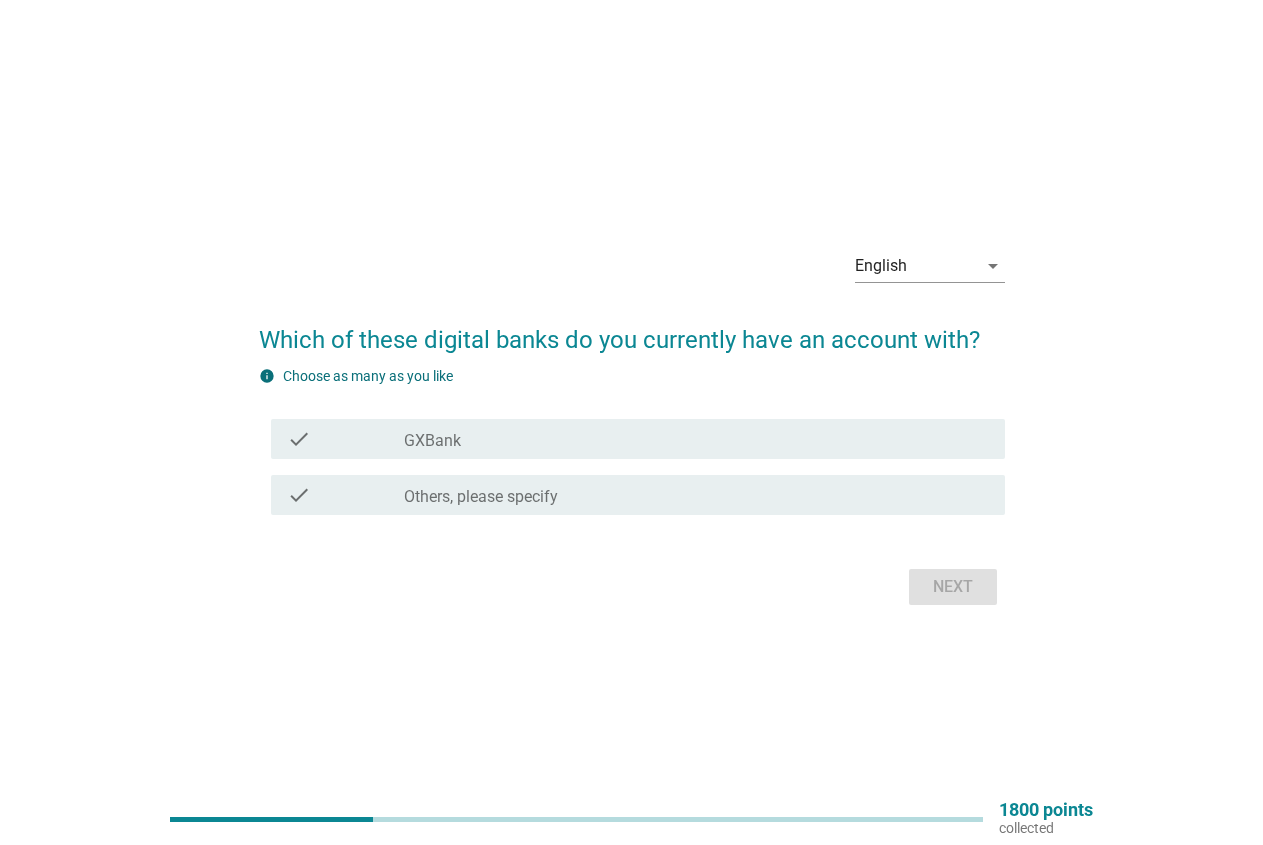 click on "GXBank" at bounding box center [432, 441] 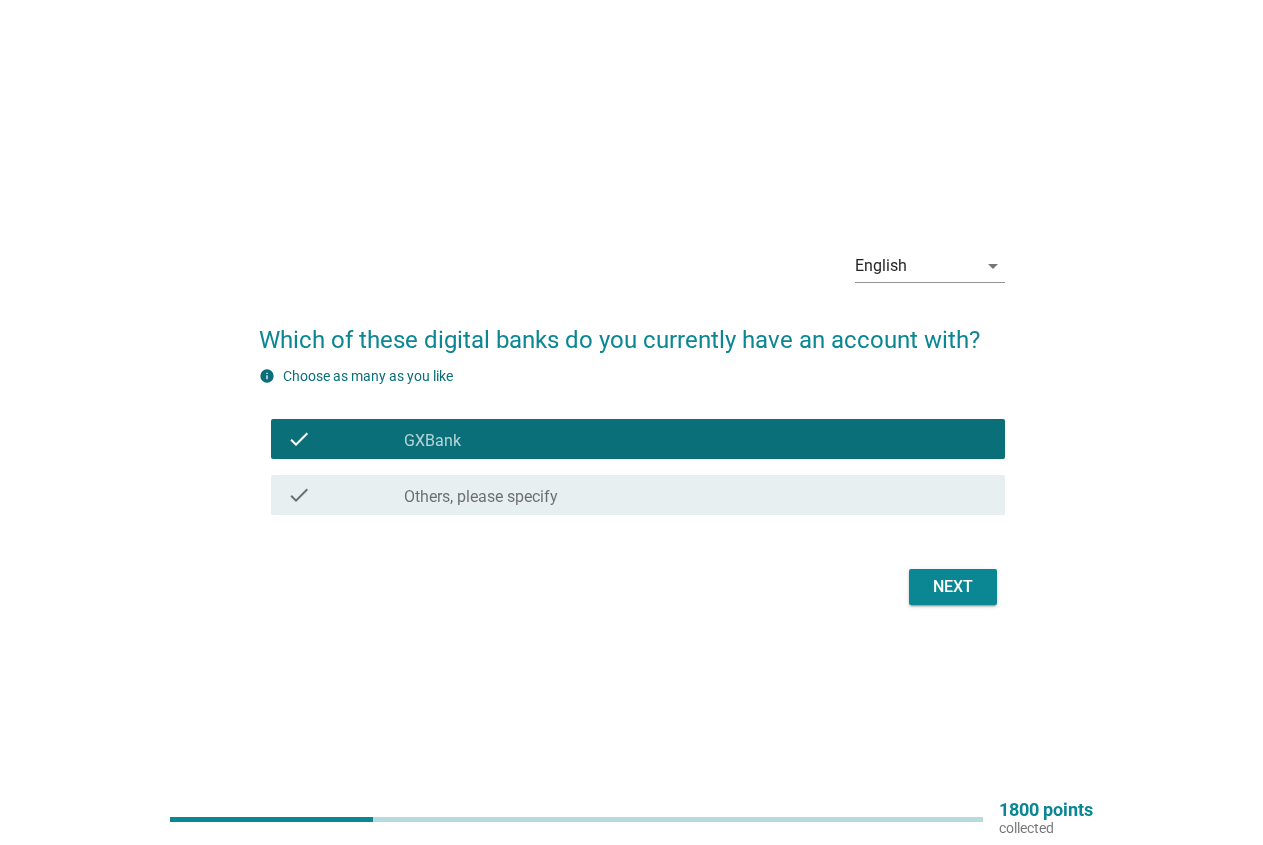 click on "Next" at bounding box center (953, 587) 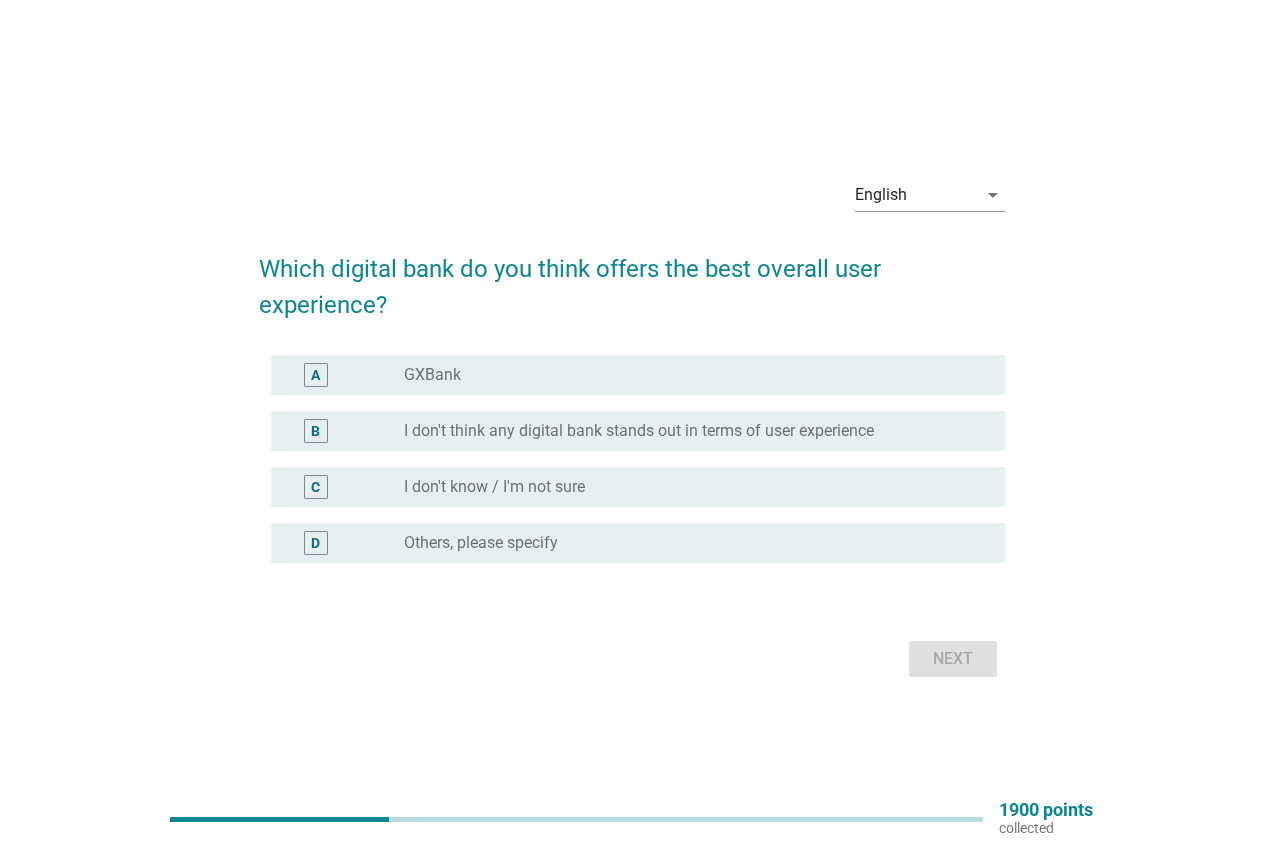 click on "GXBank" at bounding box center (432, 375) 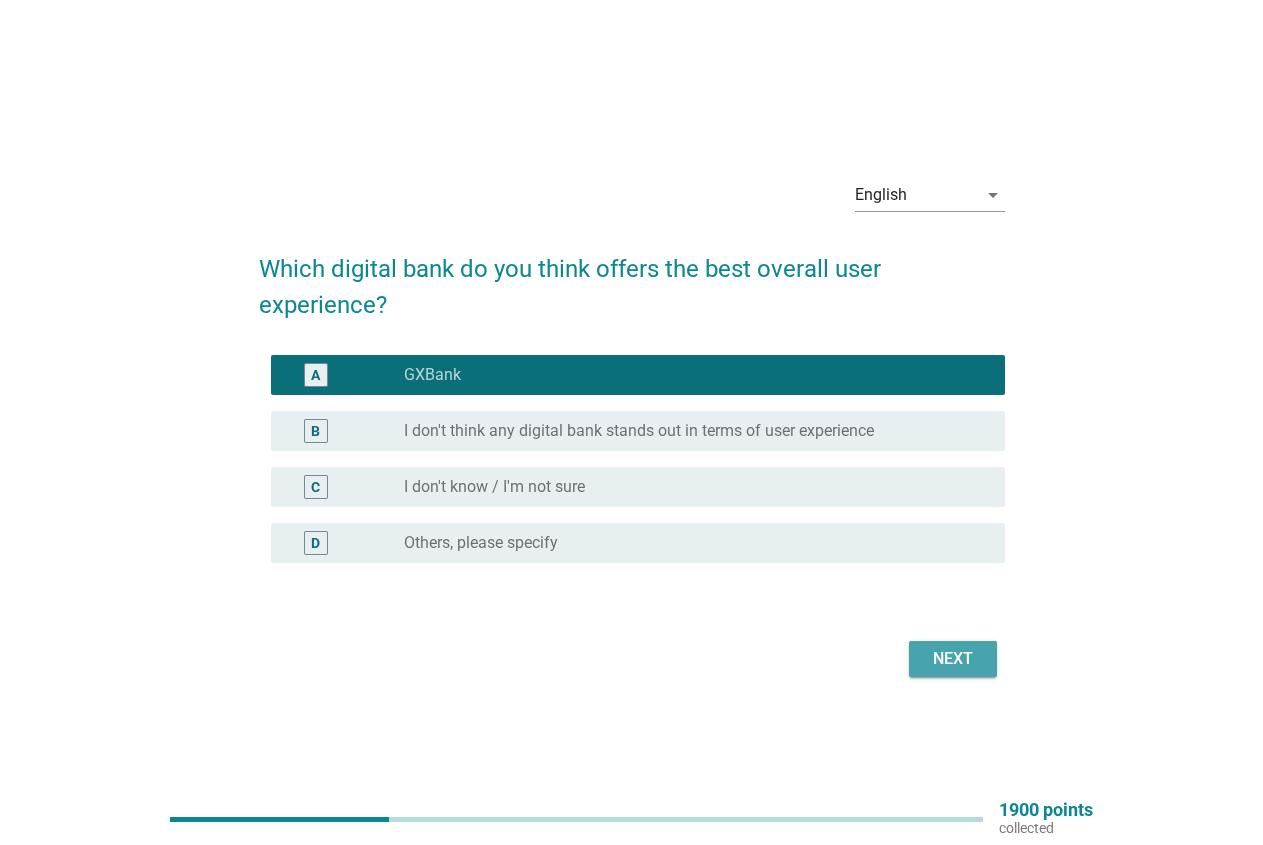 click on "Next" at bounding box center [953, 659] 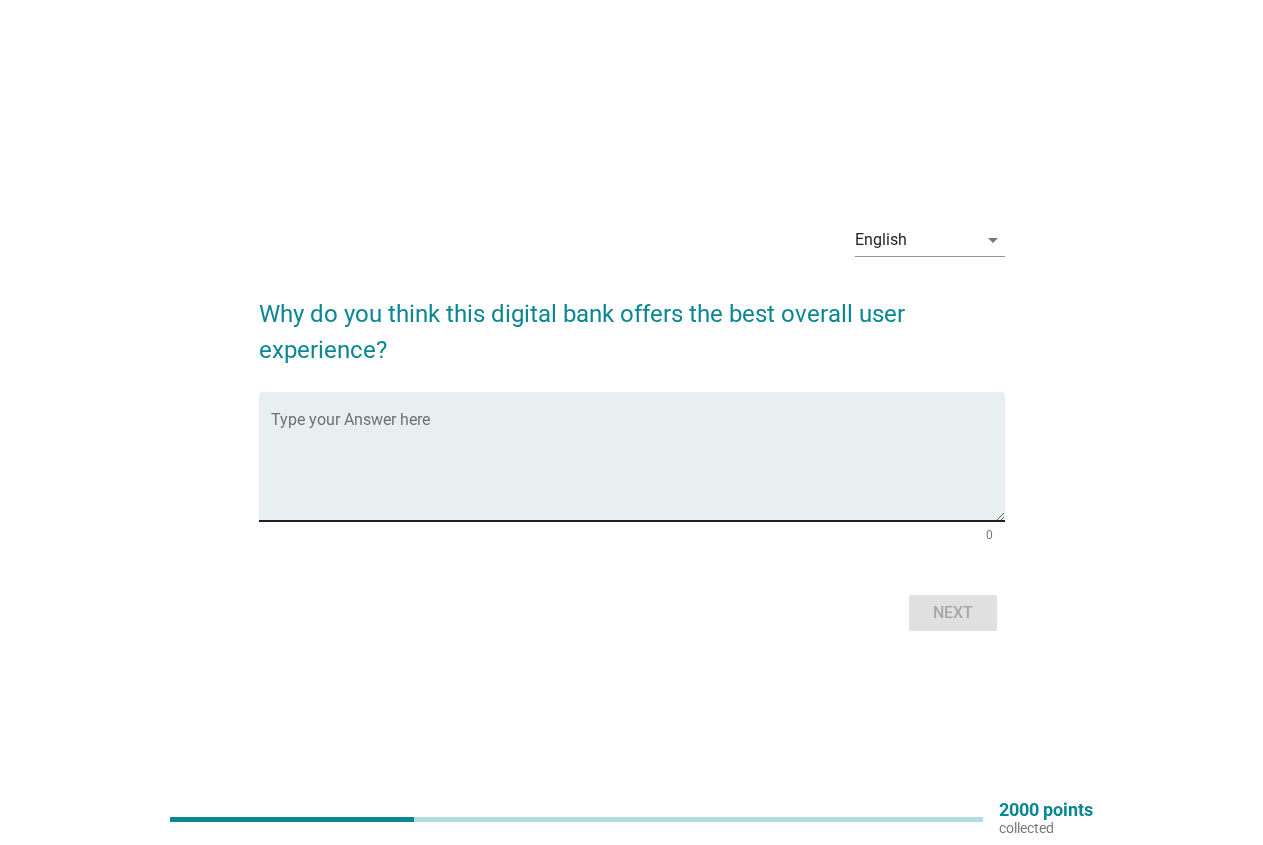 click at bounding box center (638, 468) 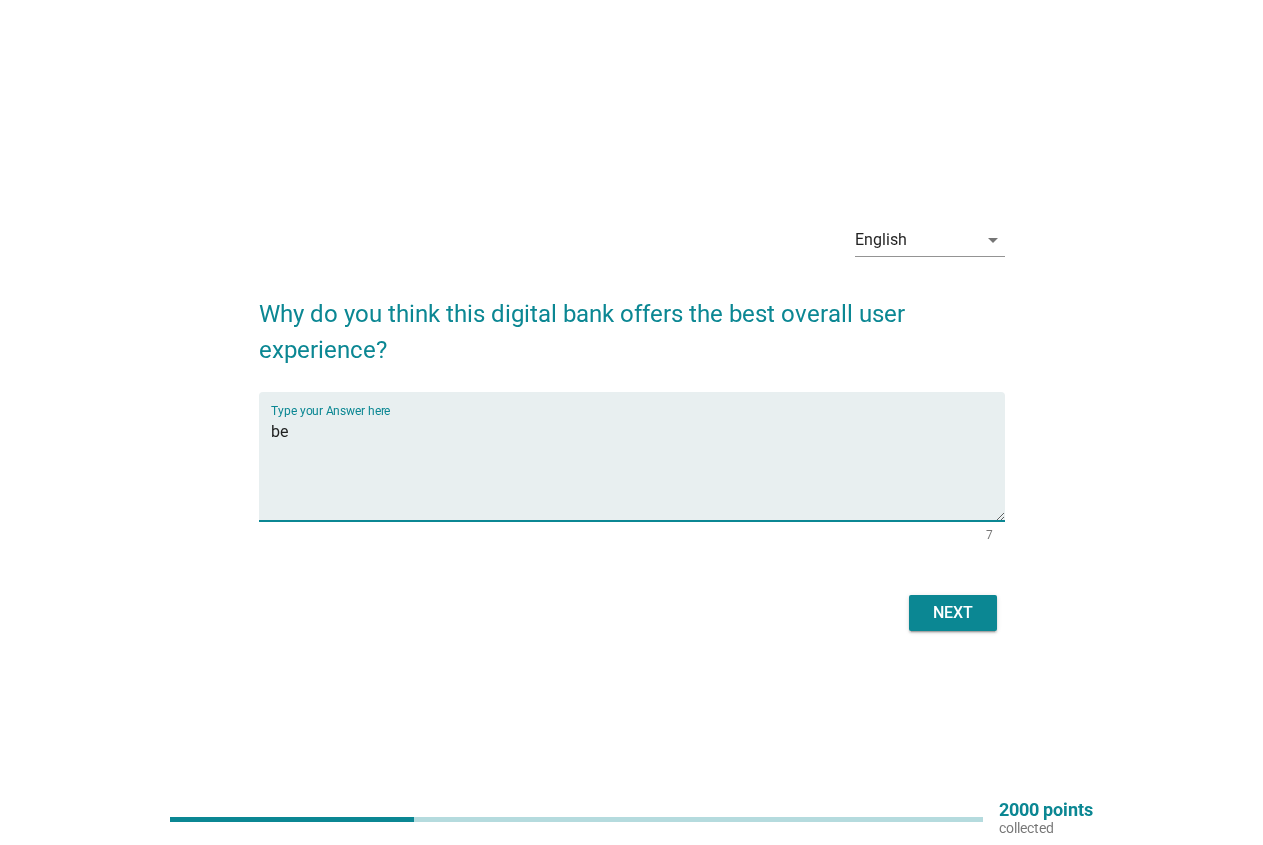 type on "b" 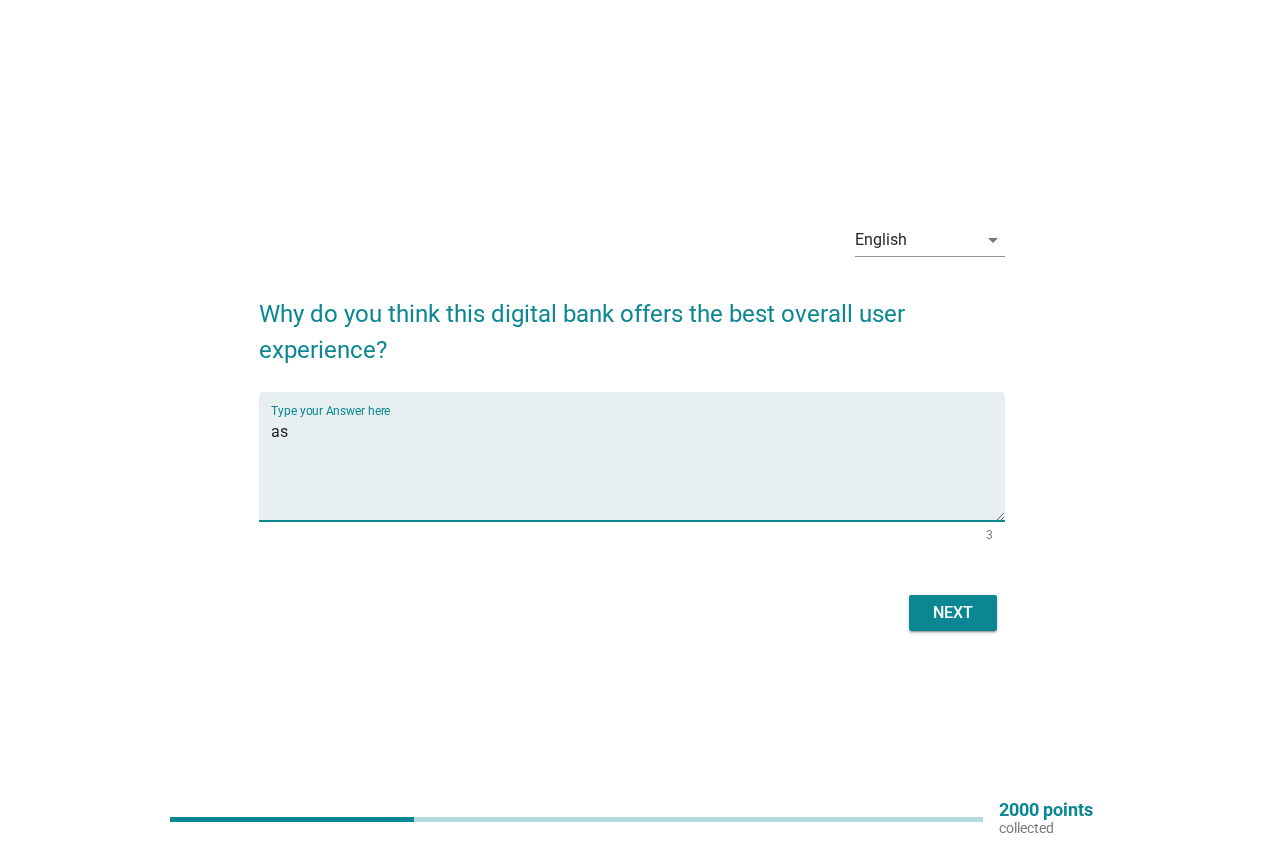 type on "a" 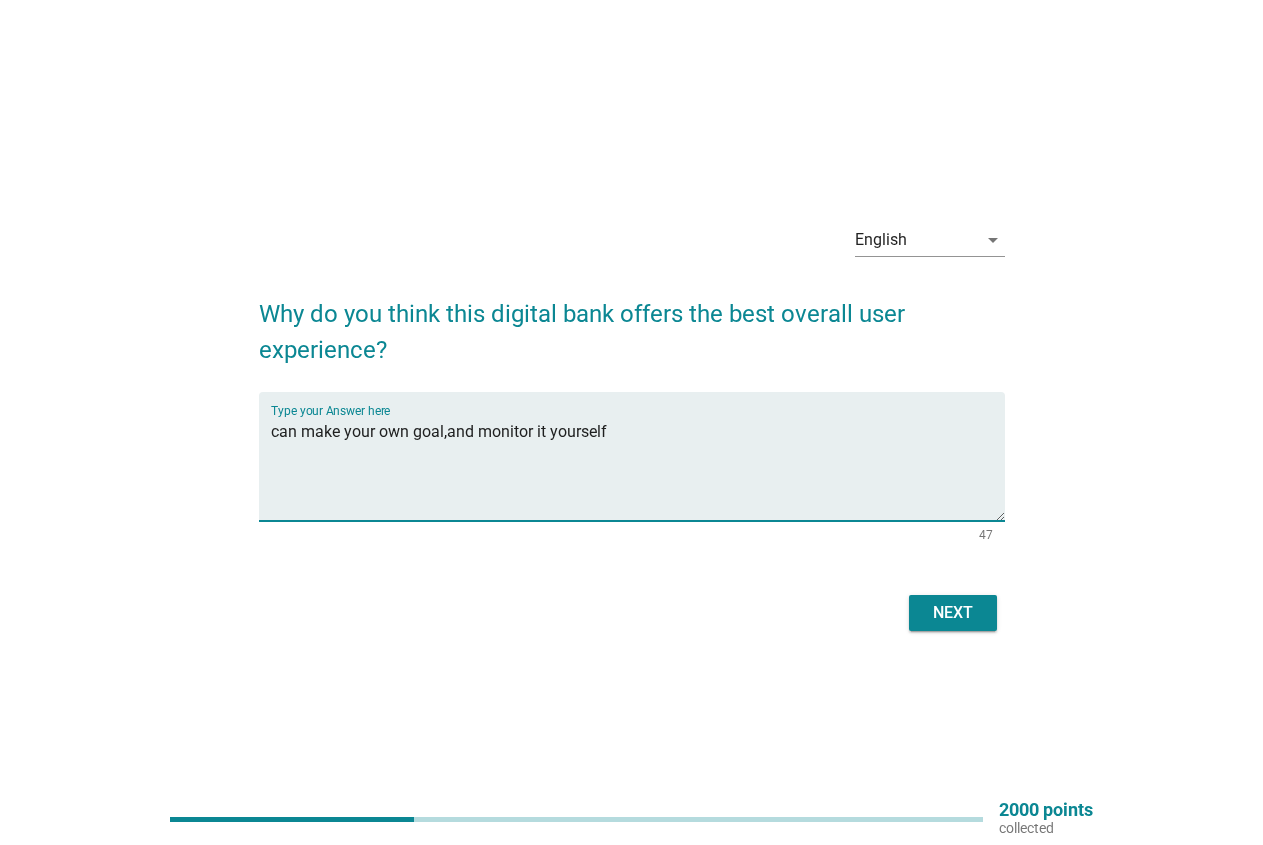 type on "can make your own goal,and monitor it yourself" 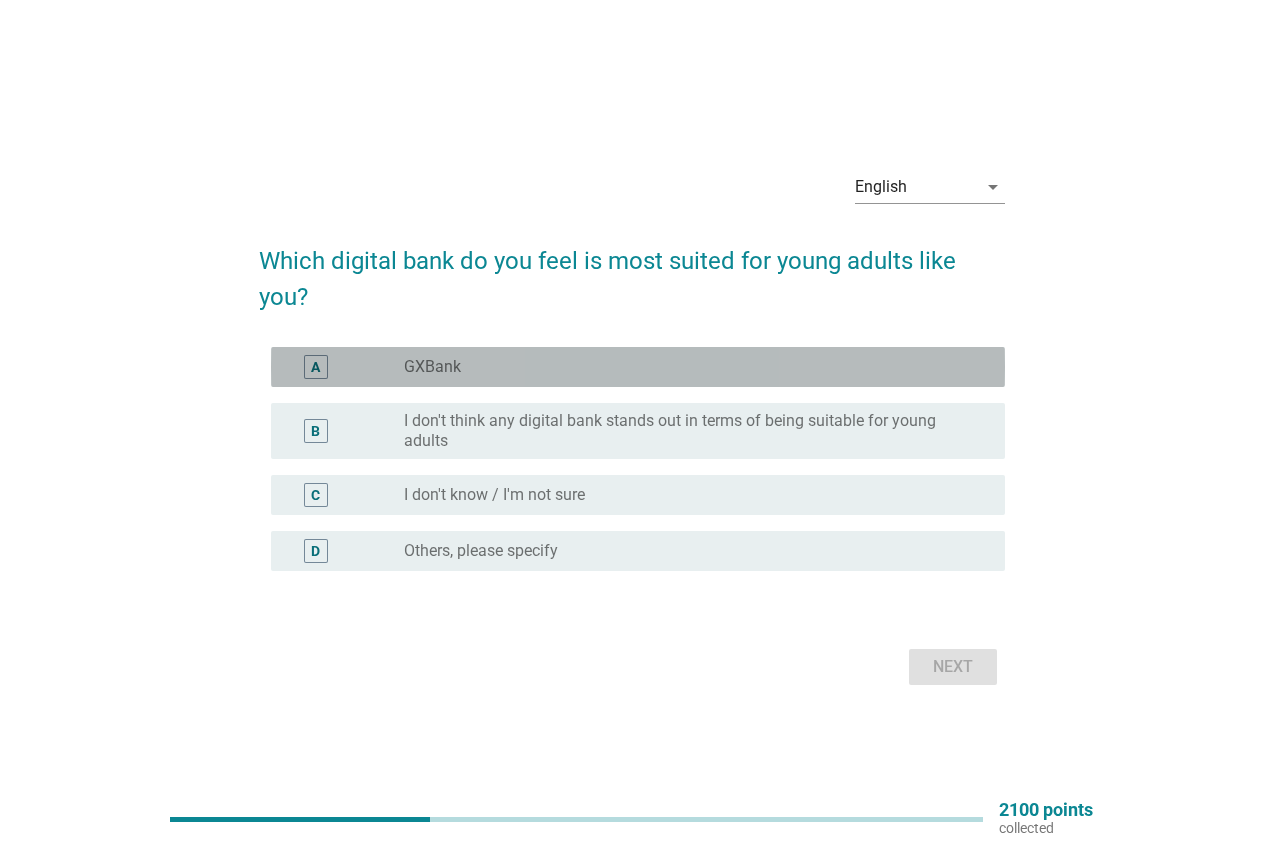 drag, startPoint x: 423, startPoint y: 366, endPoint x: 472, endPoint y: 404, distance: 62.008064 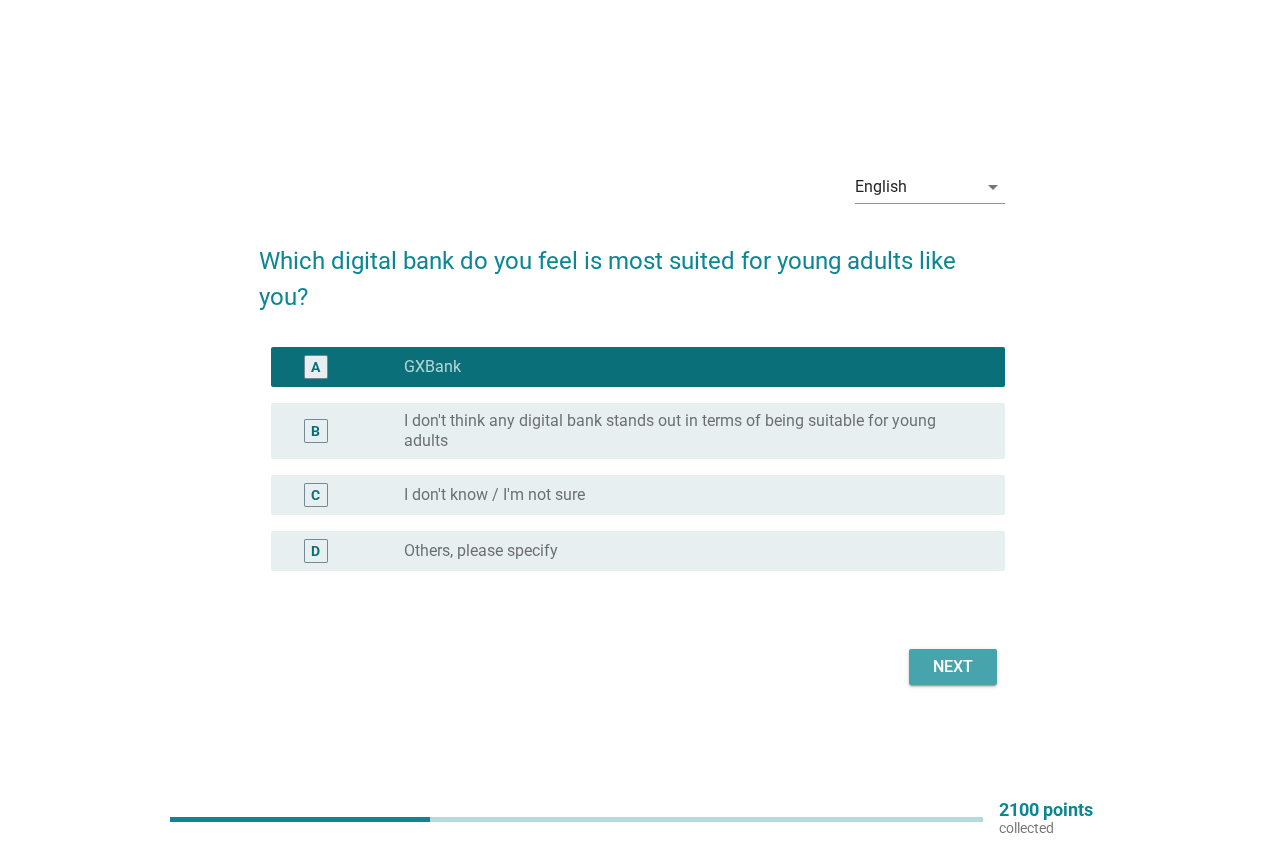 click on "Next" at bounding box center [953, 667] 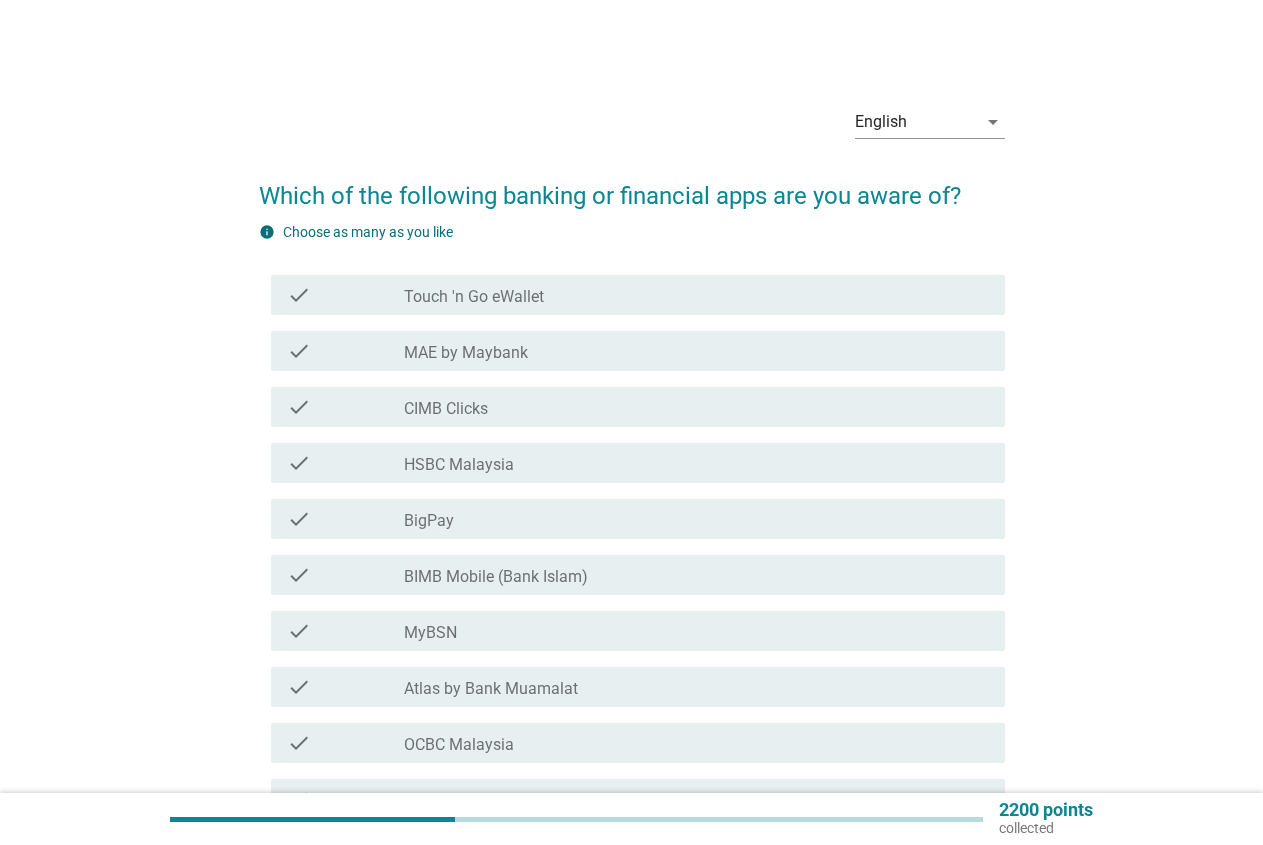 click on "check     check_box_outline_blank MAE by Maybank" at bounding box center [632, 351] 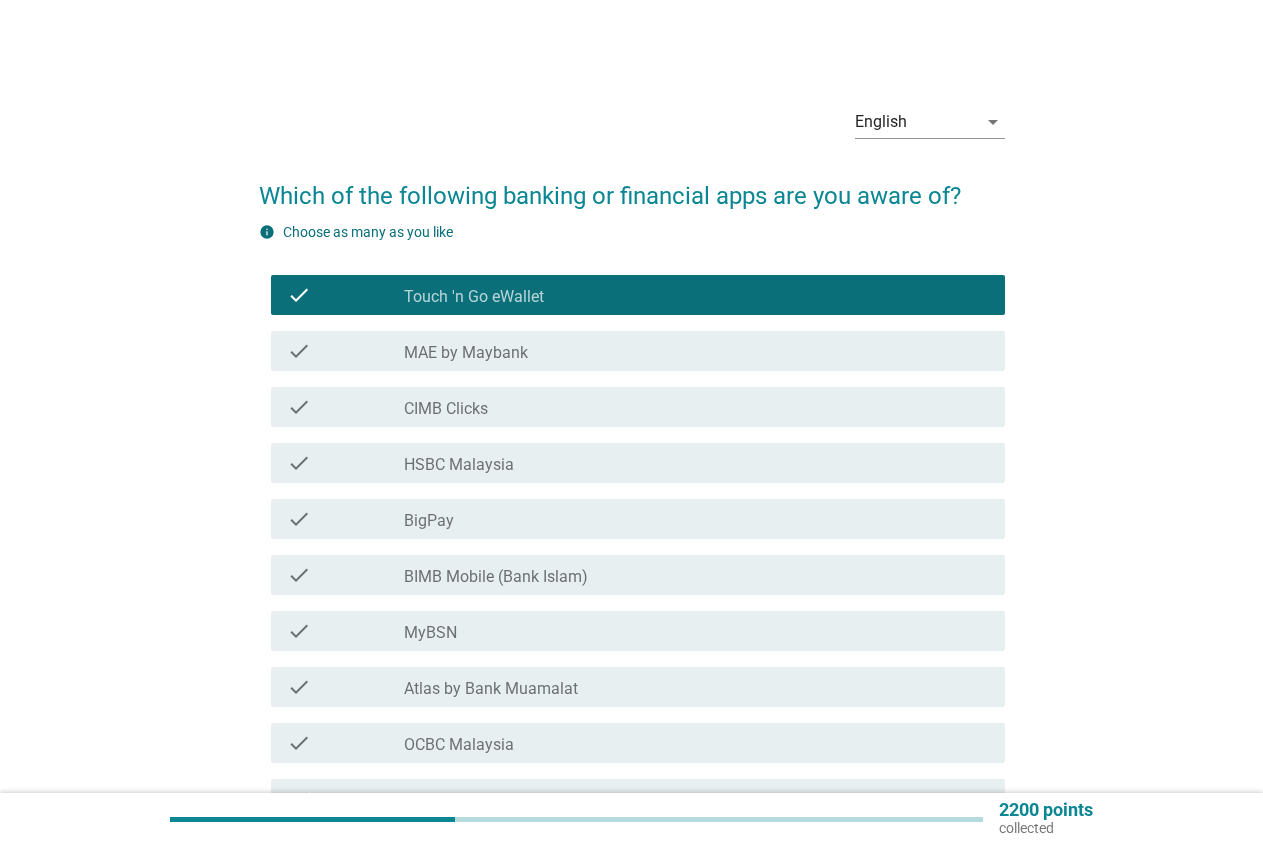 click on "check_box_outline_blank MAE by Maybank" at bounding box center [696, 351] 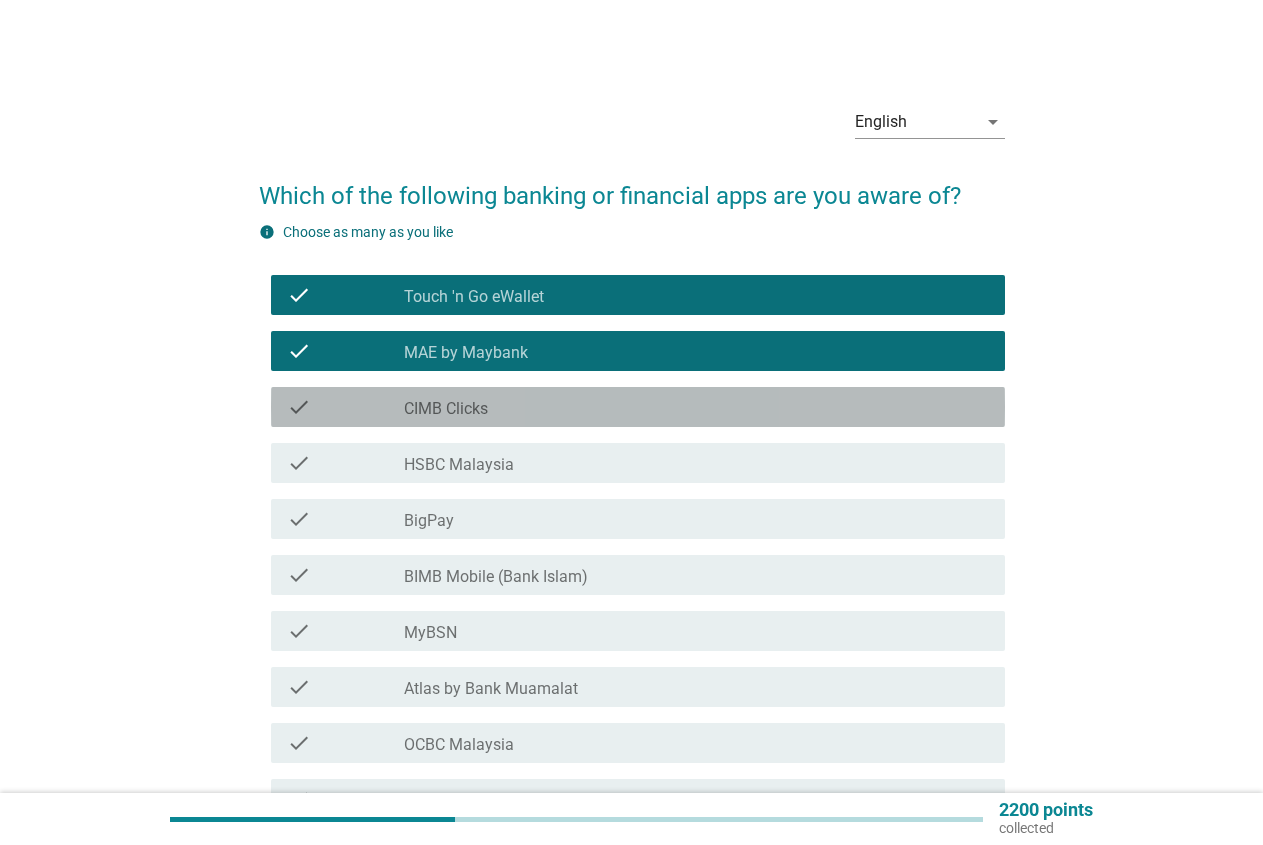 click on "check_box_outline_blank CIMB Clicks" at bounding box center [696, 407] 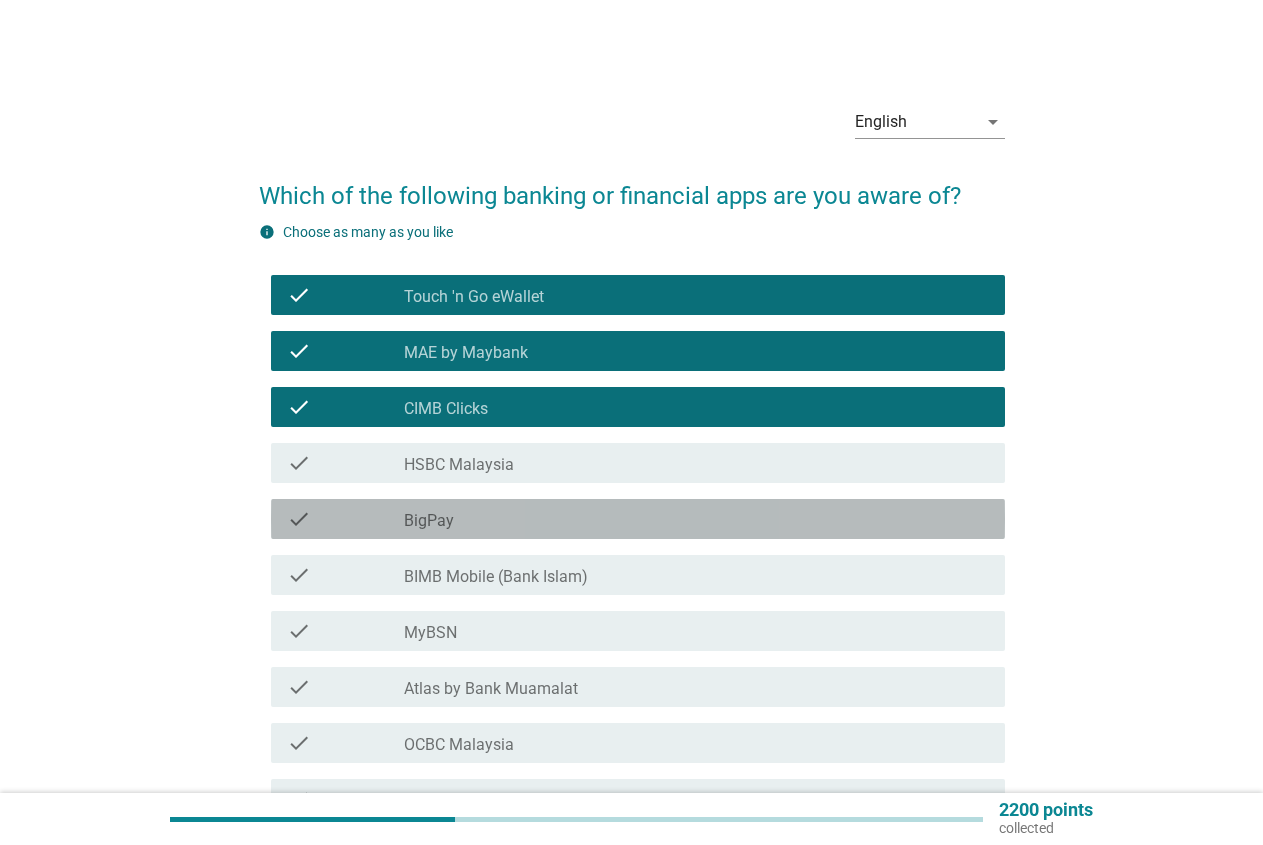 click on "check     check_box_outline_blank BigPay" at bounding box center [638, 519] 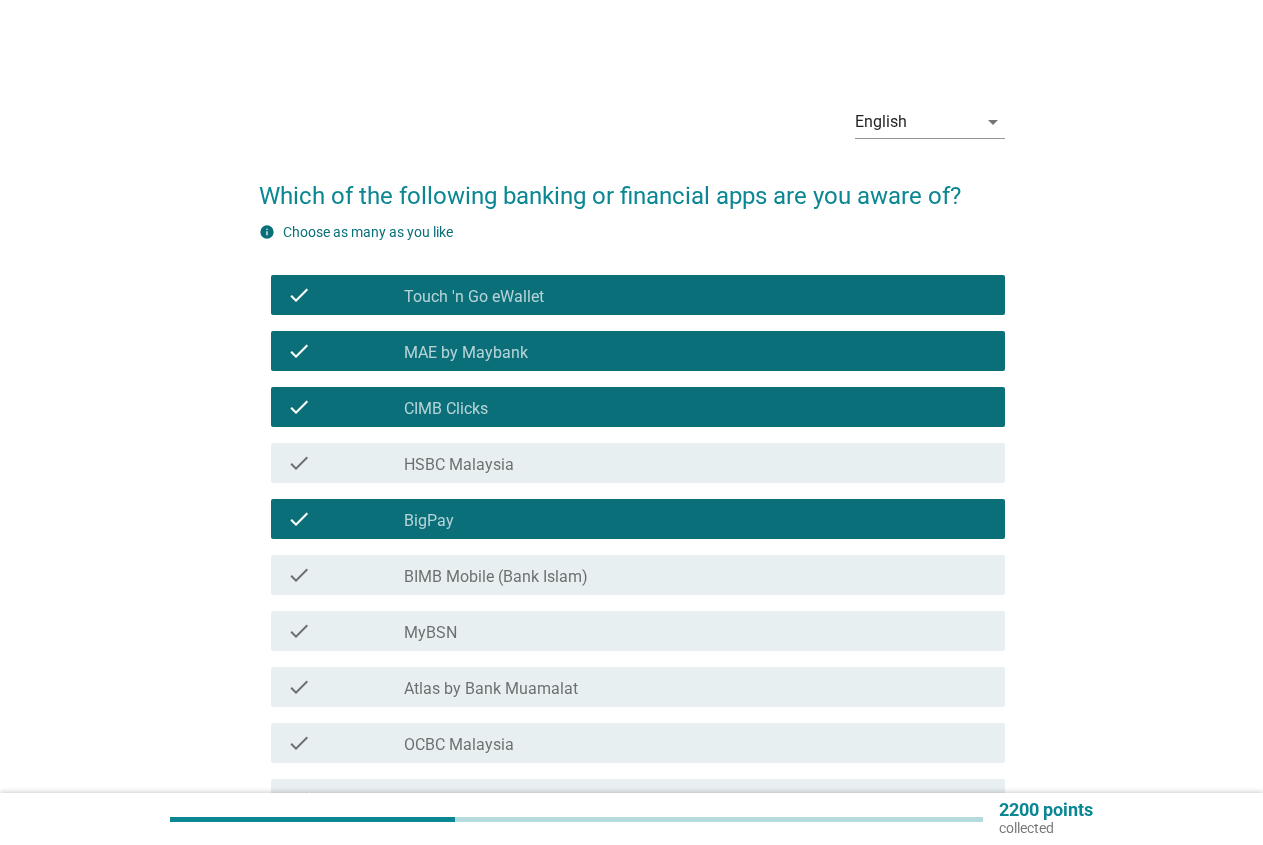 click on "BIMB Mobile (Bank Islam)" at bounding box center [496, 577] 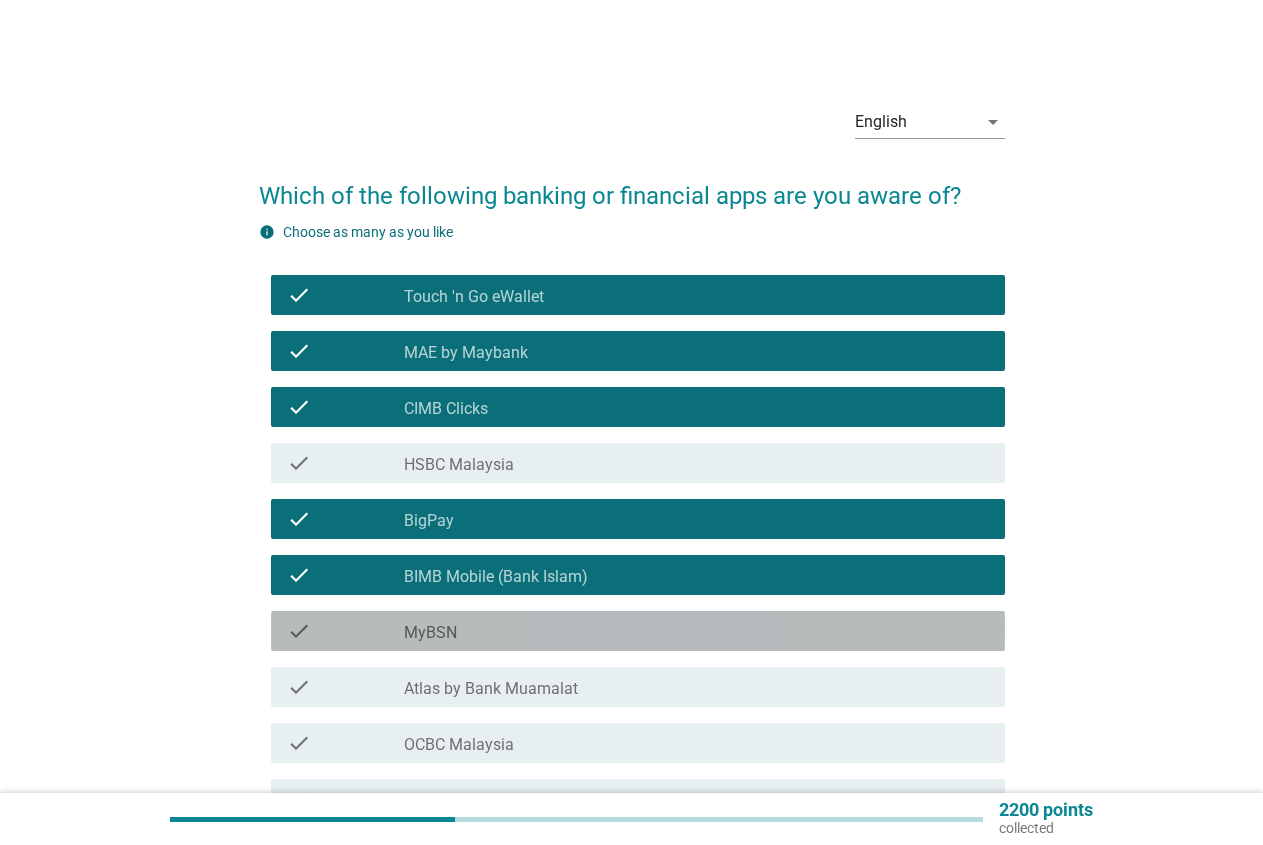 click on "check_box_outline_blank MyBSN" at bounding box center [696, 631] 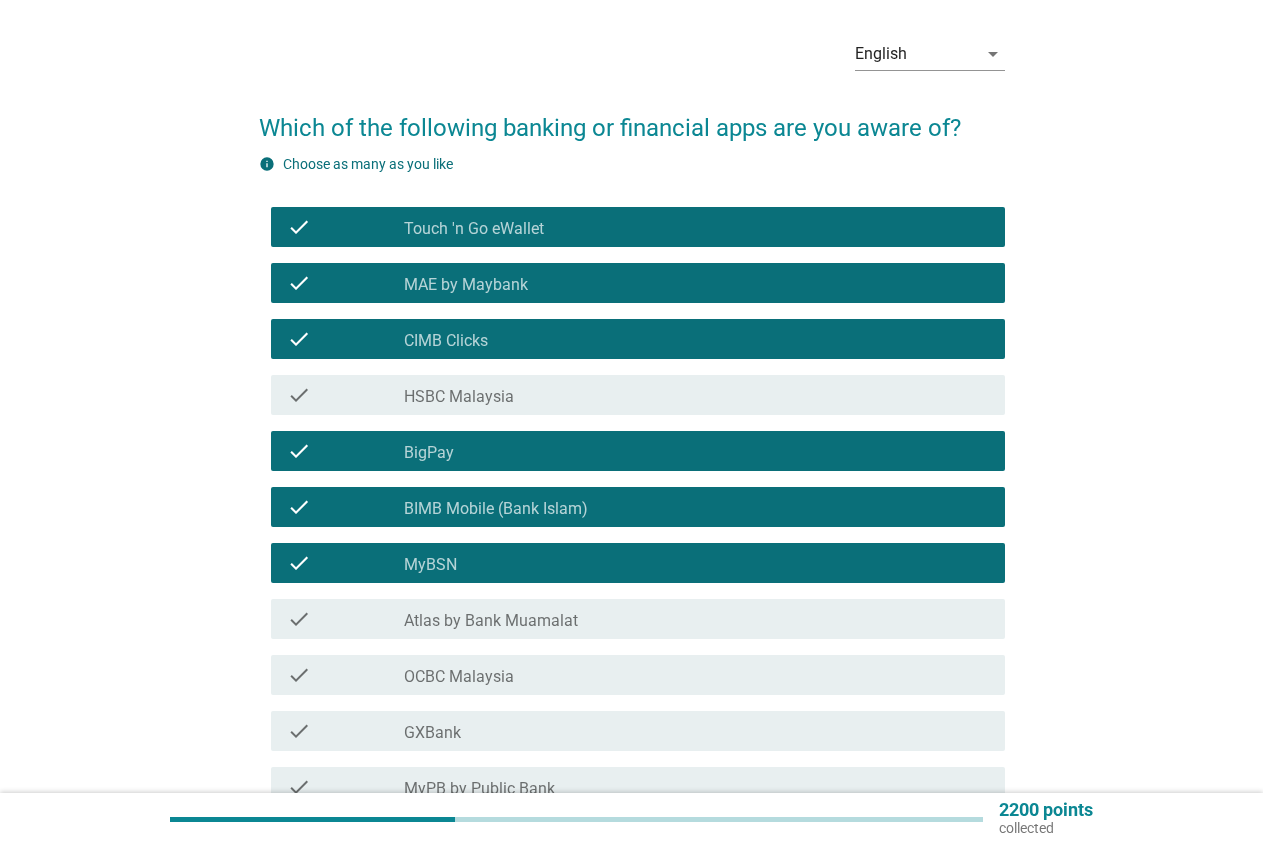 scroll, scrollTop: 204, scrollLeft: 0, axis: vertical 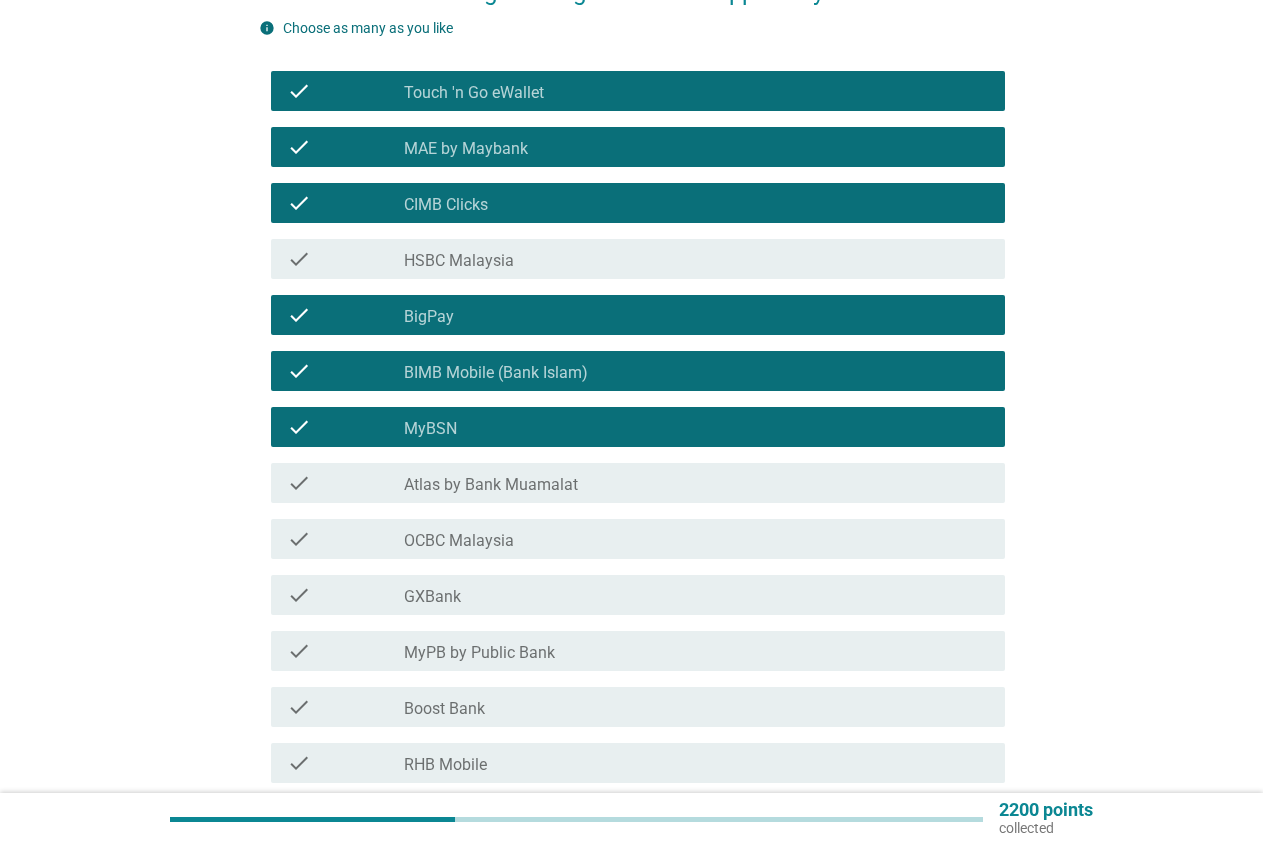 click on "check_box_outline_blank GXBank" at bounding box center [696, 595] 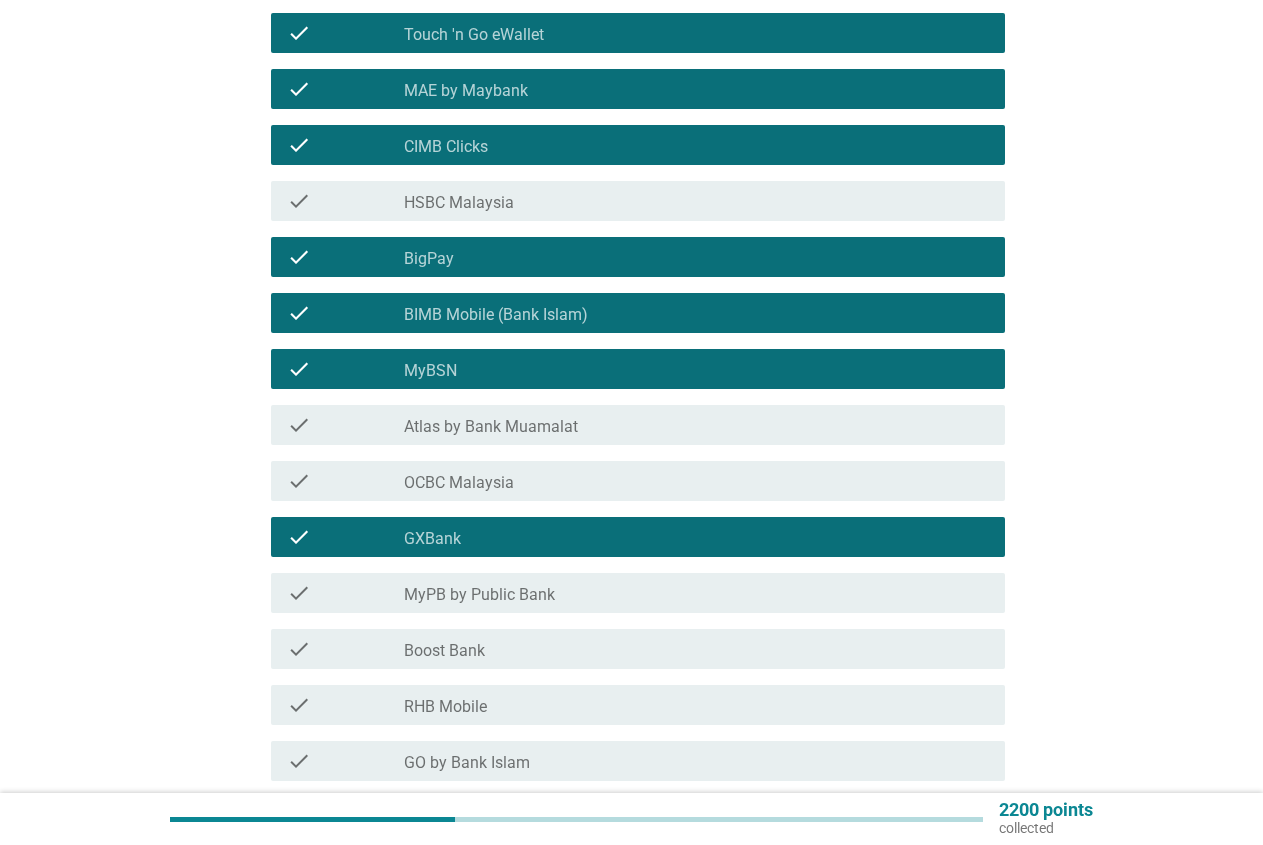 scroll, scrollTop: 306, scrollLeft: 0, axis: vertical 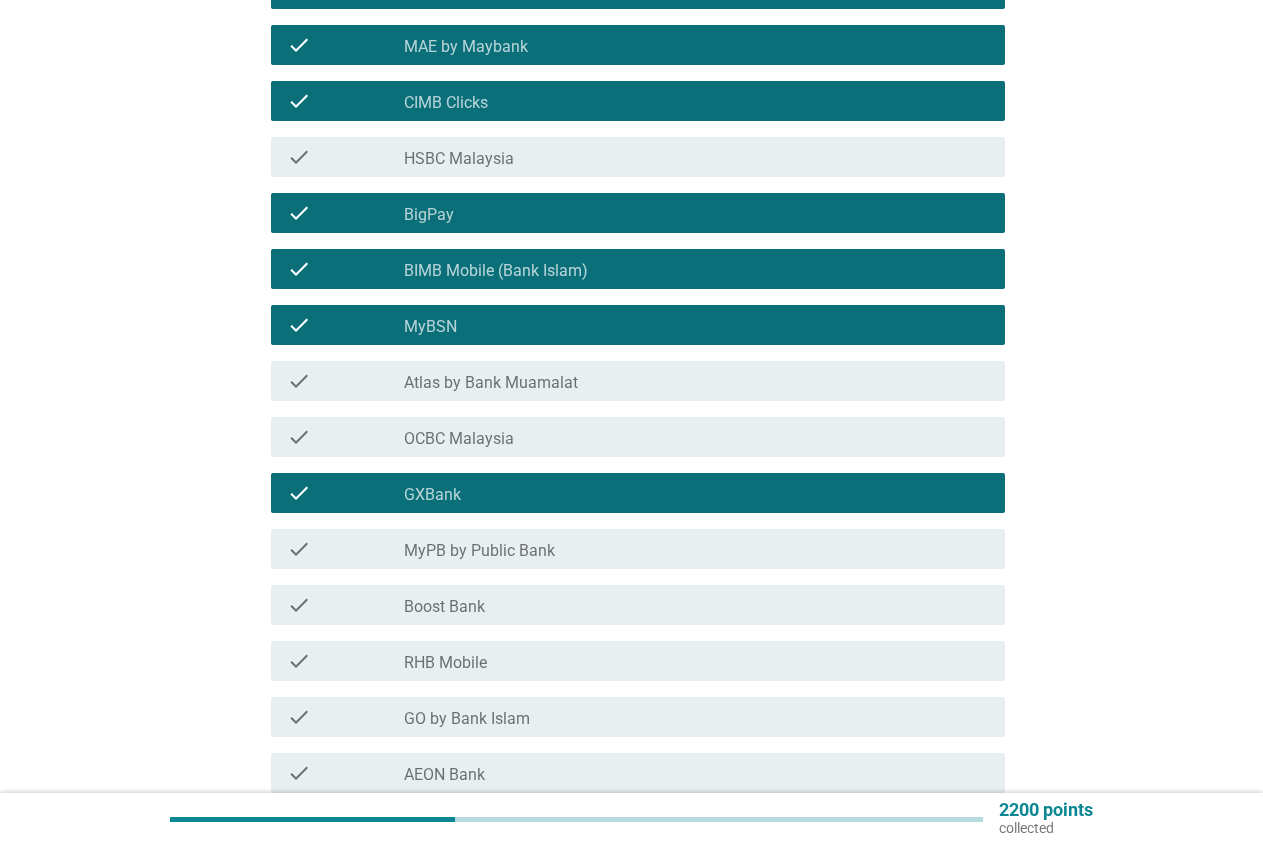 click on "Boost Bank" at bounding box center (444, 607) 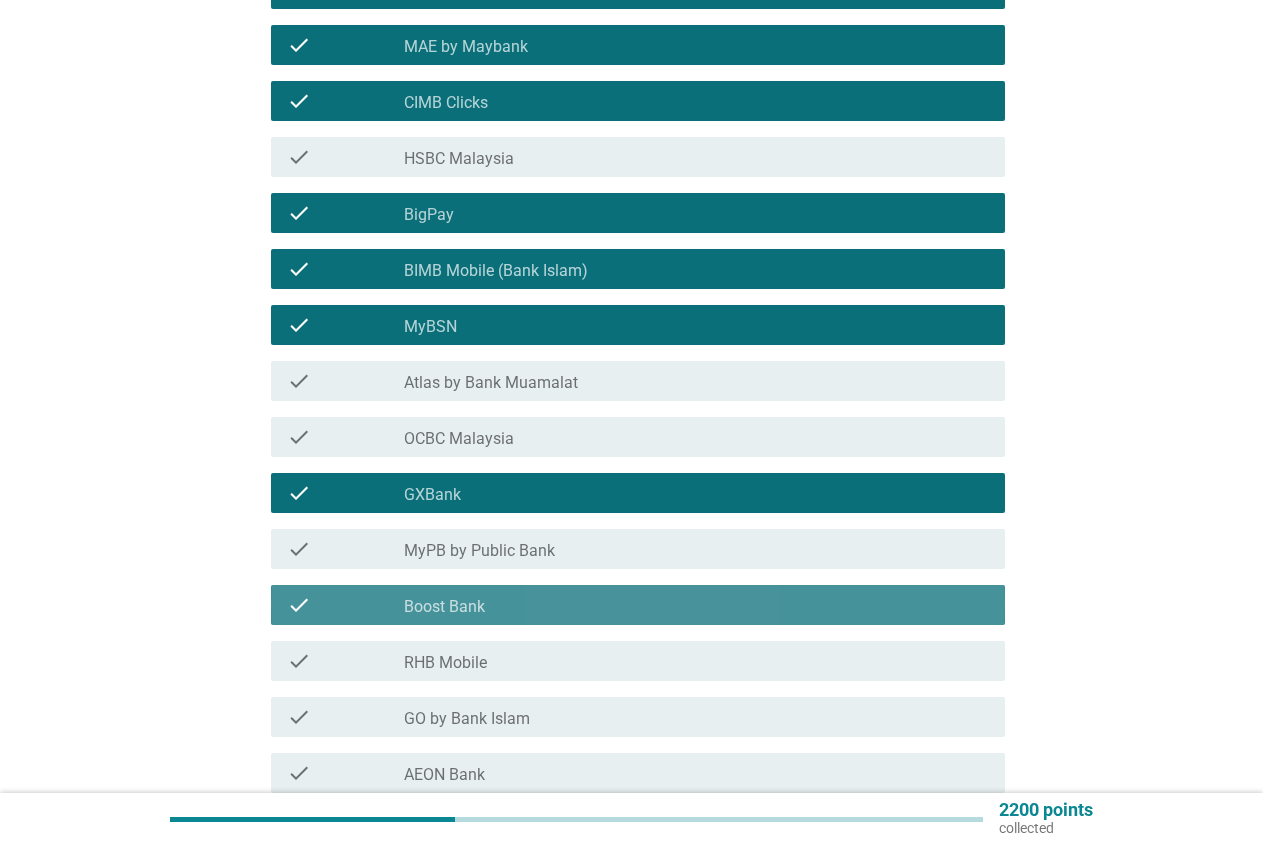 drag, startPoint x: 477, startPoint y: 613, endPoint x: 492, endPoint y: 641, distance: 31.764761 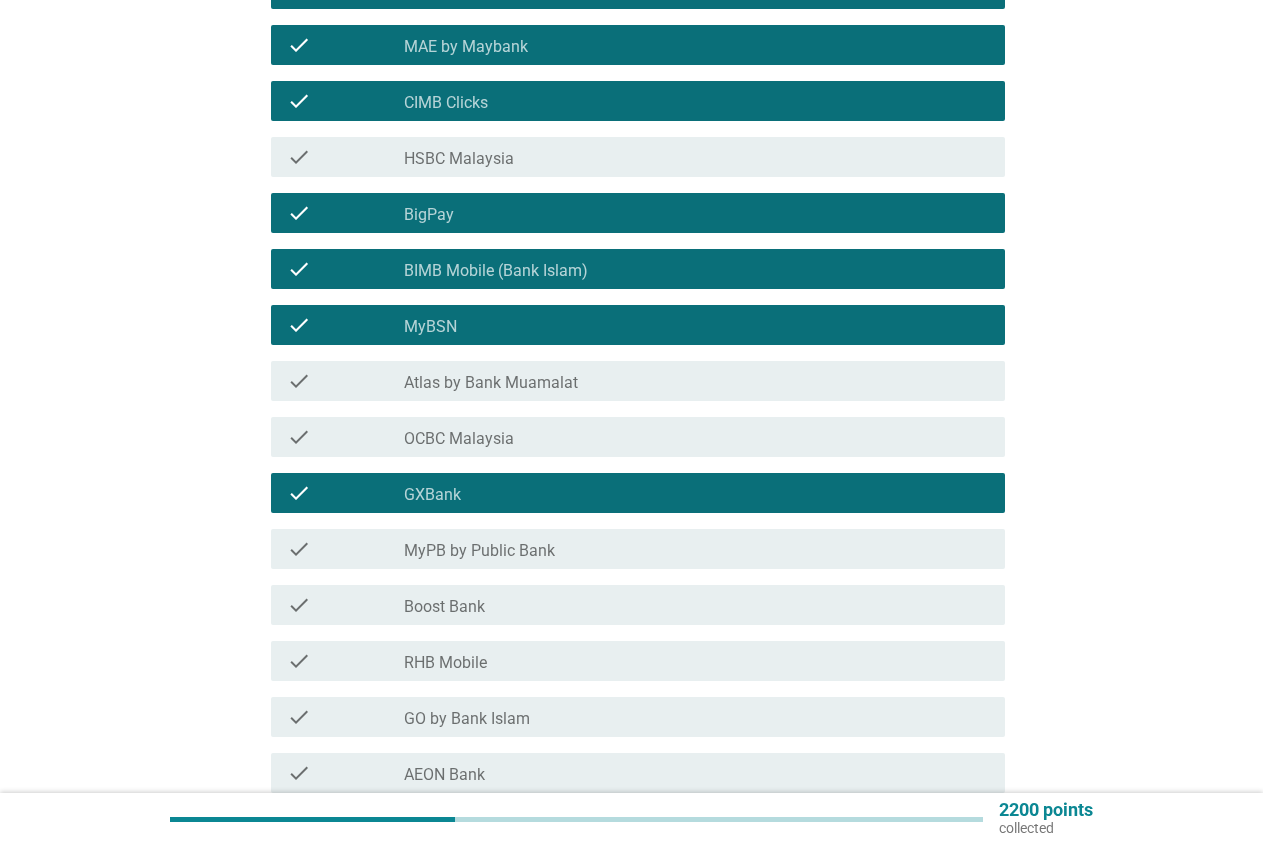 click on "check_box_outline_blank RHB Mobile" at bounding box center (696, 661) 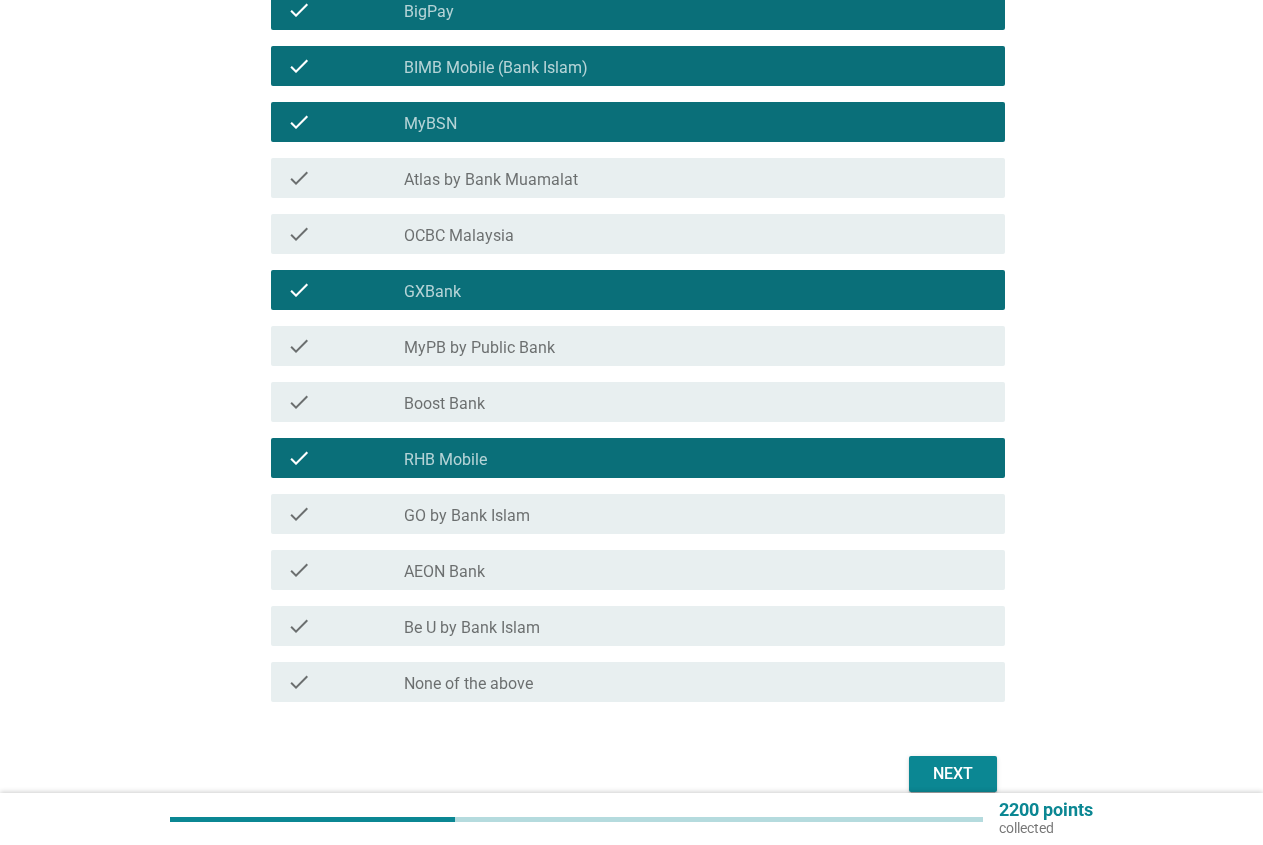 scroll, scrollTop: 510, scrollLeft: 0, axis: vertical 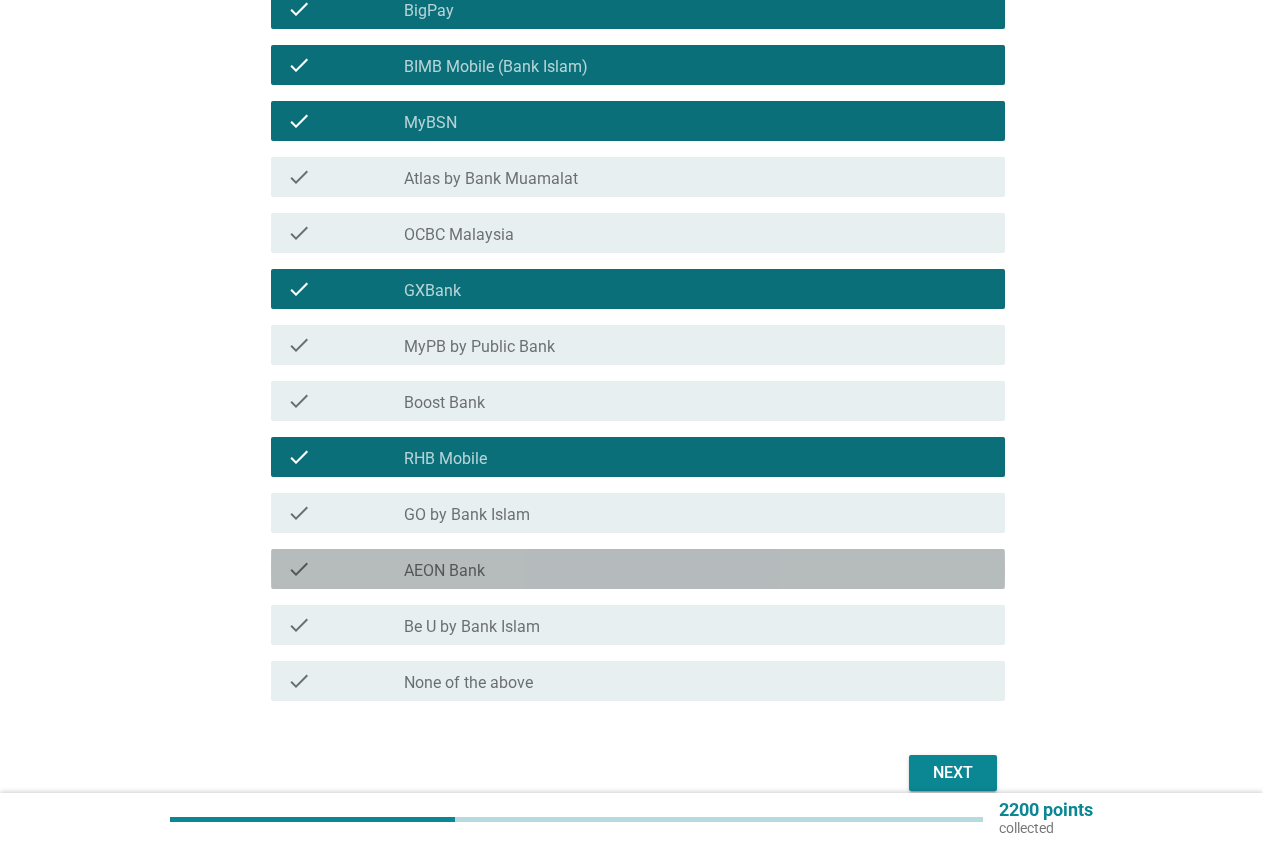 click on "AEON Bank" at bounding box center (444, 571) 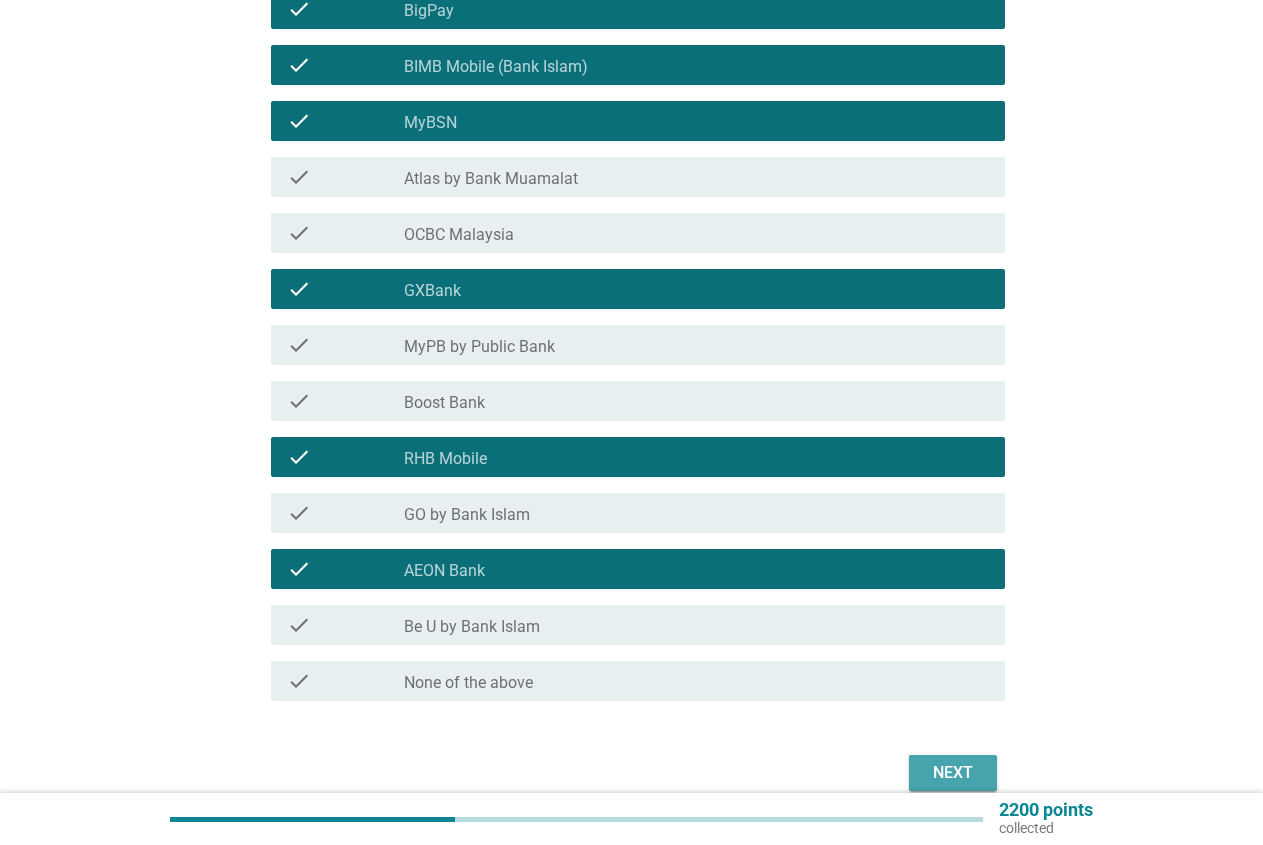 click on "Next" at bounding box center (953, 773) 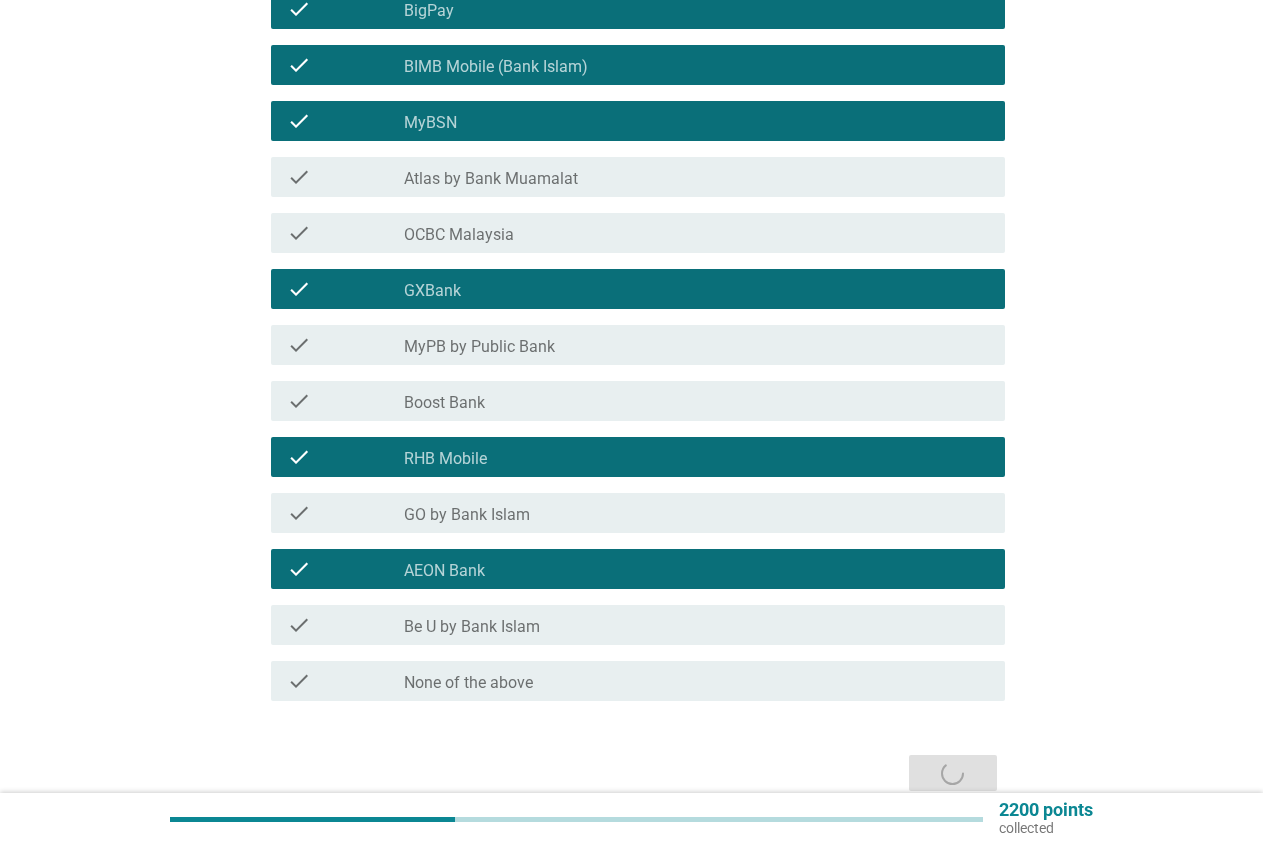 scroll, scrollTop: 0, scrollLeft: 0, axis: both 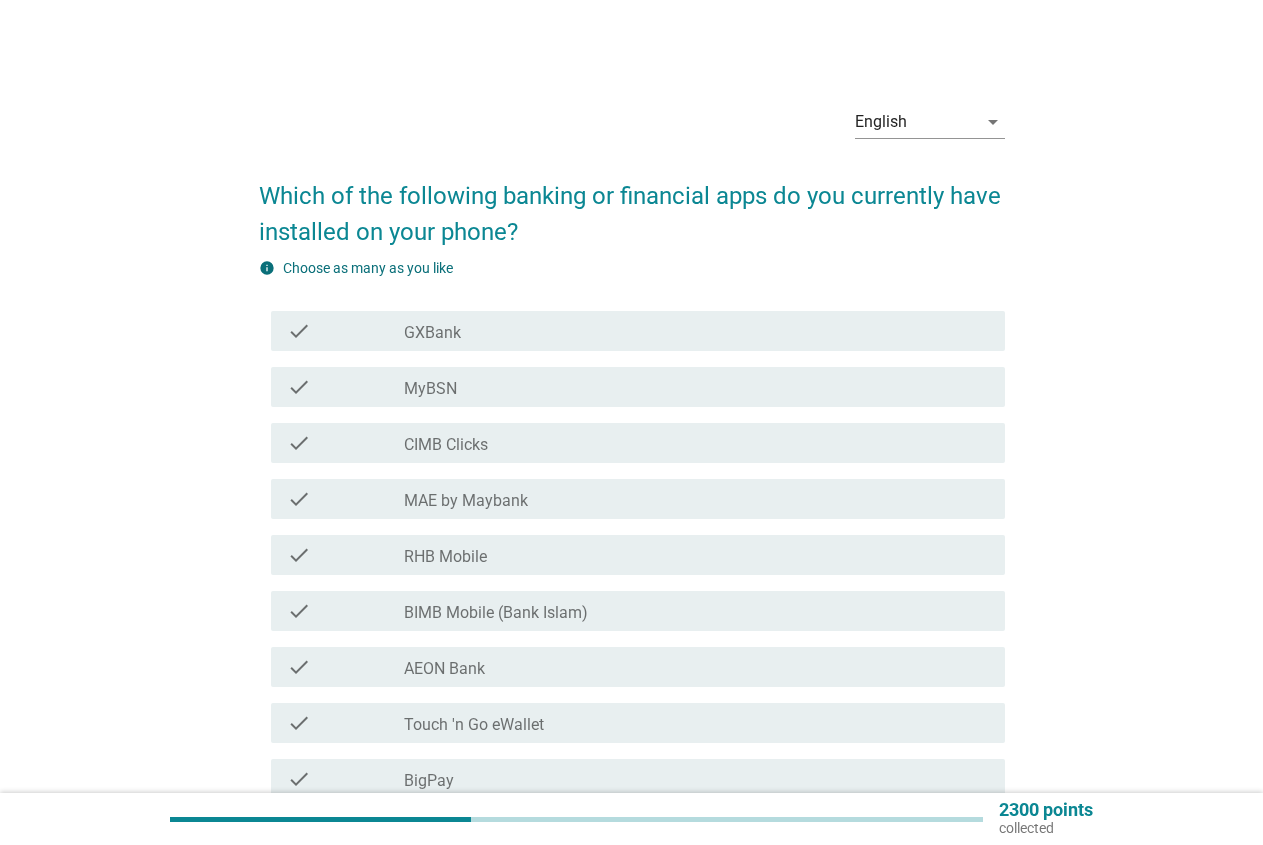click on "check_box_outline_blank GXBank" at bounding box center (696, 331) 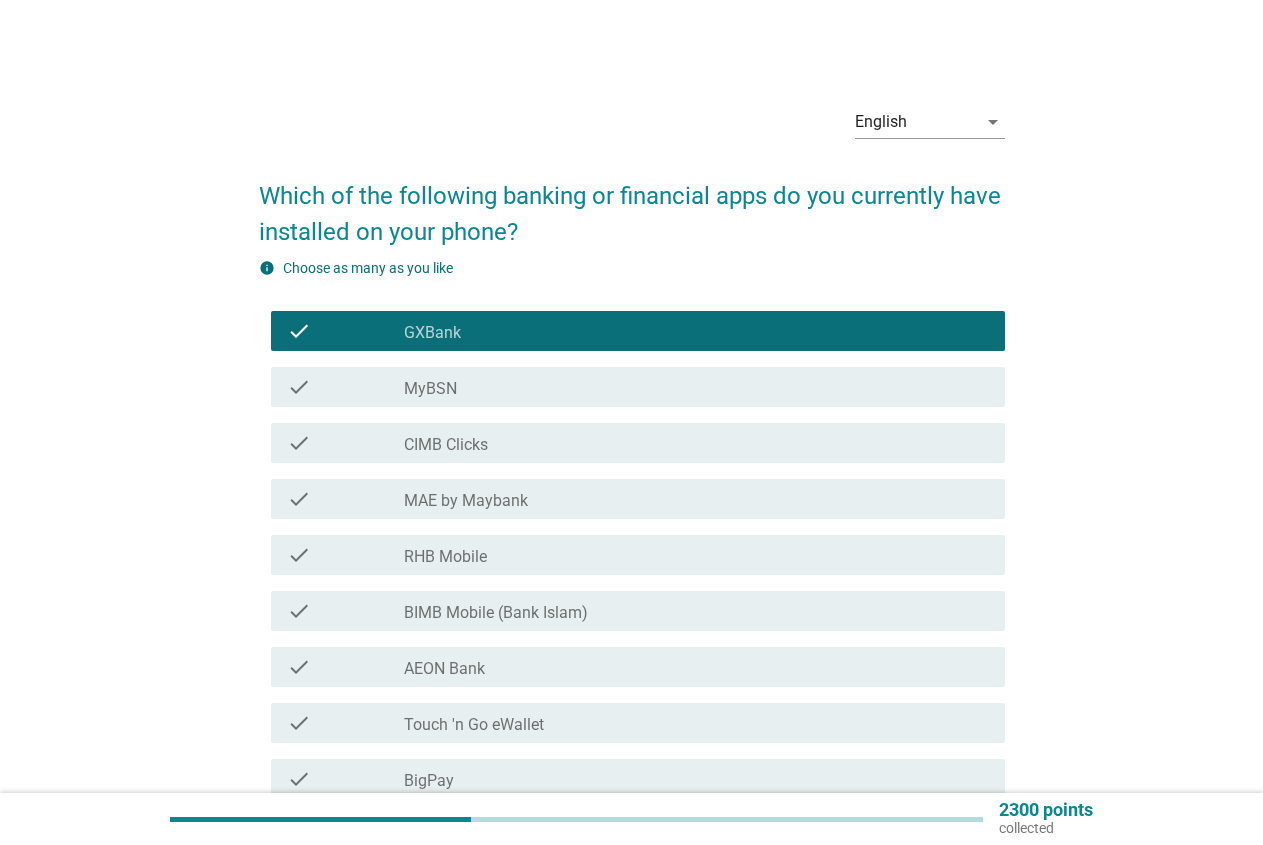 click on "check_box_outline_blank CIMB Clicks" at bounding box center (696, 443) 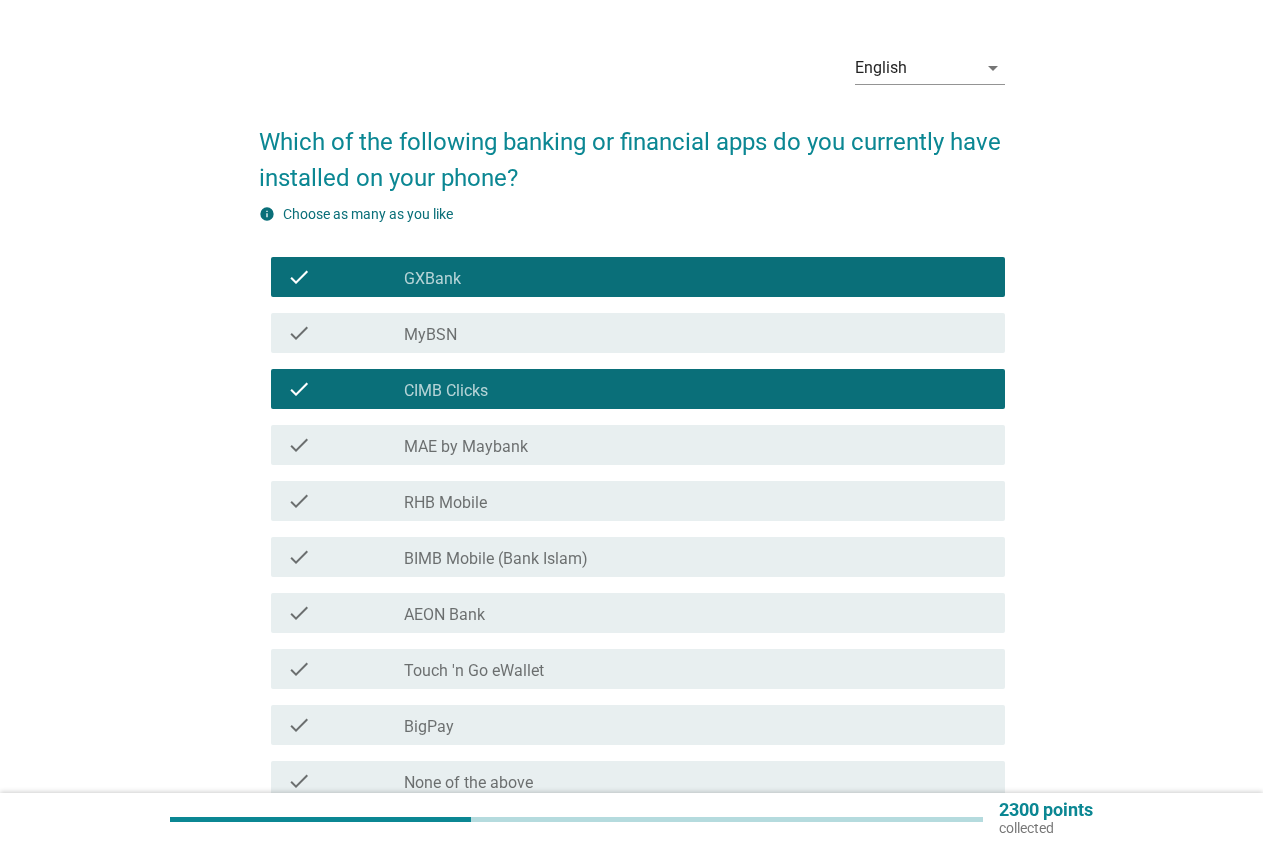 scroll, scrollTop: 102, scrollLeft: 0, axis: vertical 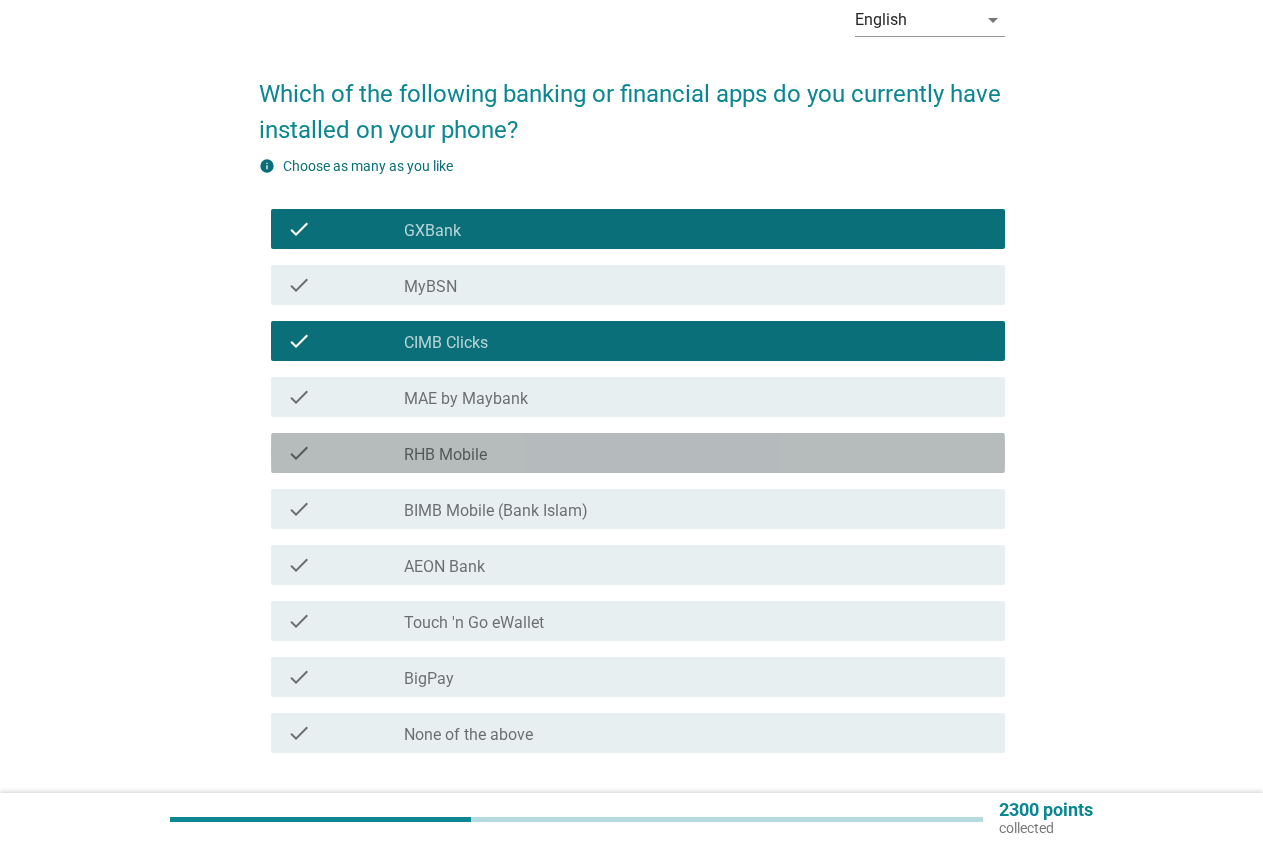 click on "check     check_box_outline_blank RHB Mobile" at bounding box center (638, 453) 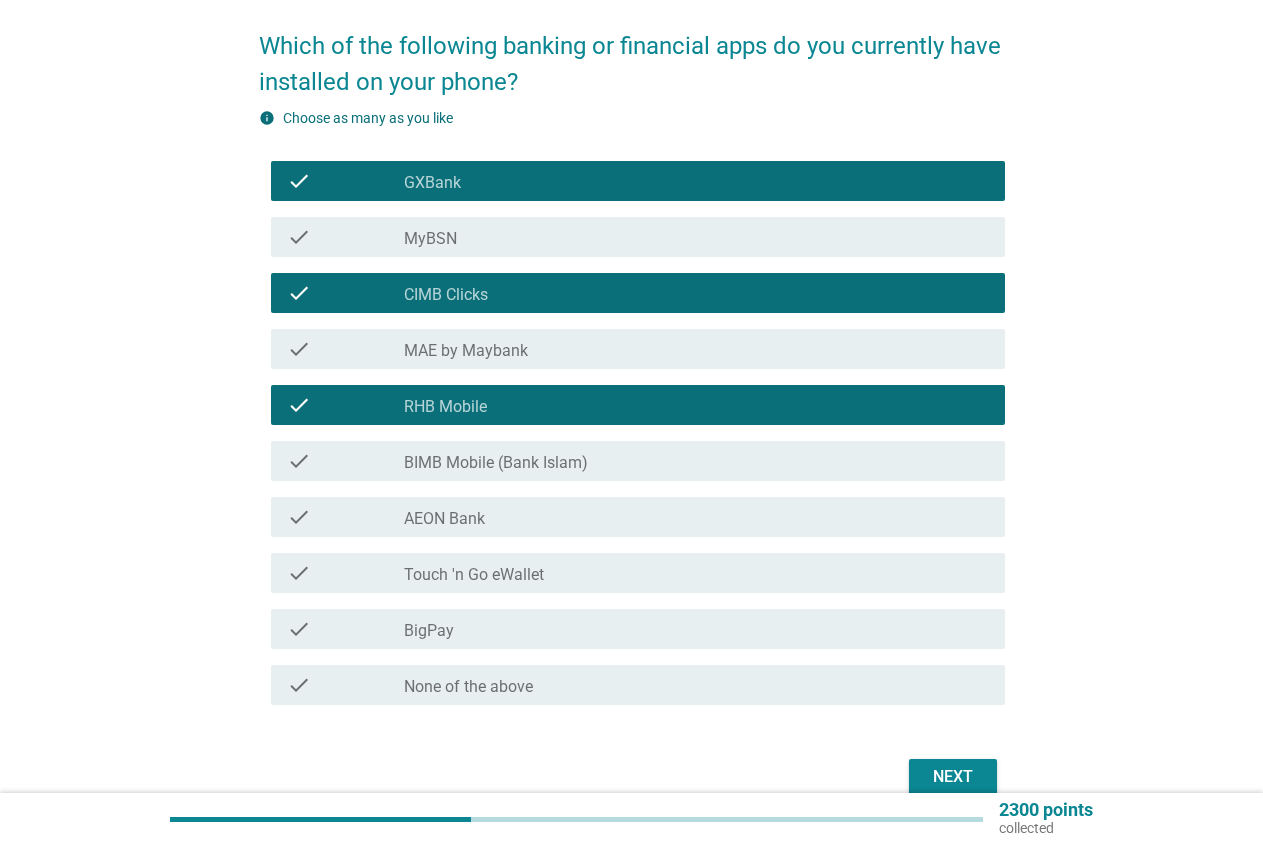 scroll, scrollTop: 204, scrollLeft: 0, axis: vertical 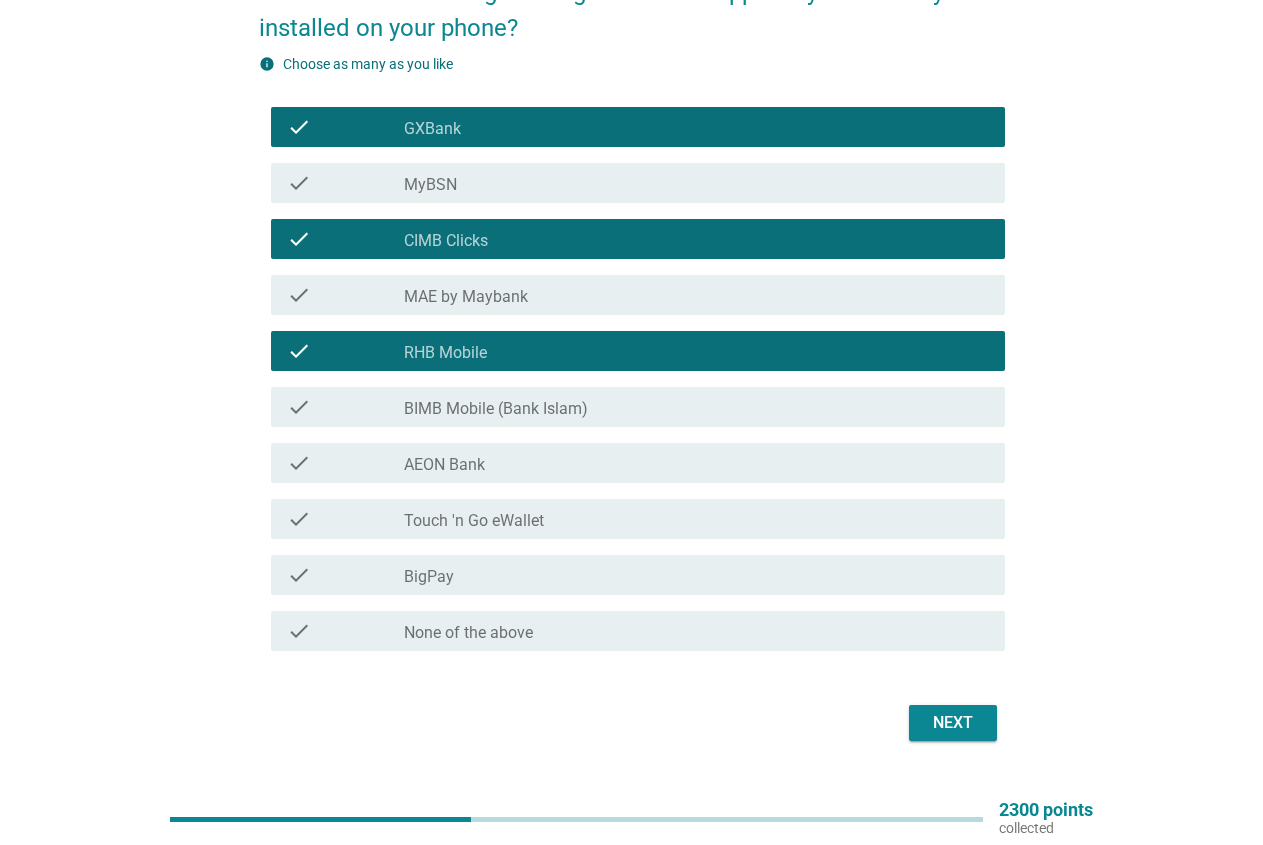 click on "AEON Bank" at bounding box center (444, 465) 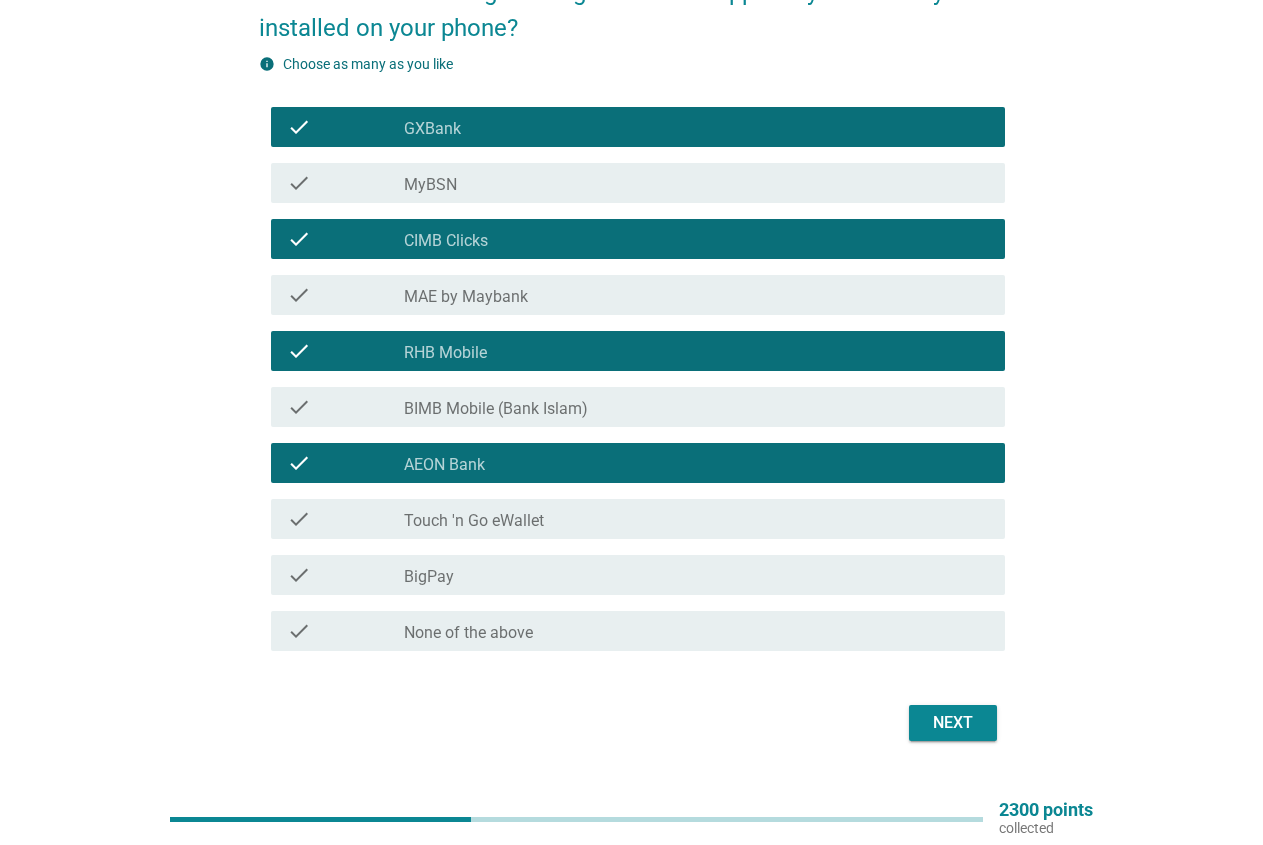 click on "Touch 'n Go eWallet" at bounding box center [474, 521] 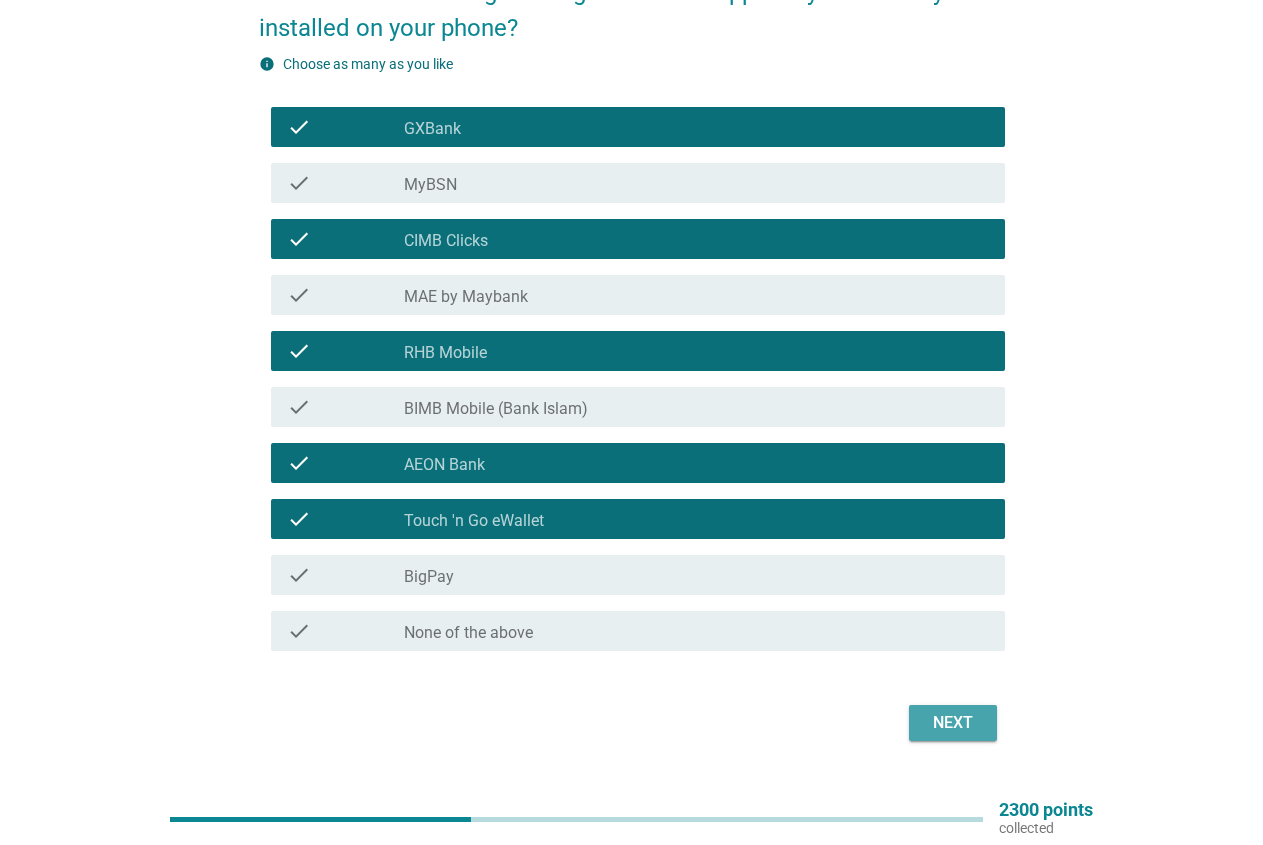 click on "Next" at bounding box center (953, 723) 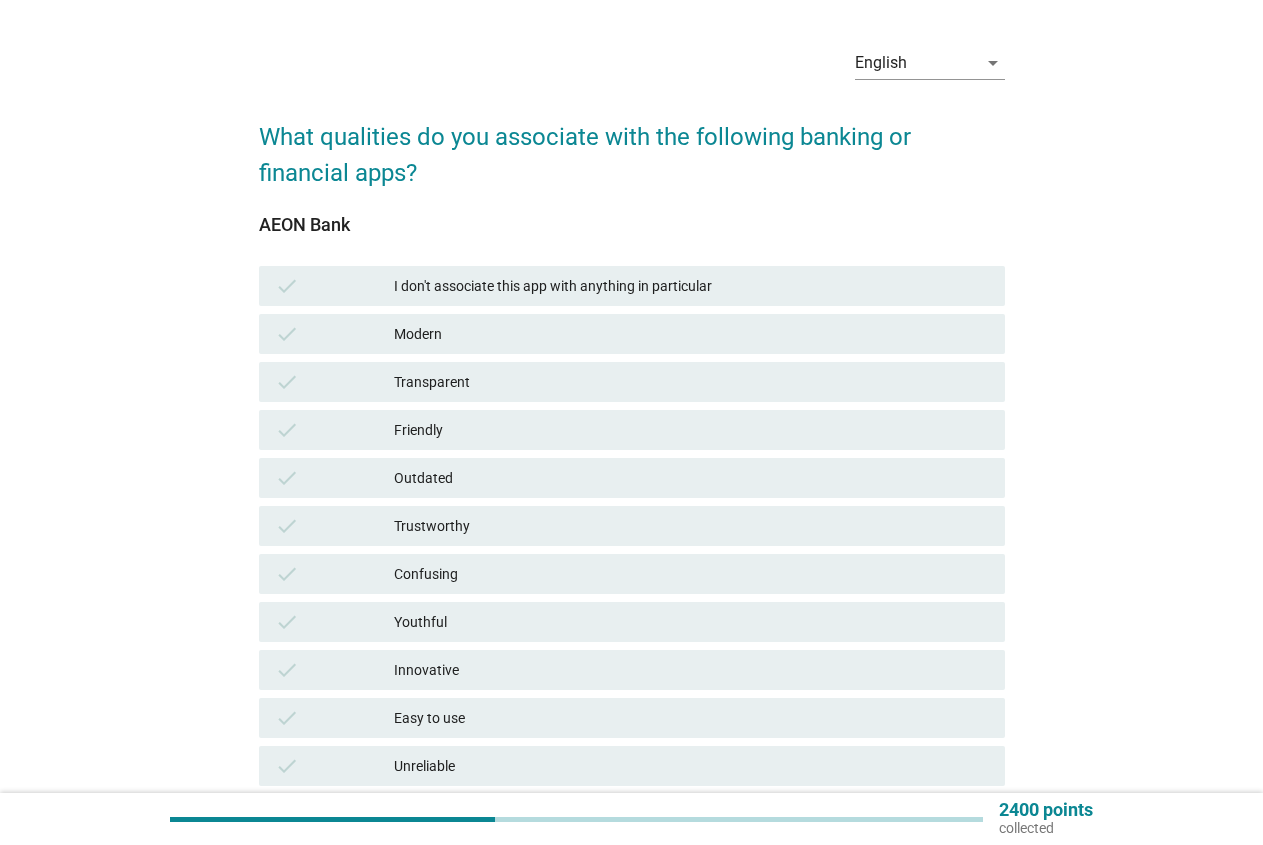 scroll, scrollTop: 102, scrollLeft: 0, axis: vertical 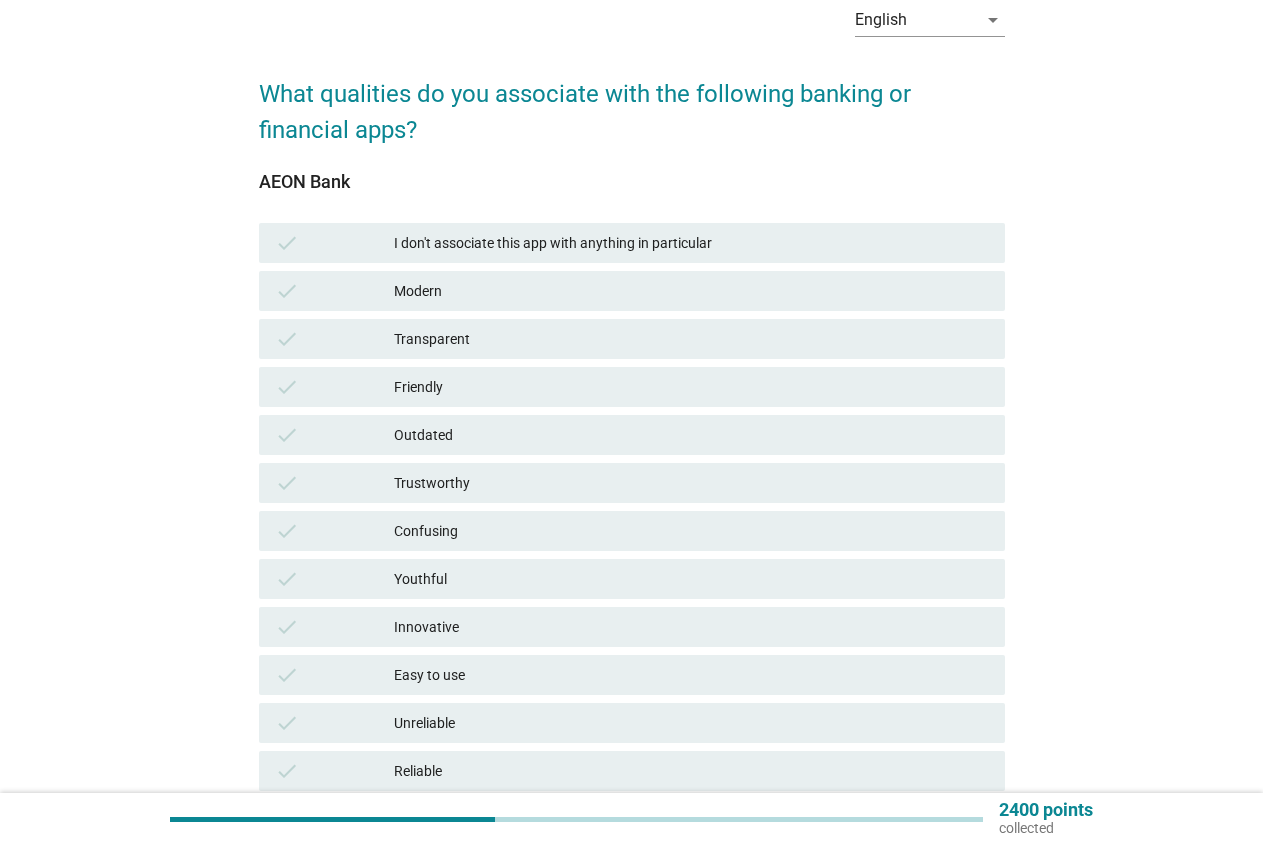 click on "Modern" at bounding box center (691, 291) 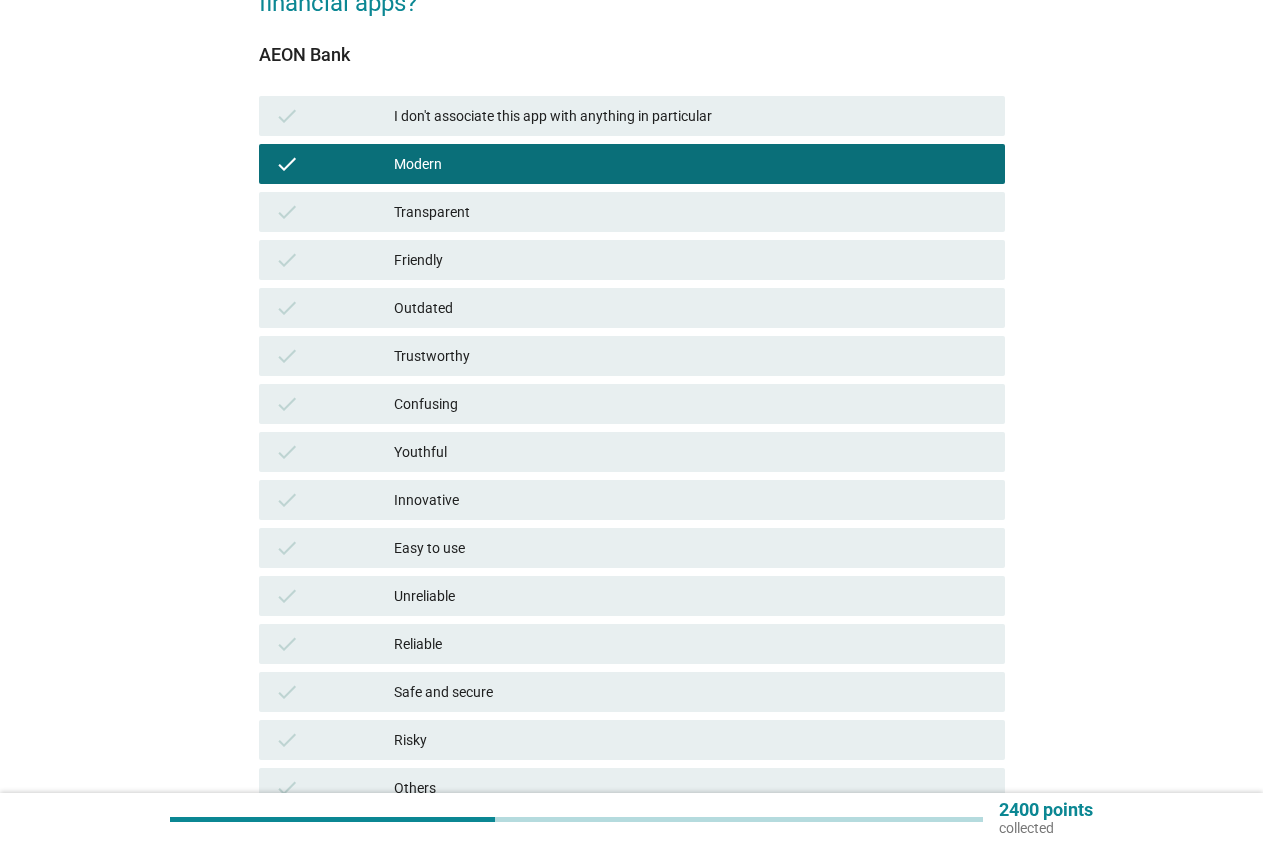 scroll, scrollTop: 306, scrollLeft: 0, axis: vertical 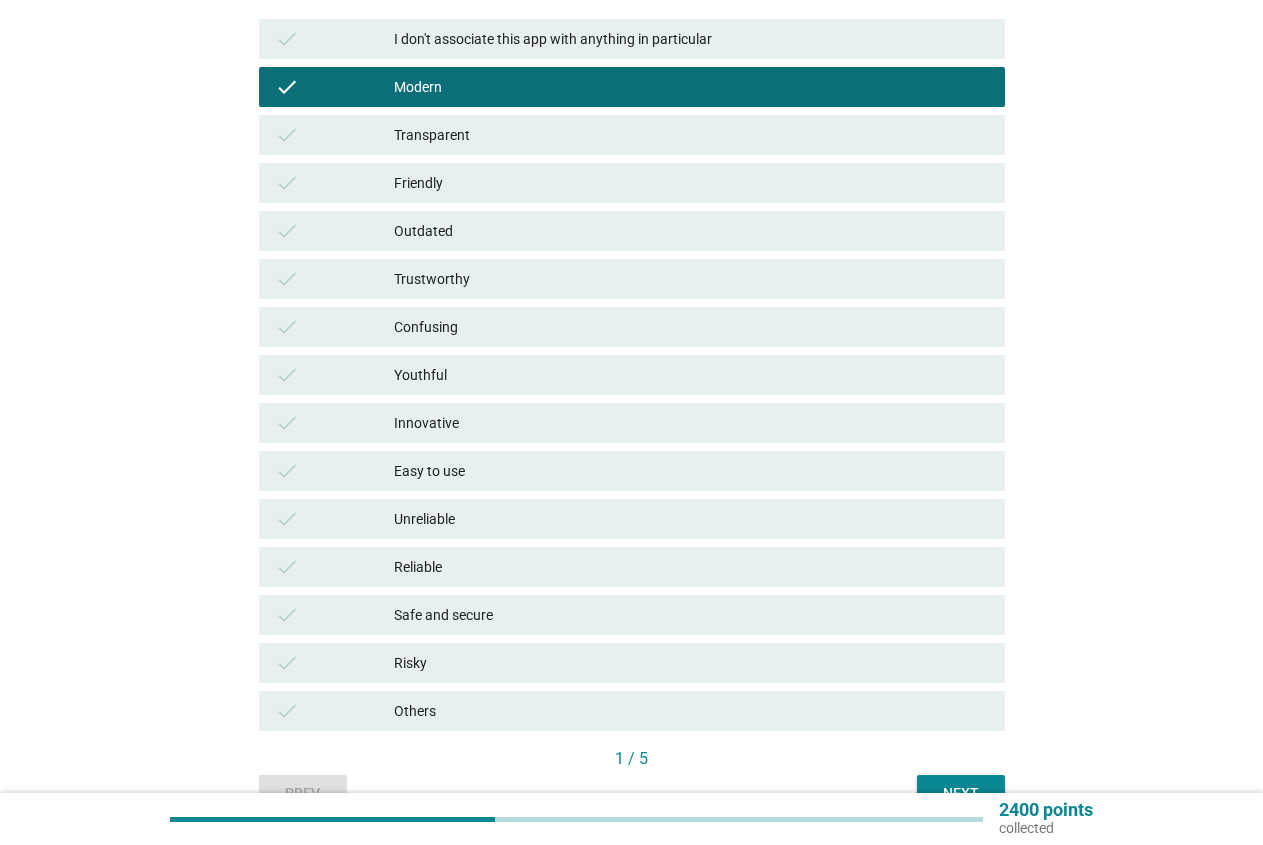 click on "check   Transparent" at bounding box center (632, 135) 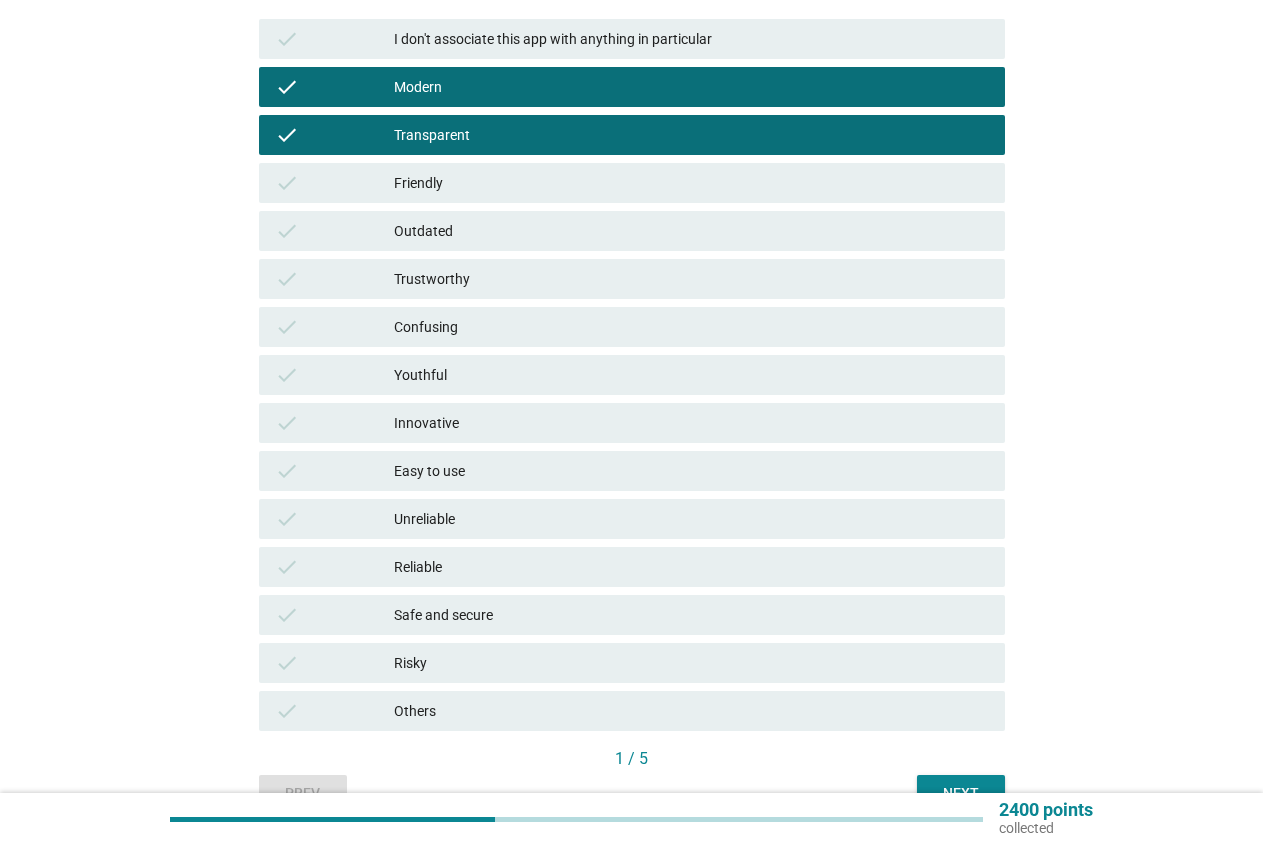 click on "Next" at bounding box center [961, 793] 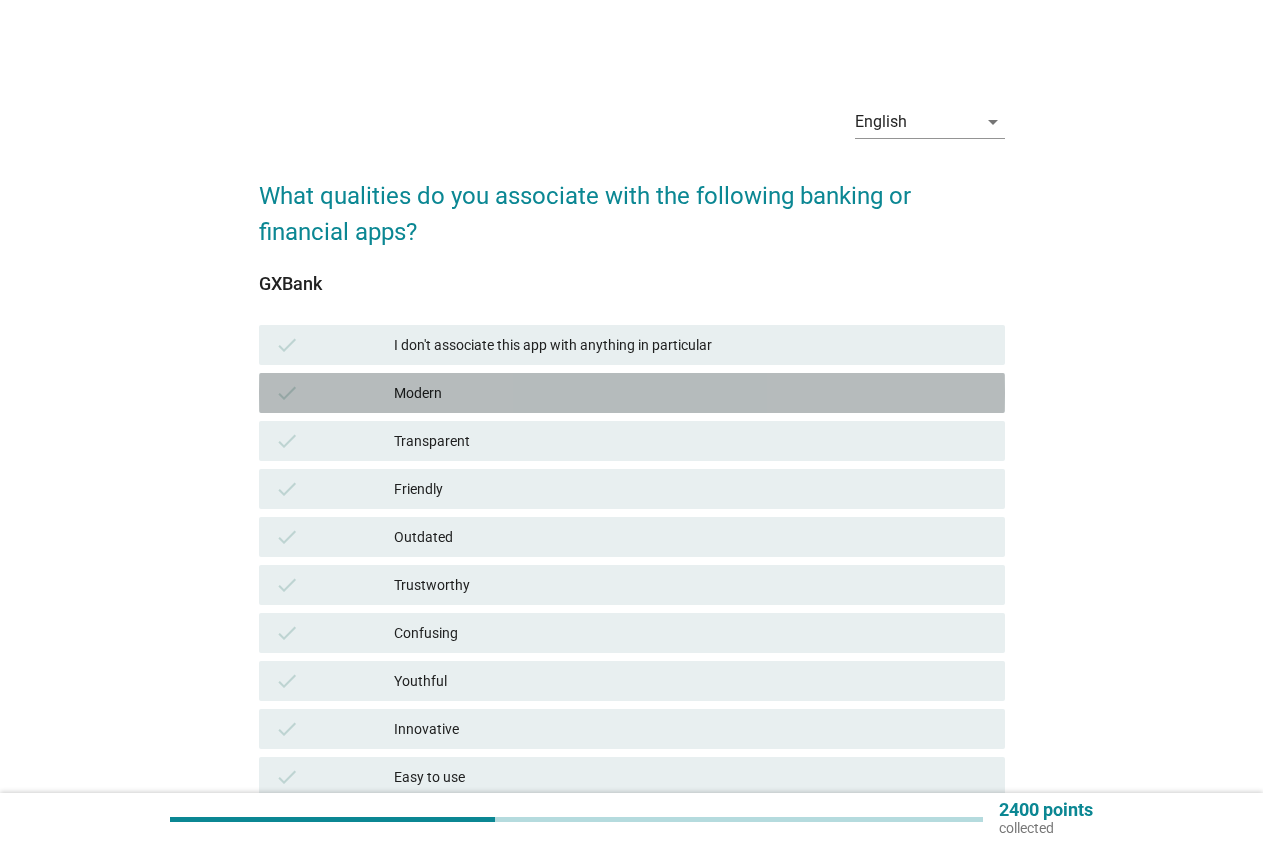 click on "Modern" at bounding box center [691, 393] 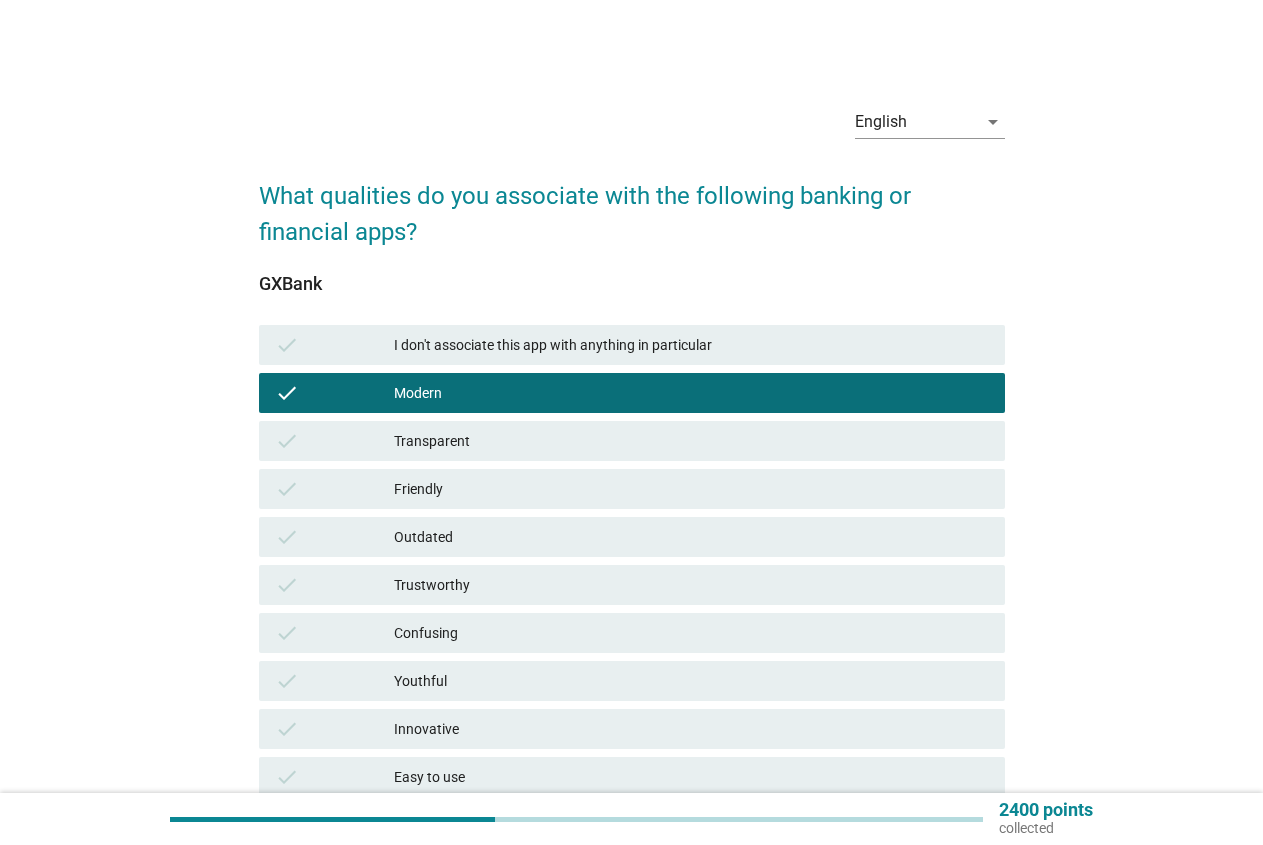 click on "Transparent" at bounding box center [691, 441] 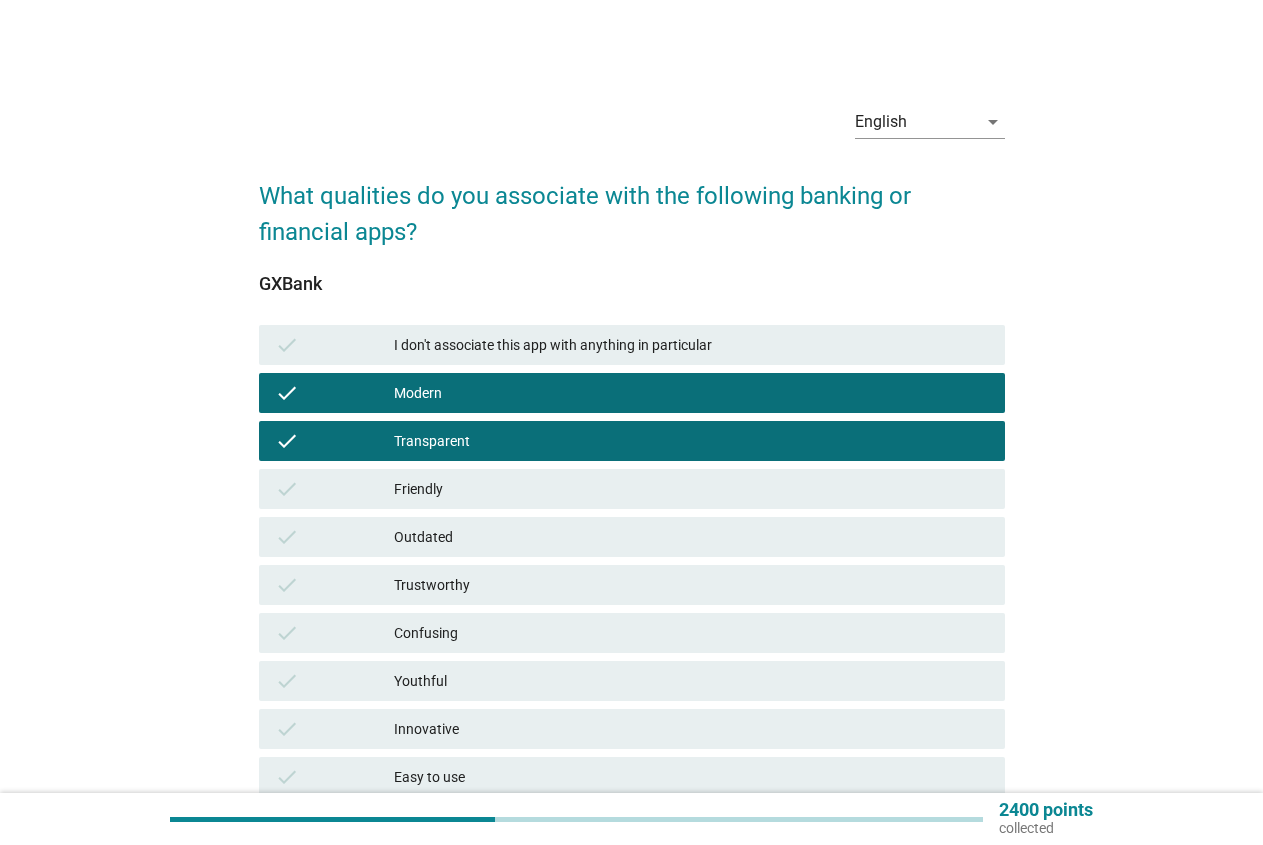 click on "Friendly" at bounding box center [691, 489] 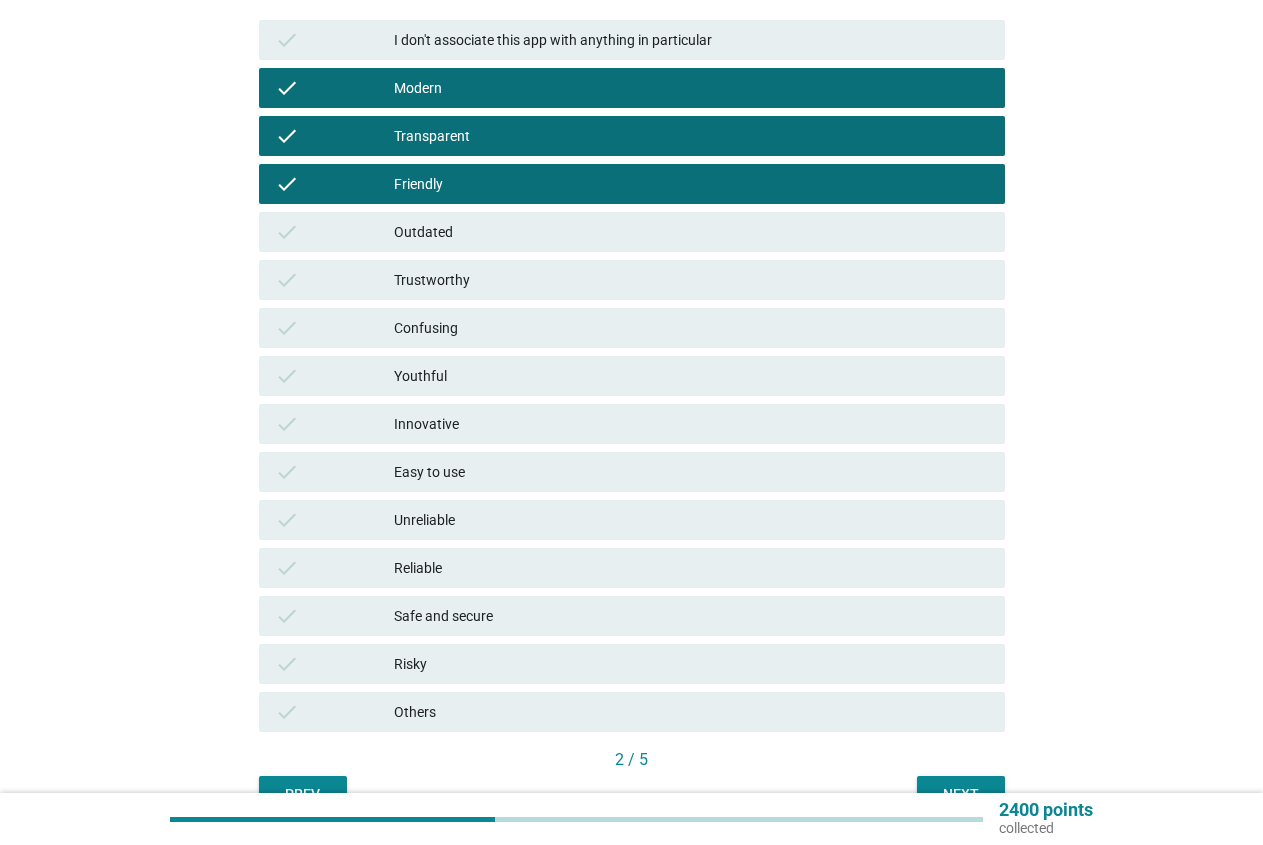 scroll, scrollTop: 306, scrollLeft: 0, axis: vertical 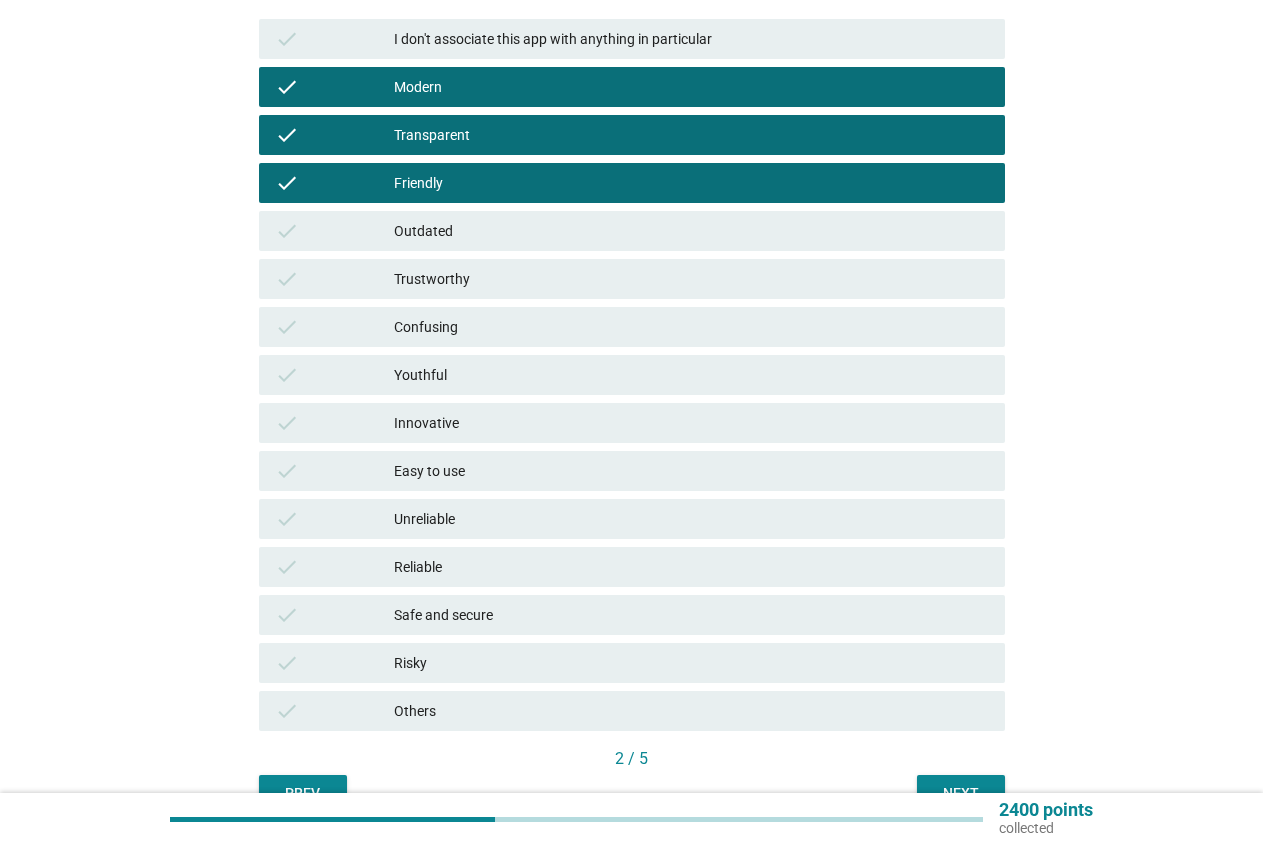 click on "Easy to use" at bounding box center [691, 471] 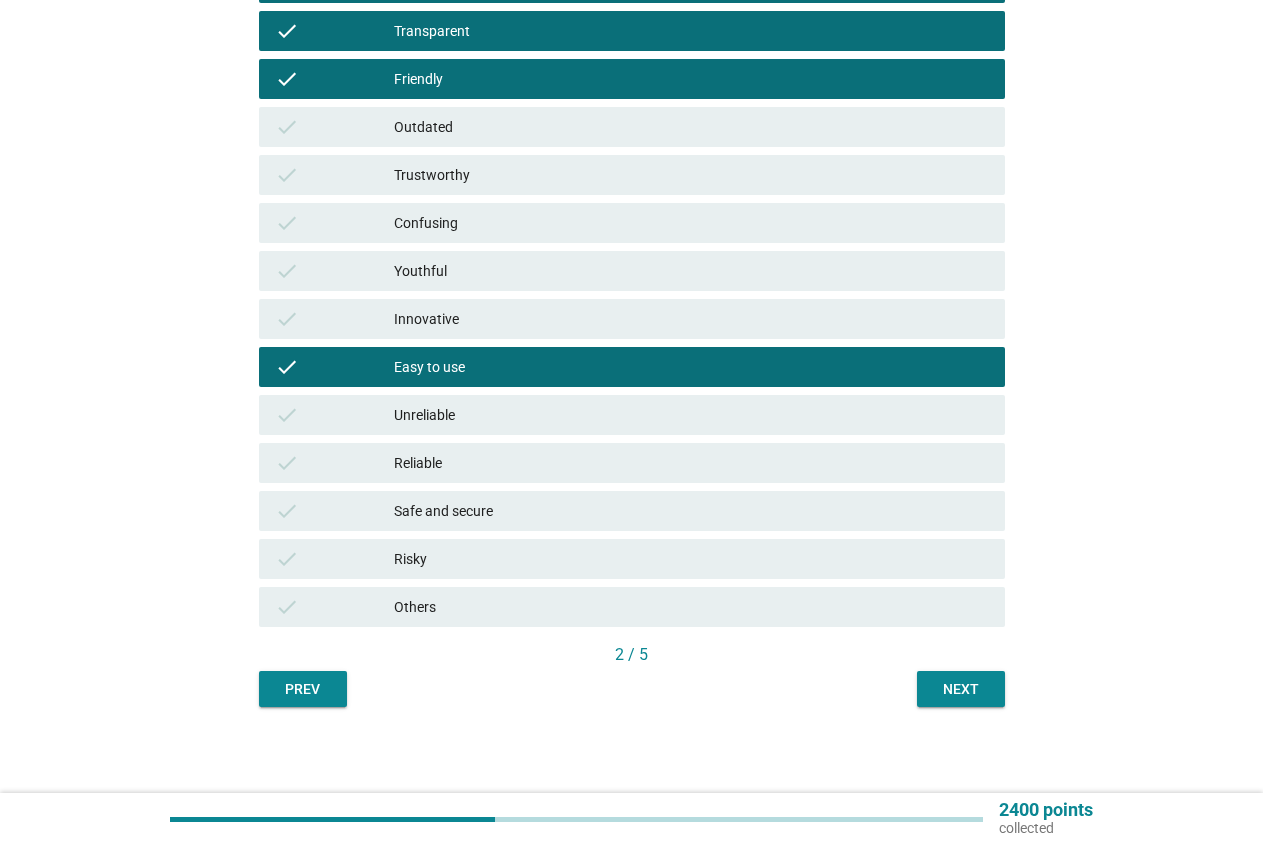 scroll, scrollTop: 414, scrollLeft: 0, axis: vertical 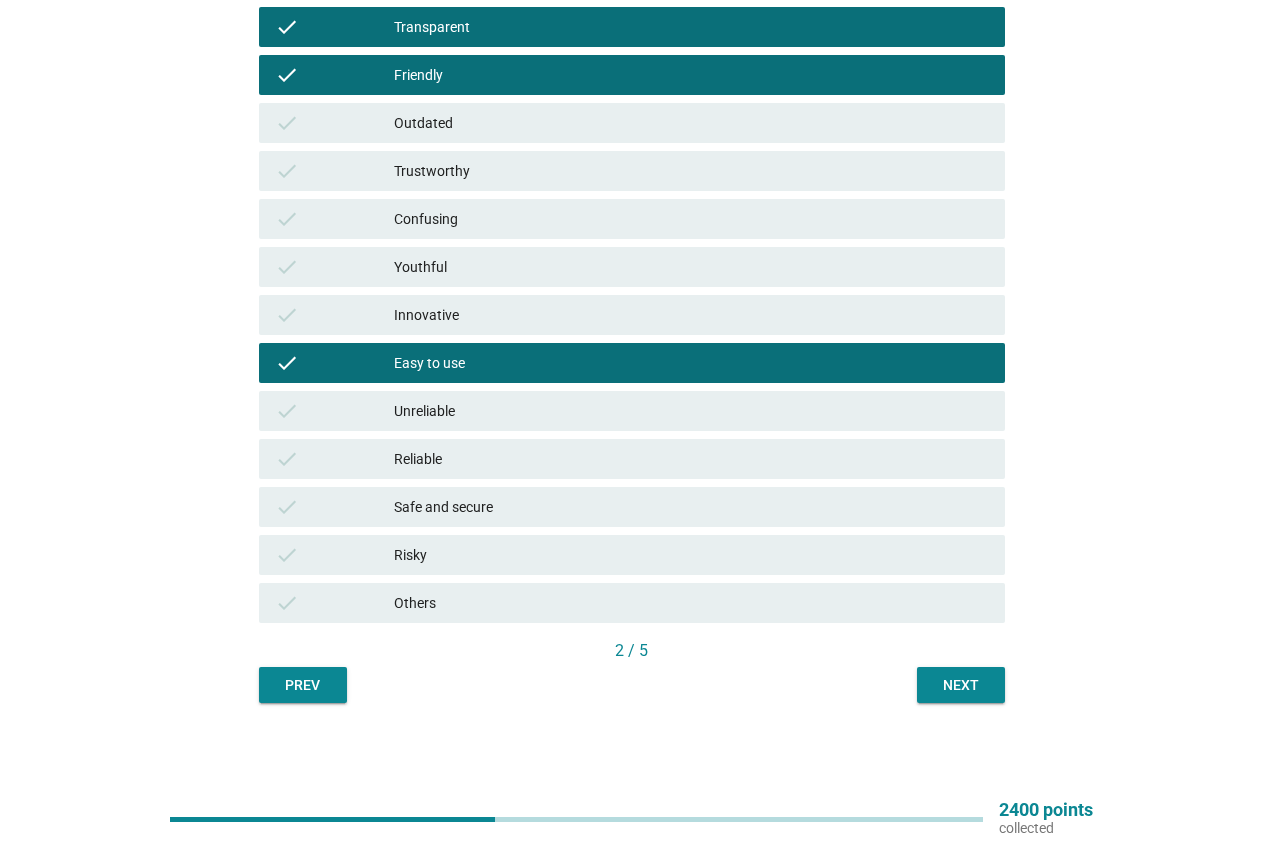click on "Next" at bounding box center [961, 685] 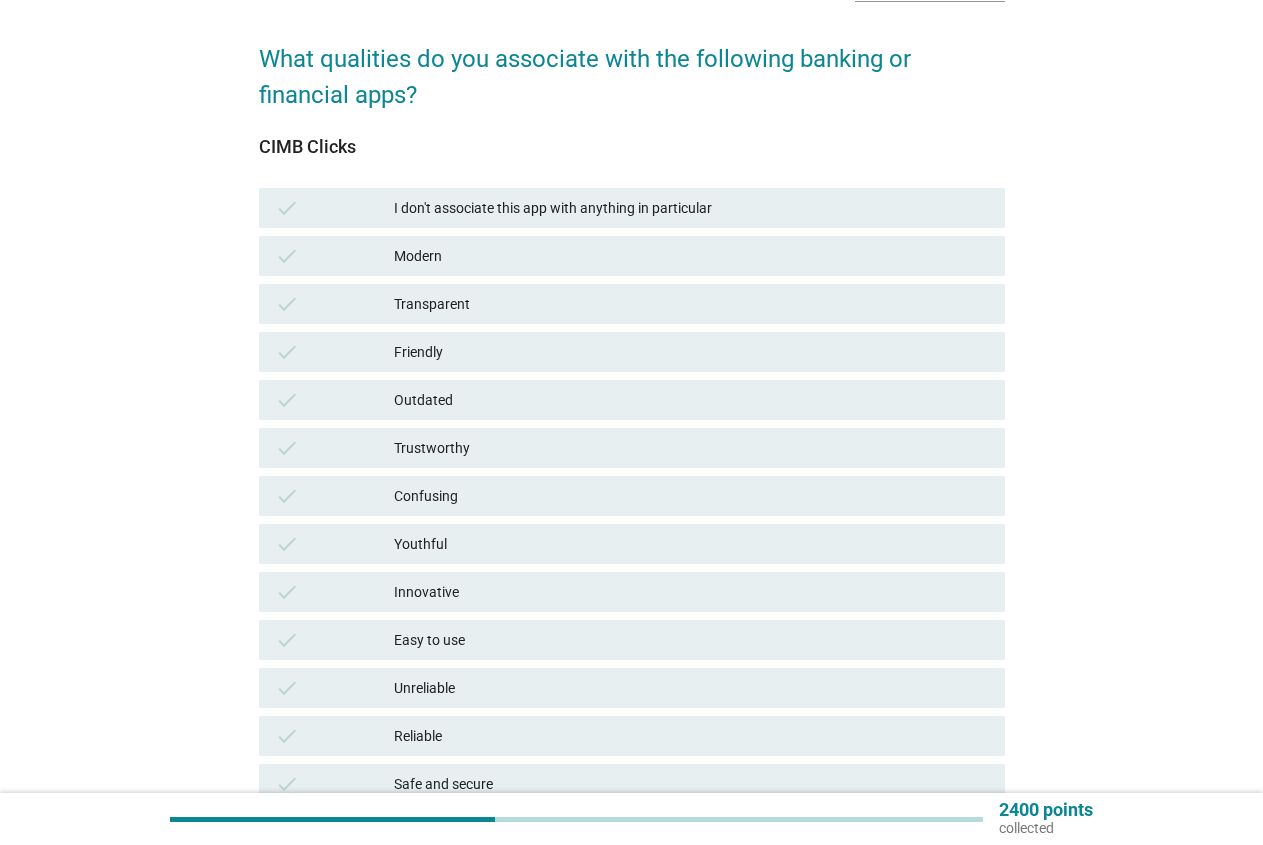 scroll, scrollTop: 102, scrollLeft: 0, axis: vertical 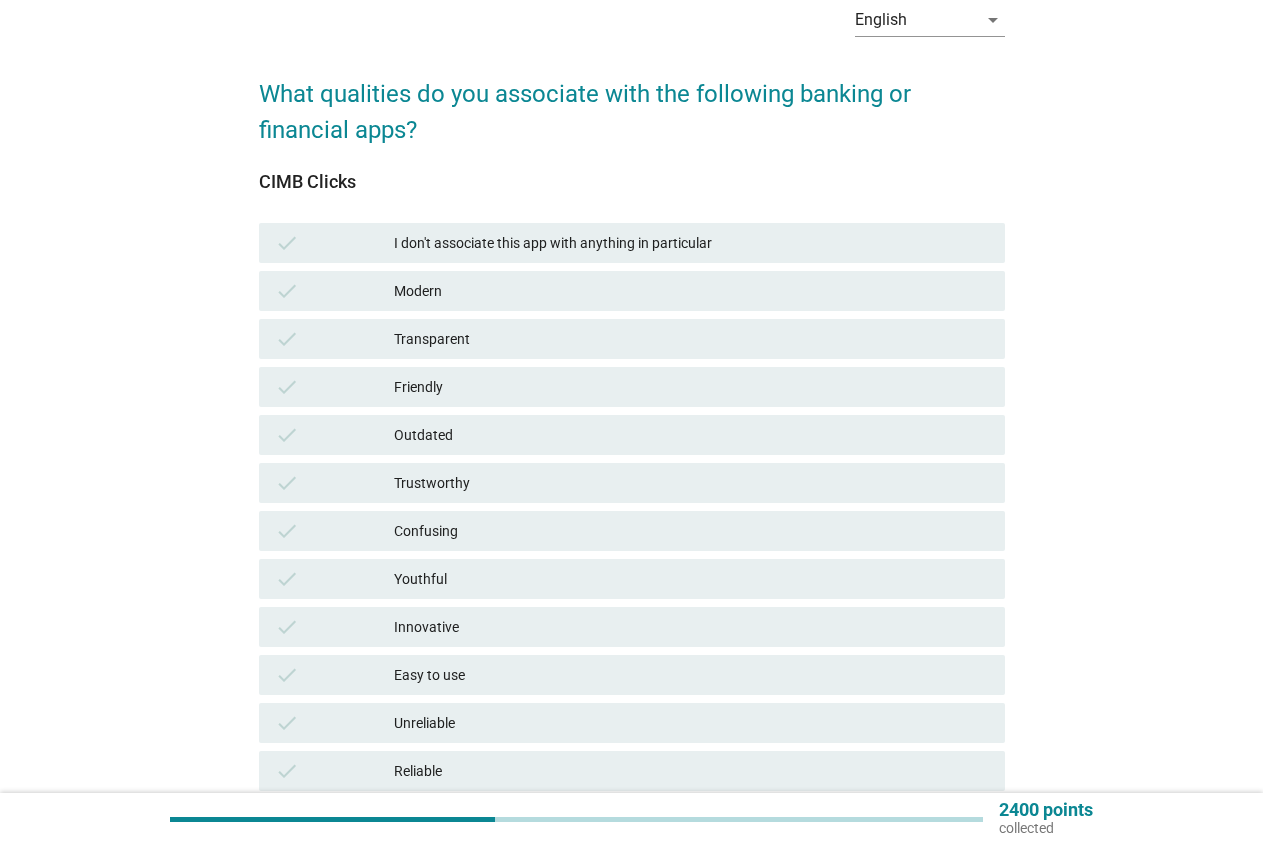 click on "Transparent" at bounding box center (691, 339) 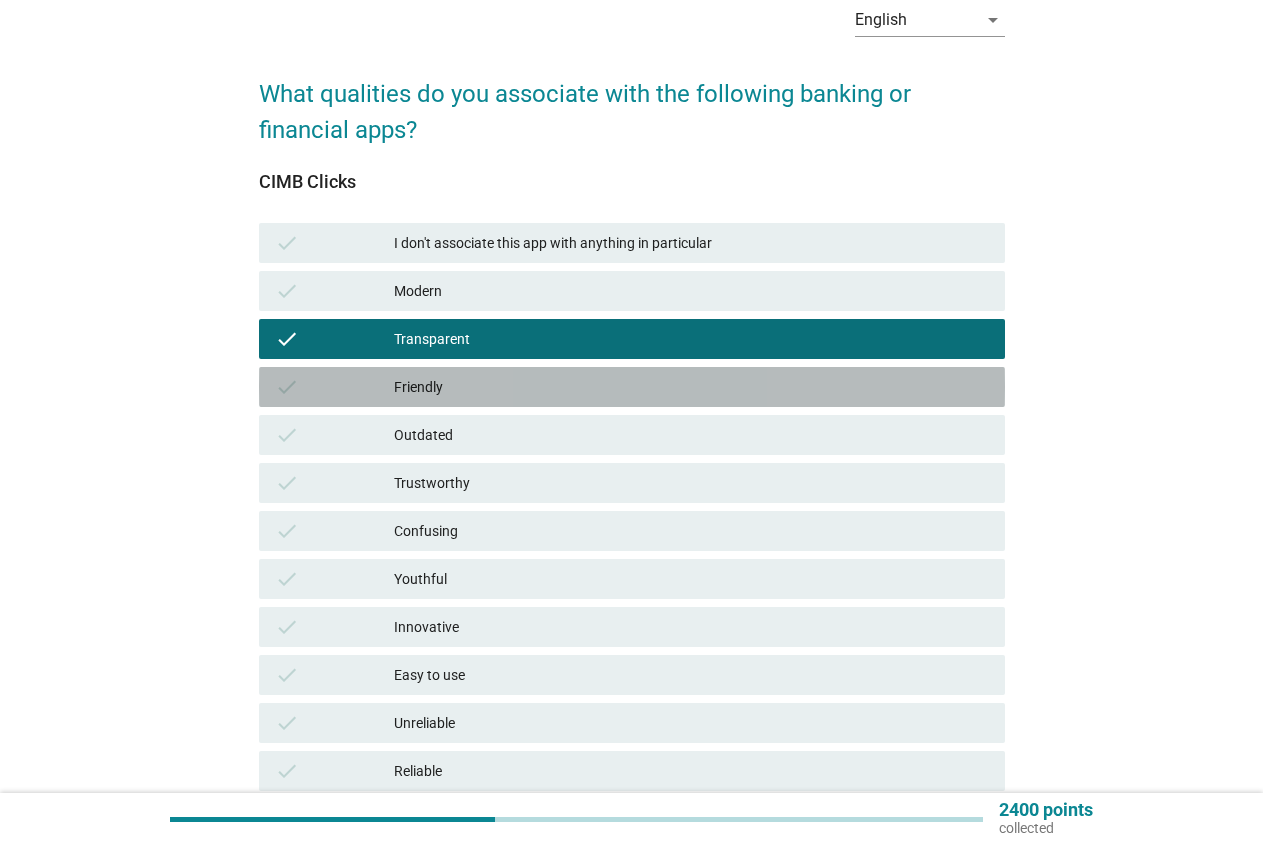 click on "Friendly" at bounding box center [691, 387] 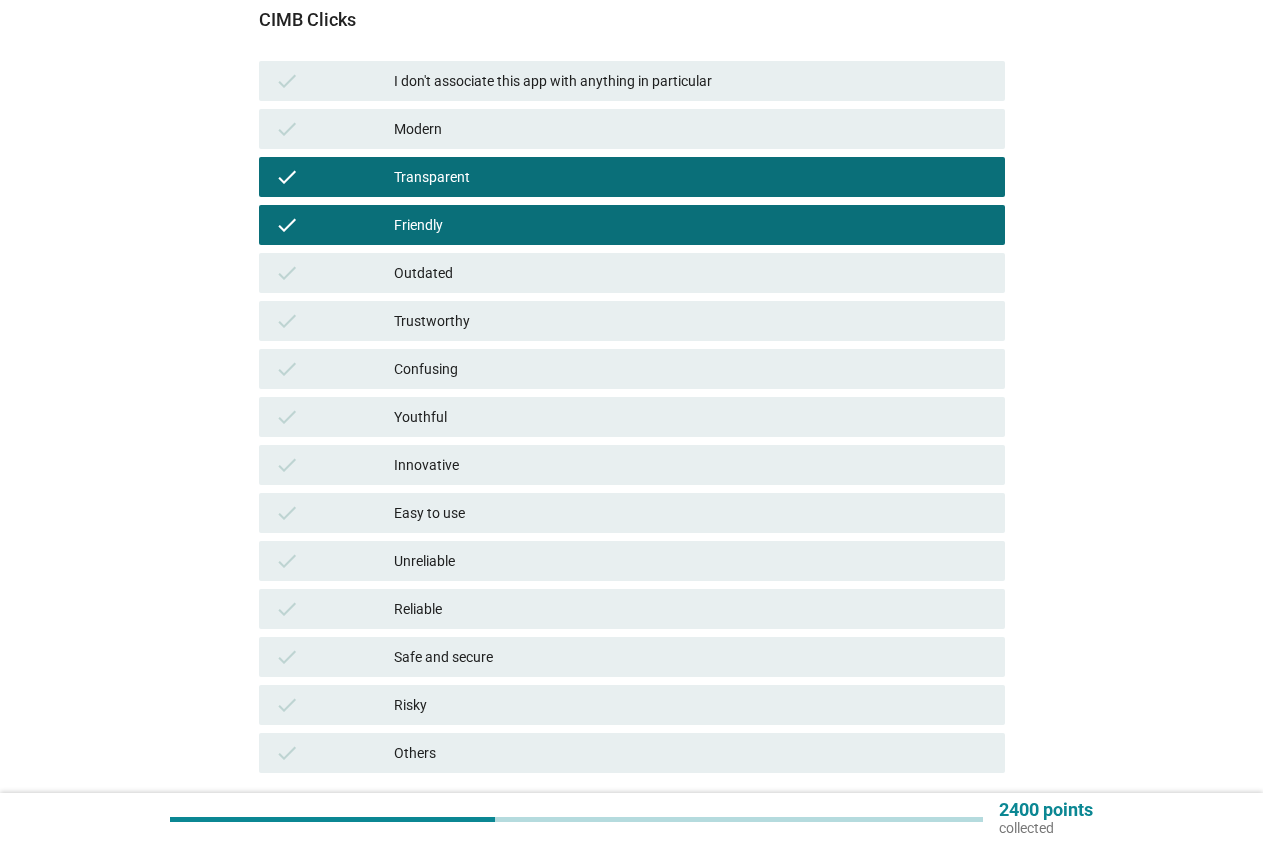 scroll, scrollTop: 306, scrollLeft: 0, axis: vertical 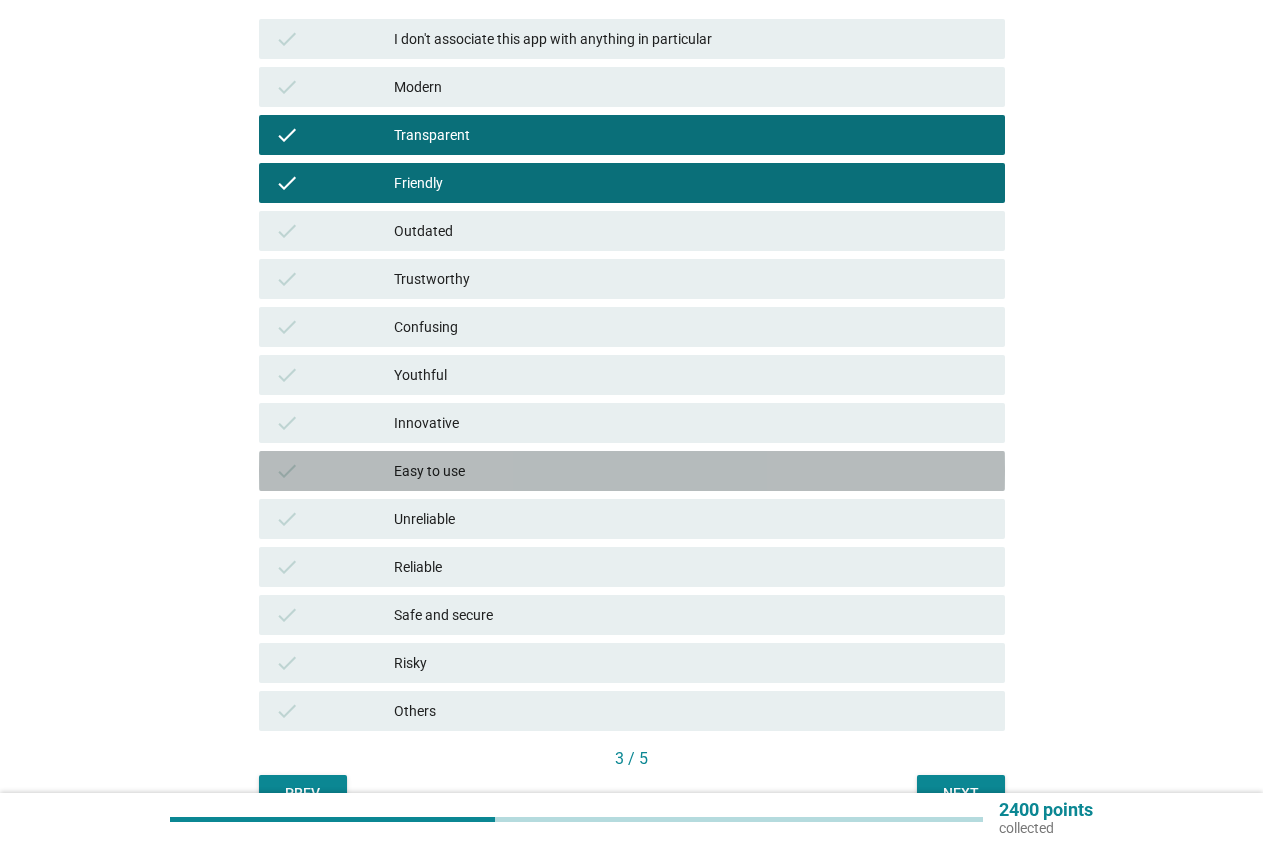 click on "Easy to use" at bounding box center (691, 471) 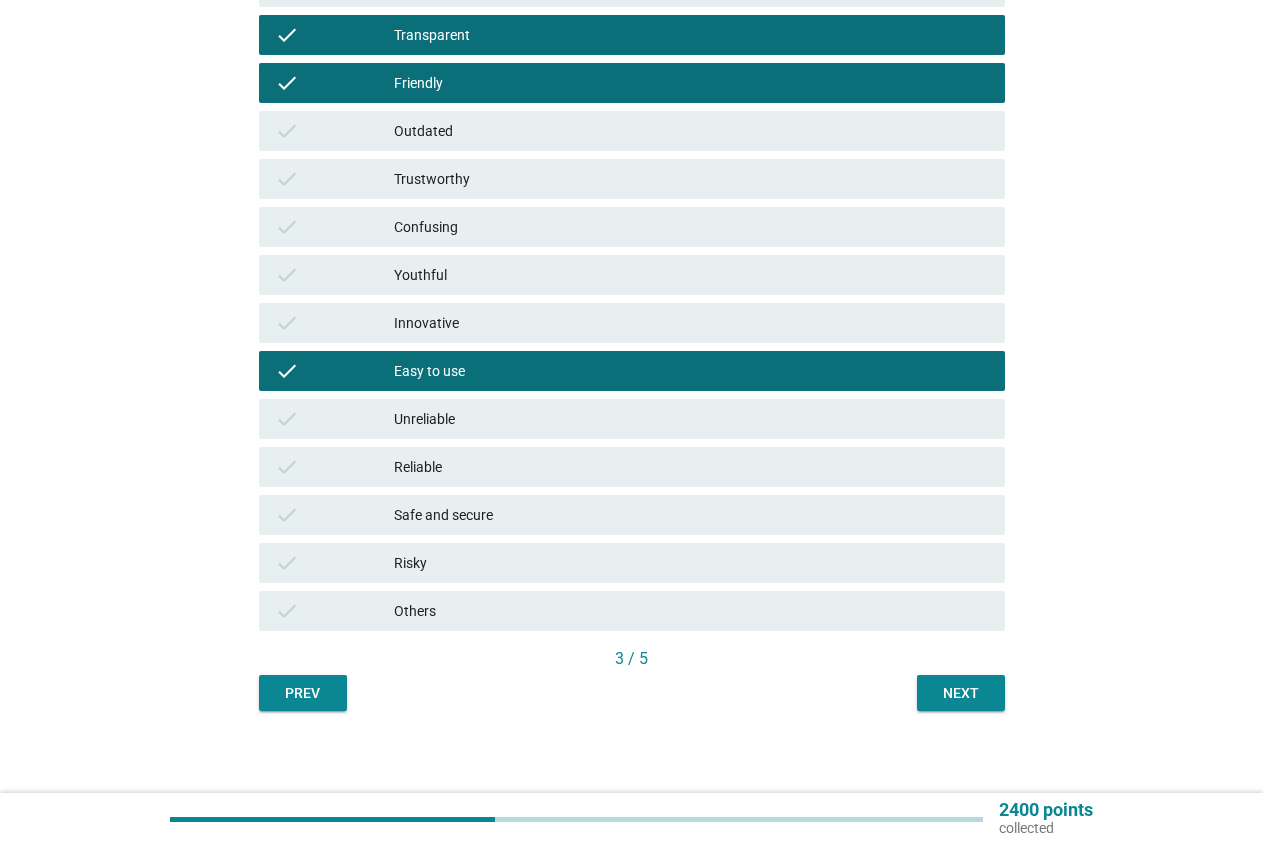 scroll, scrollTop: 414, scrollLeft: 0, axis: vertical 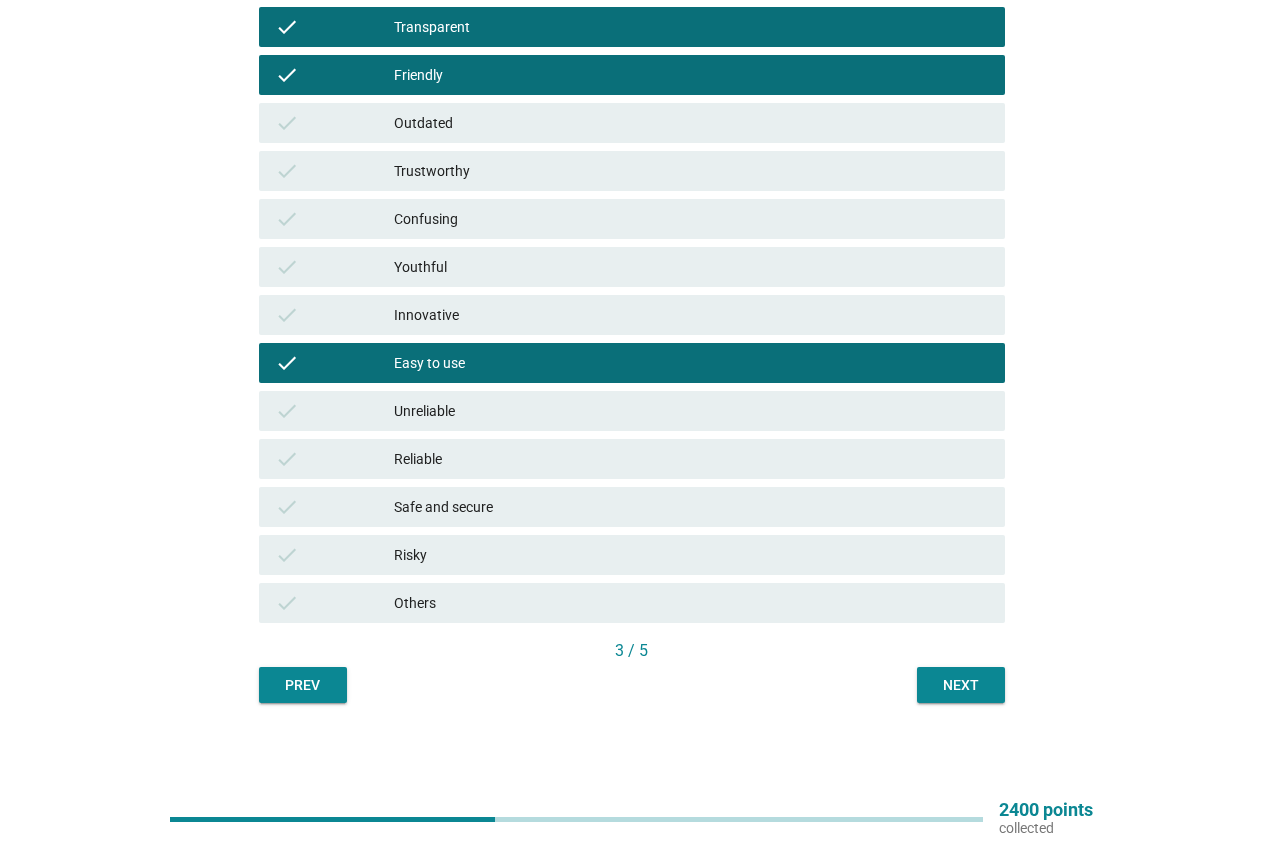 click on "Next" at bounding box center (961, 685) 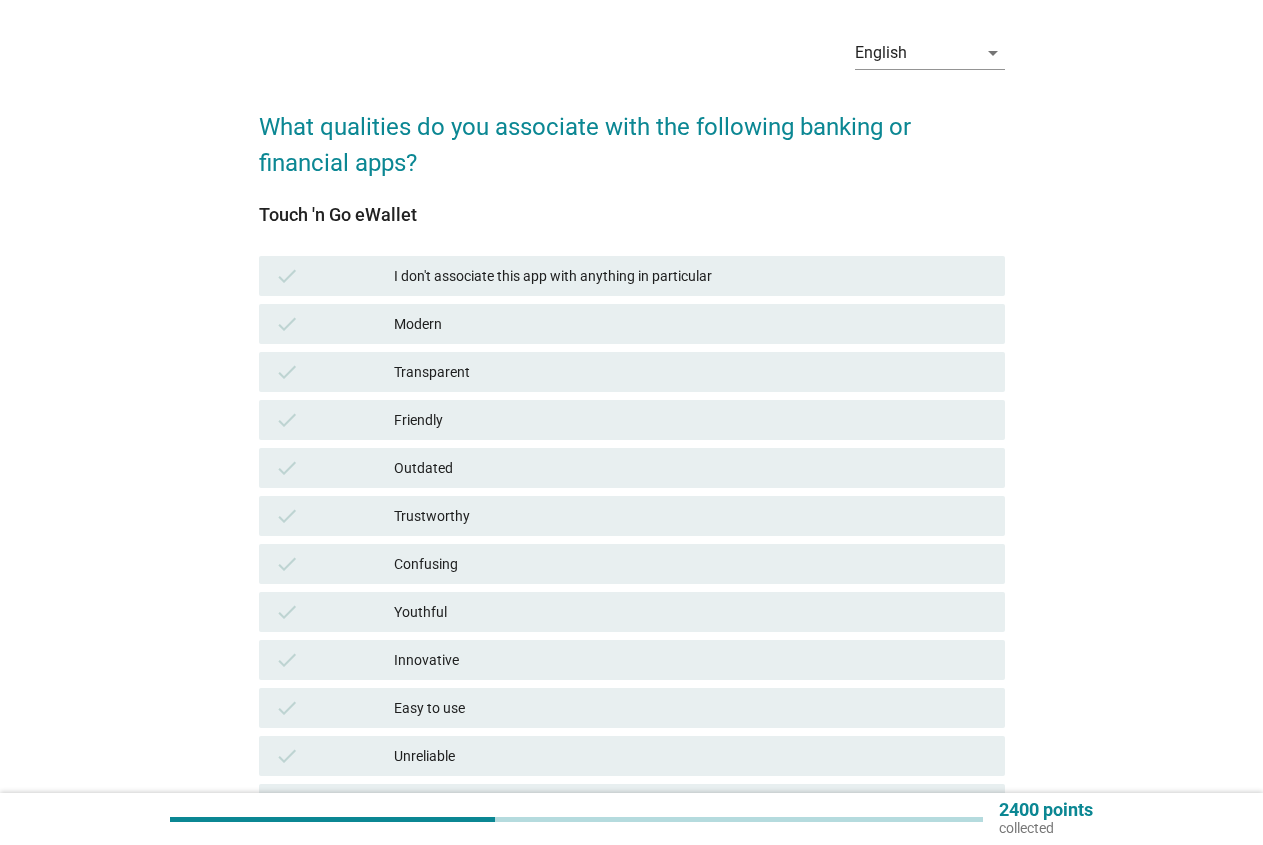 scroll, scrollTop: 204, scrollLeft: 0, axis: vertical 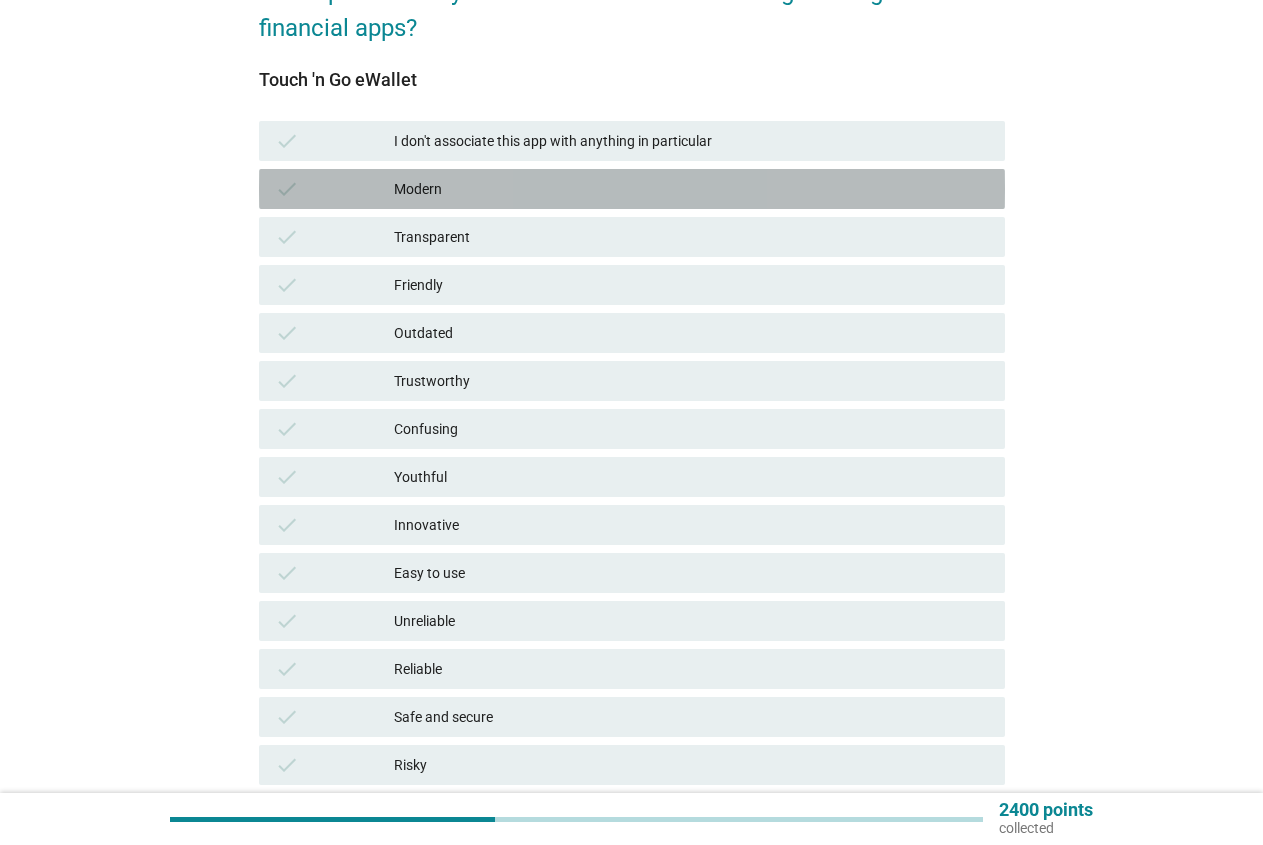 click on "Modern" at bounding box center (691, 189) 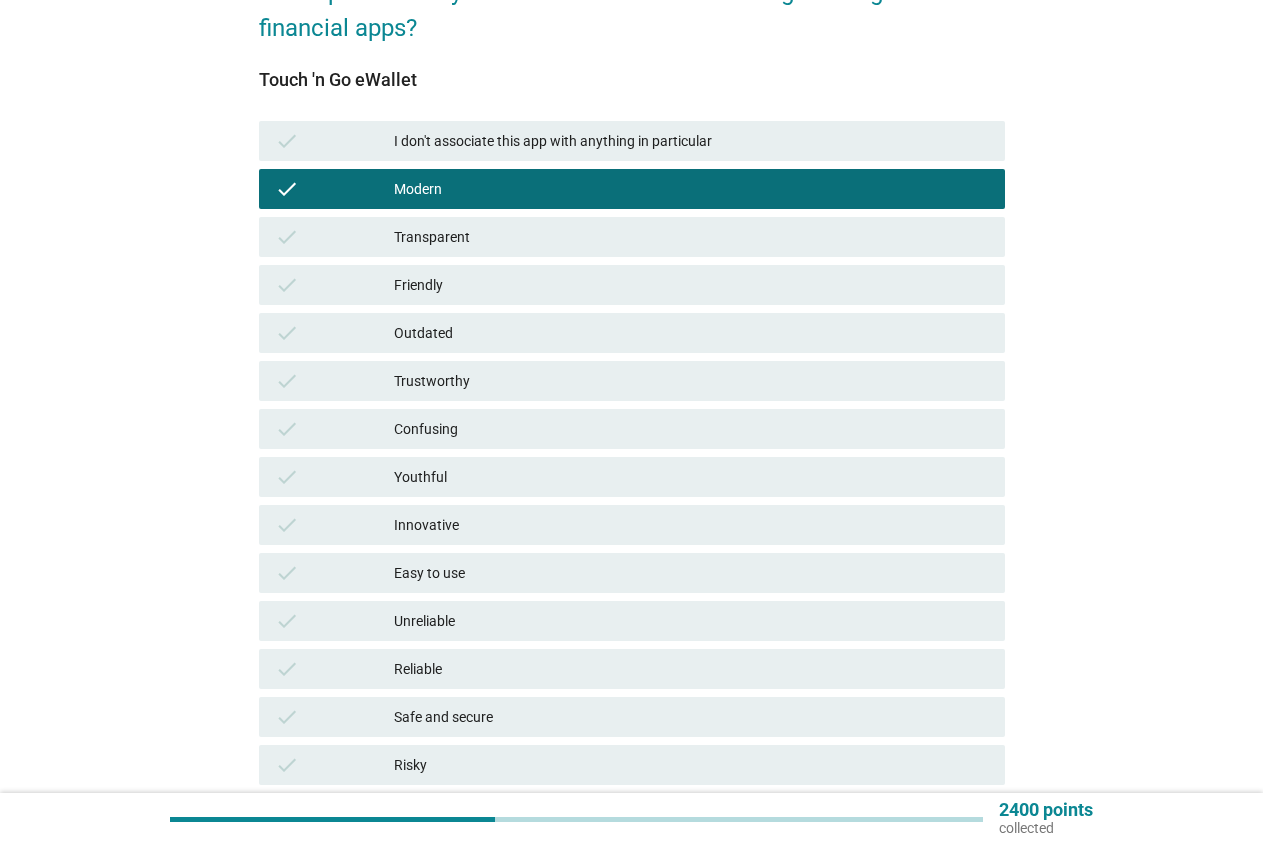 click on "Modern" at bounding box center (691, 189) 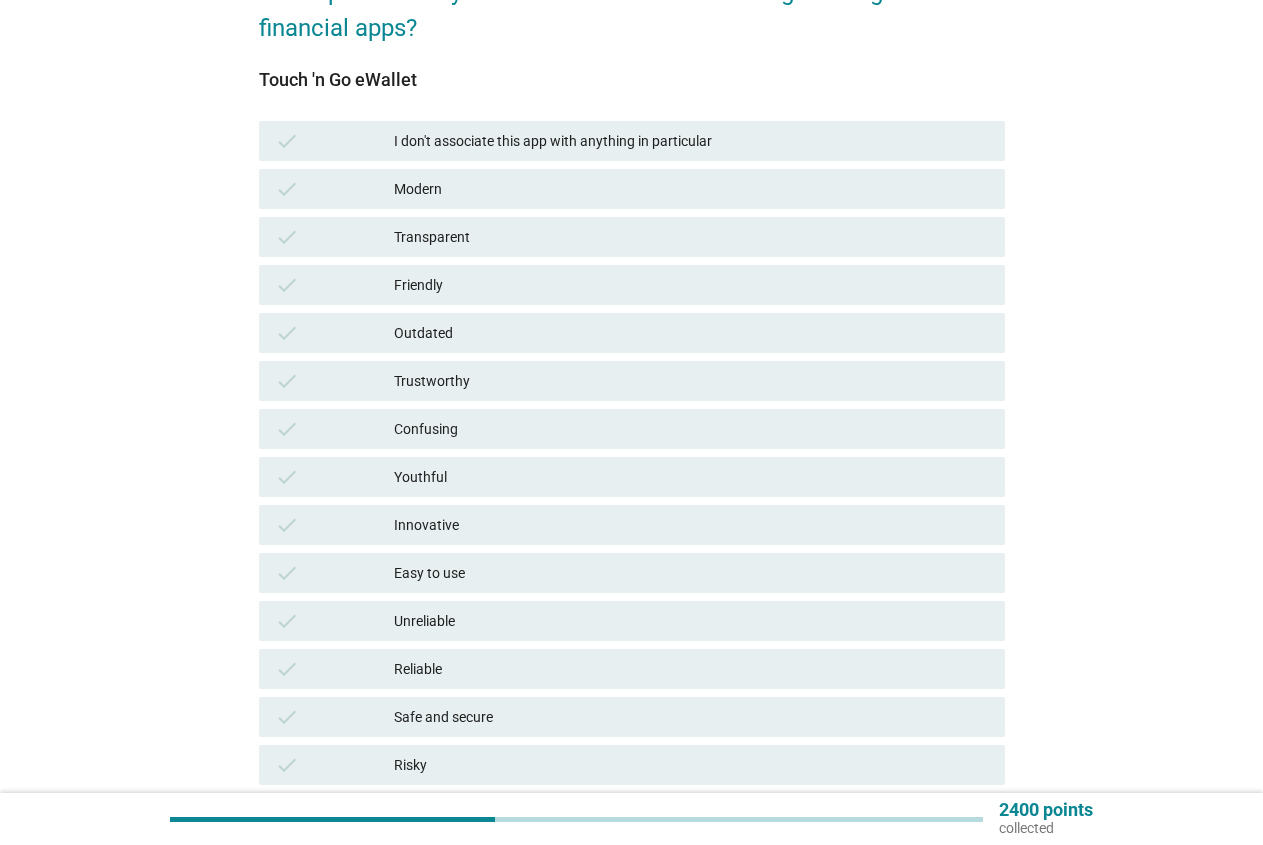 click on "Transparent" at bounding box center (691, 237) 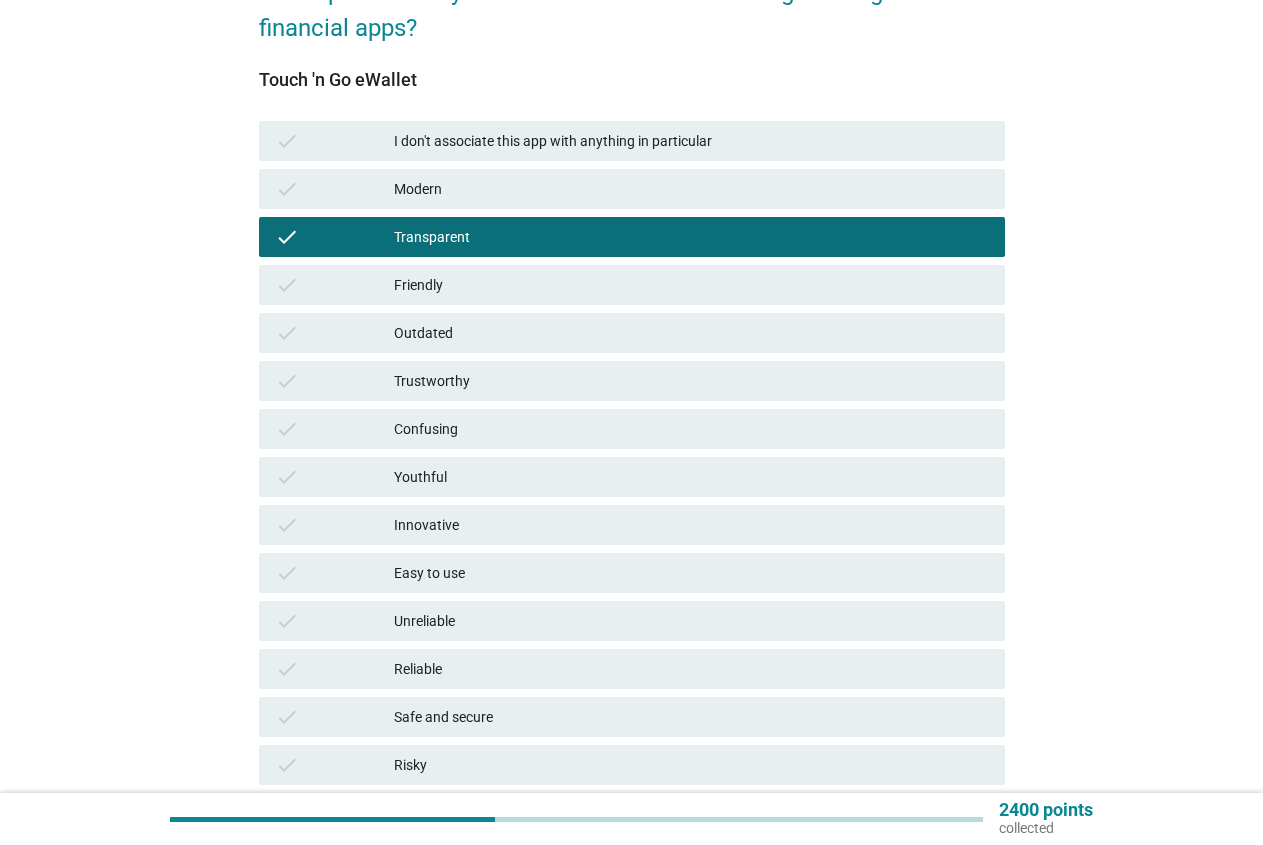 drag, startPoint x: 452, startPoint y: 240, endPoint x: 440, endPoint y: 273, distance: 35.1141 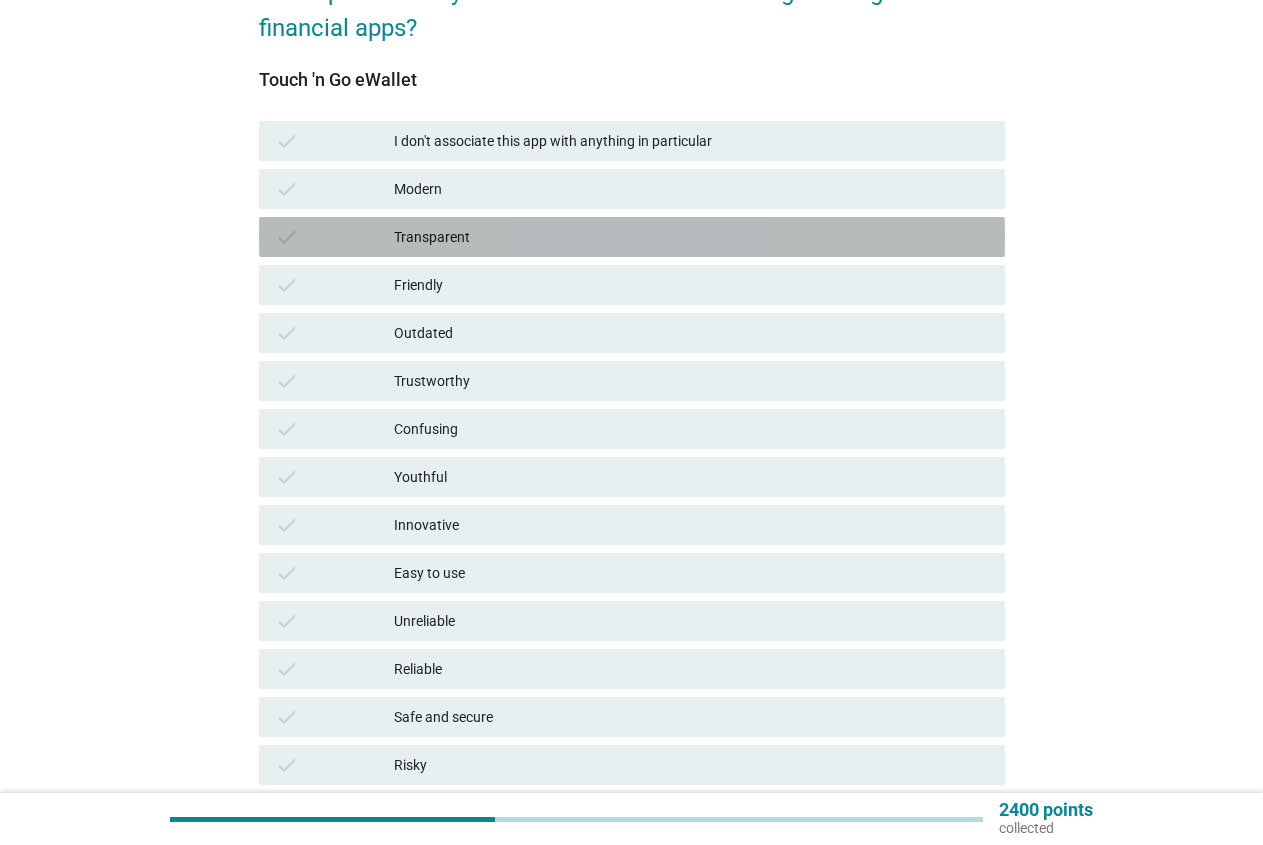 click on "Friendly" at bounding box center (691, 285) 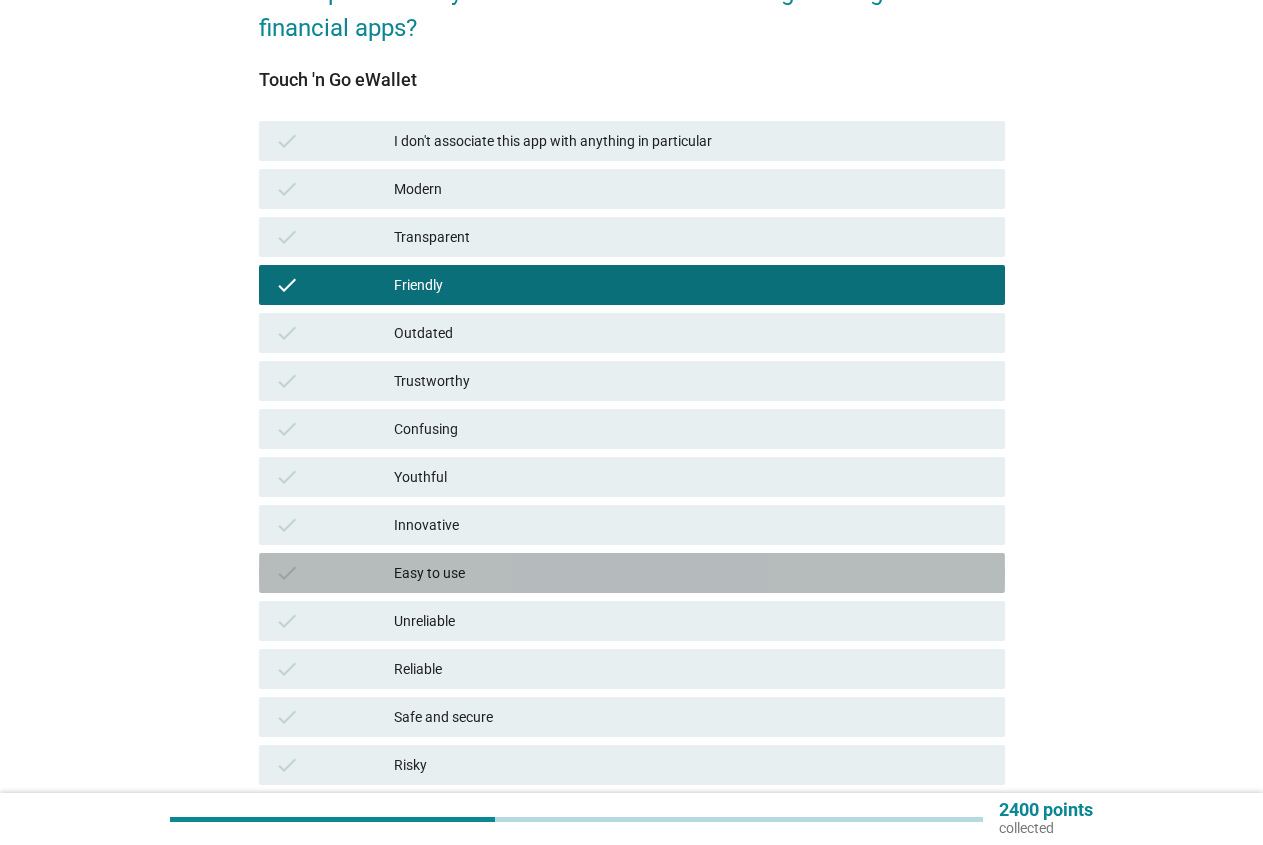 click on "Easy to use" at bounding box center [691, 573] 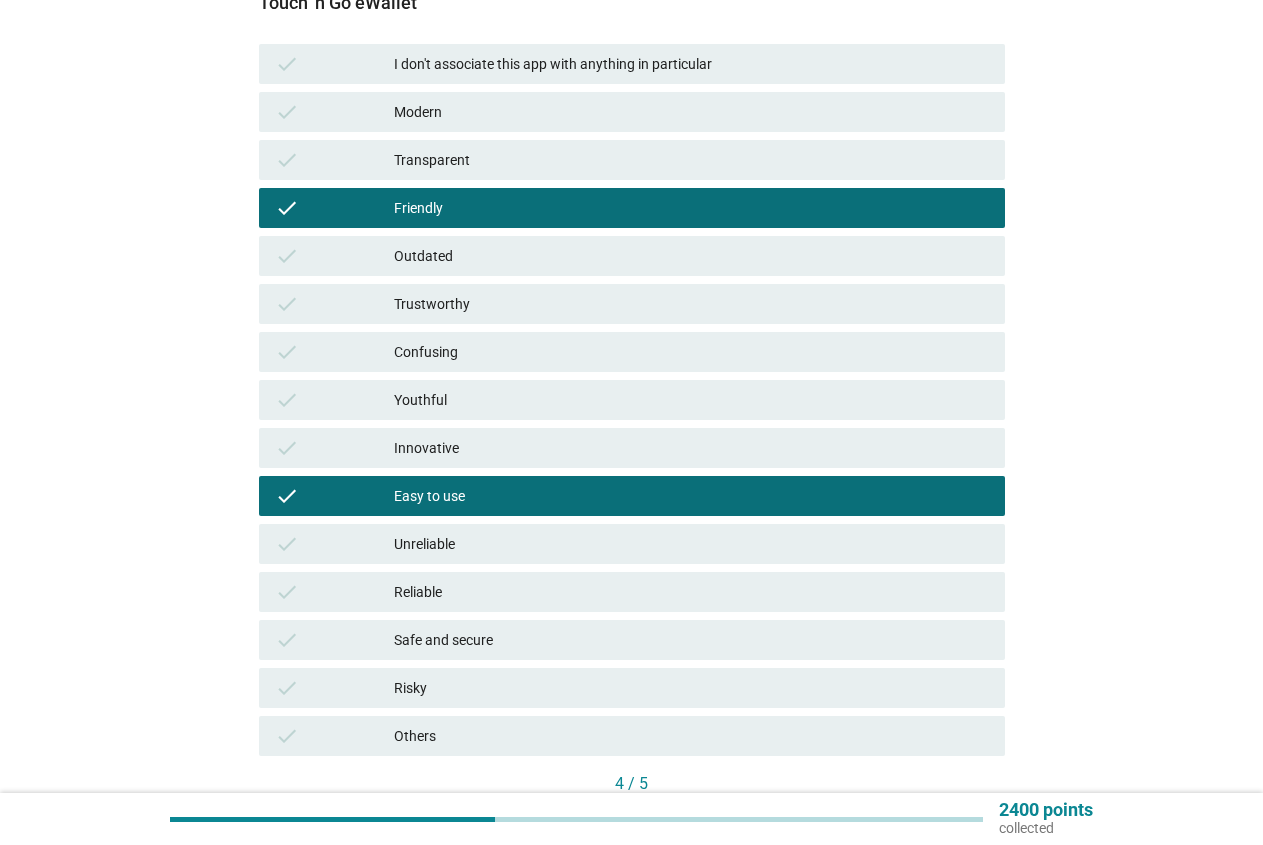 scroll, scrollTop: 408, scrollLeft: 0, axis: vertical 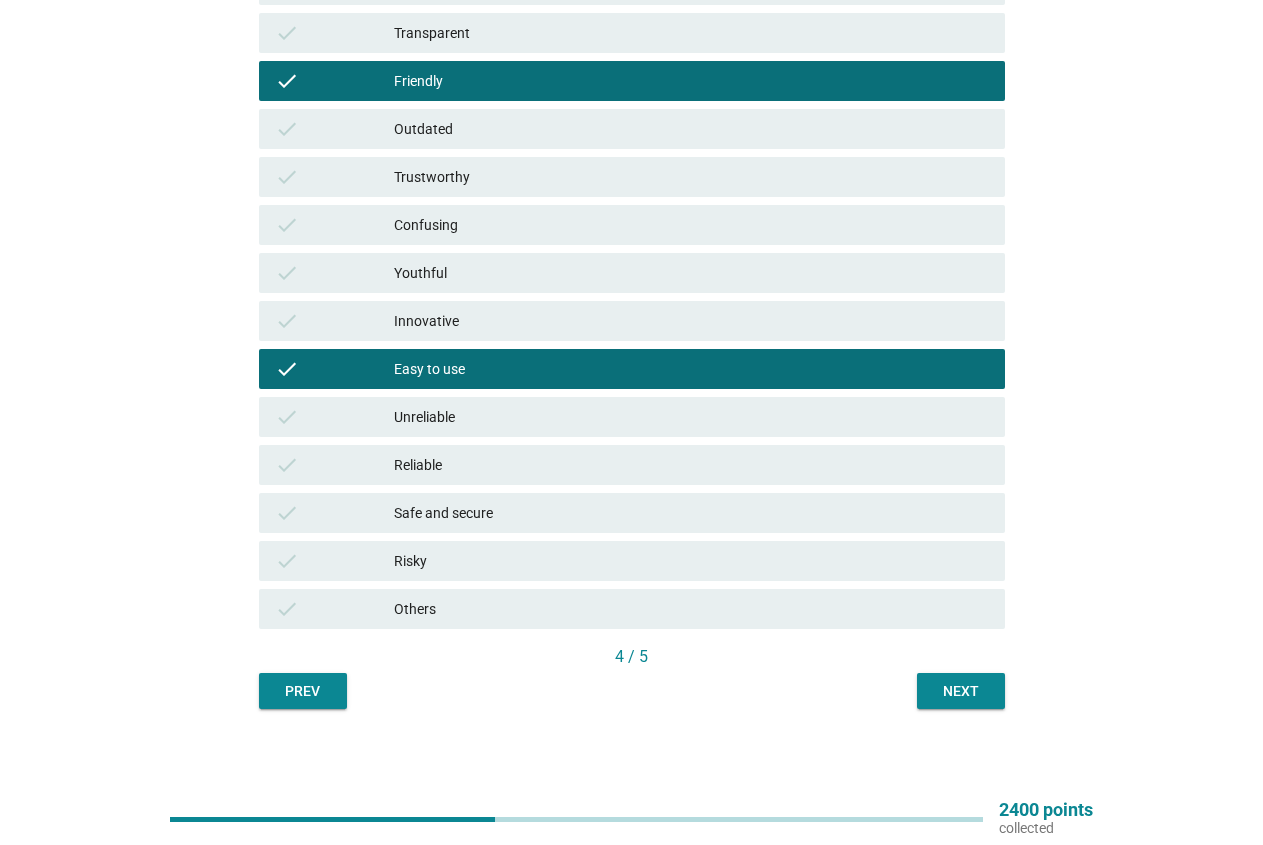 click on "Reliable" at bounding box center (691, 465) 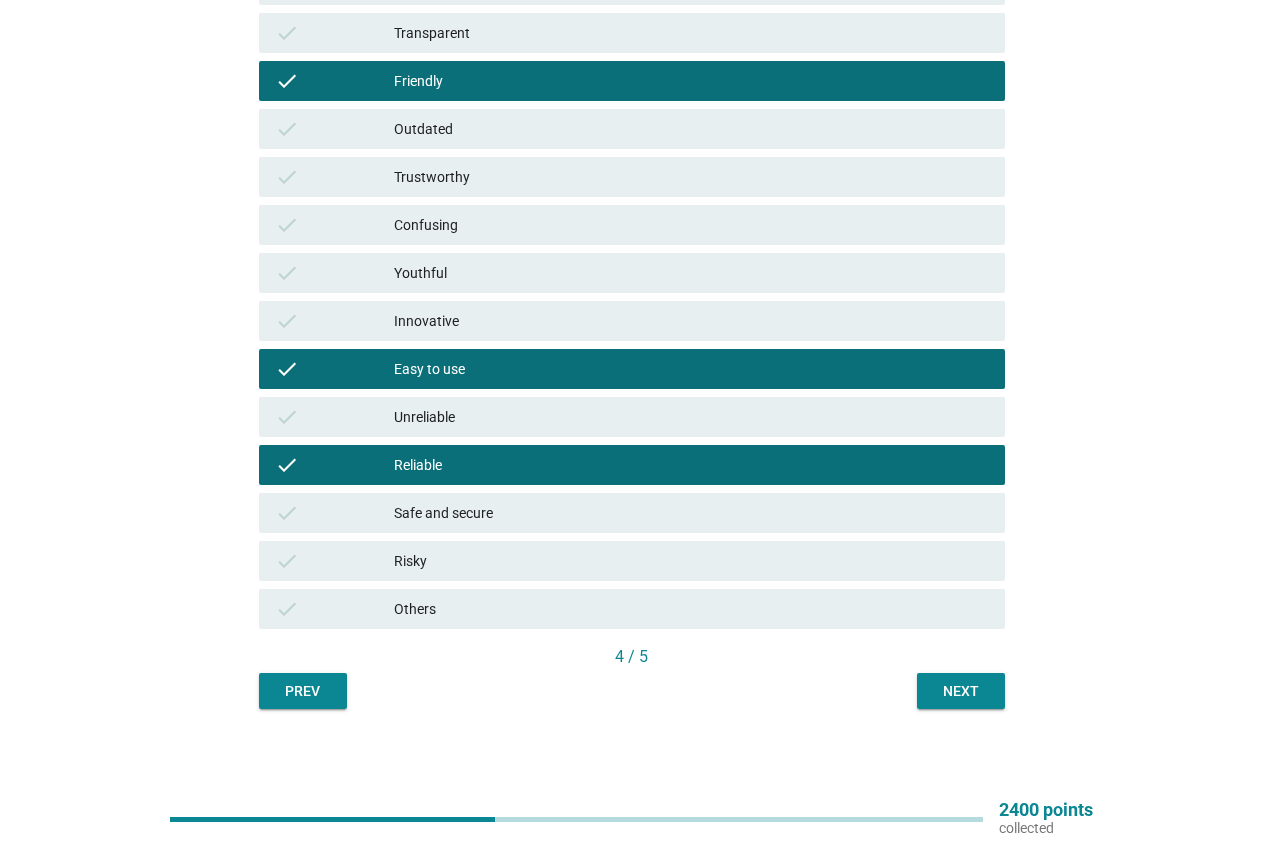 click on "Next" at bounding box center (961, 691) 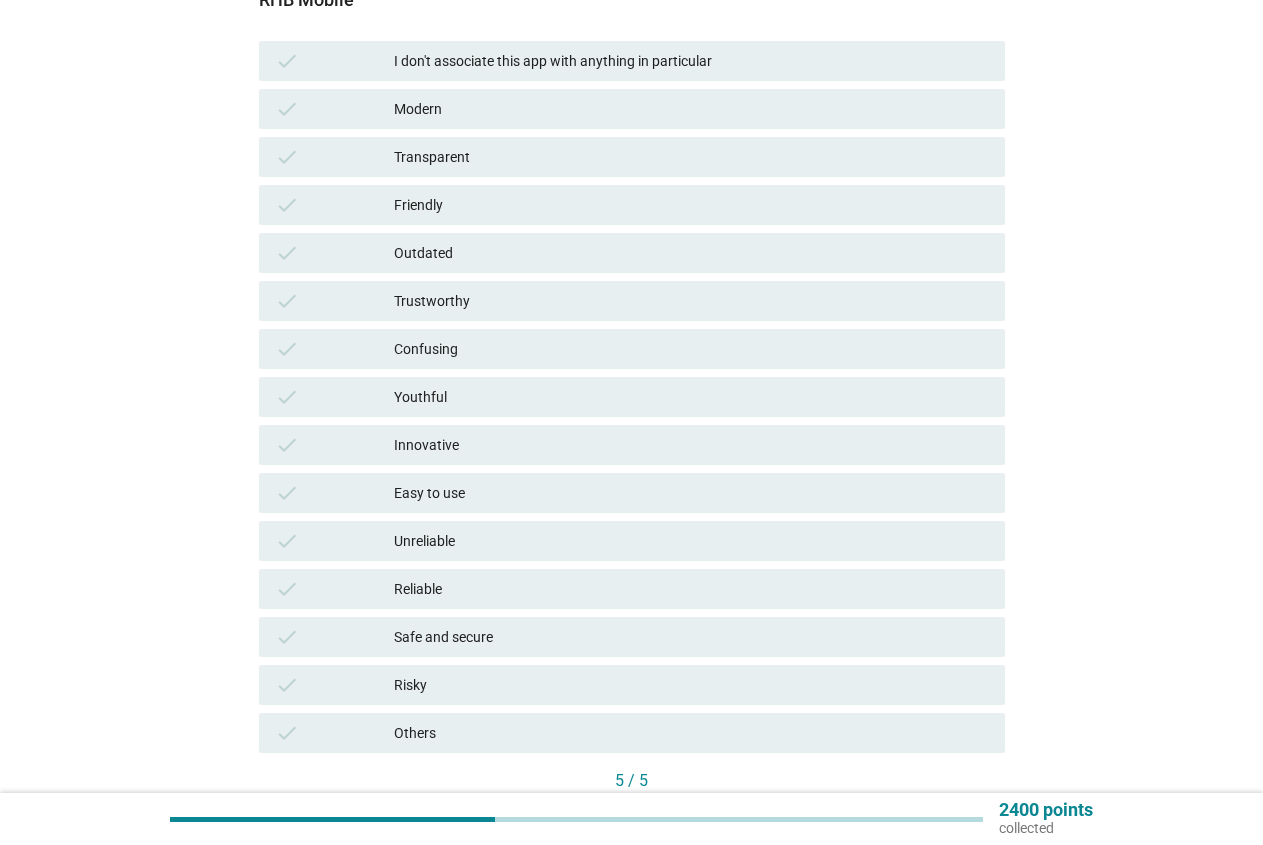 scroll, scrollTop: 306, scrollLeft: 0, axis: vertical 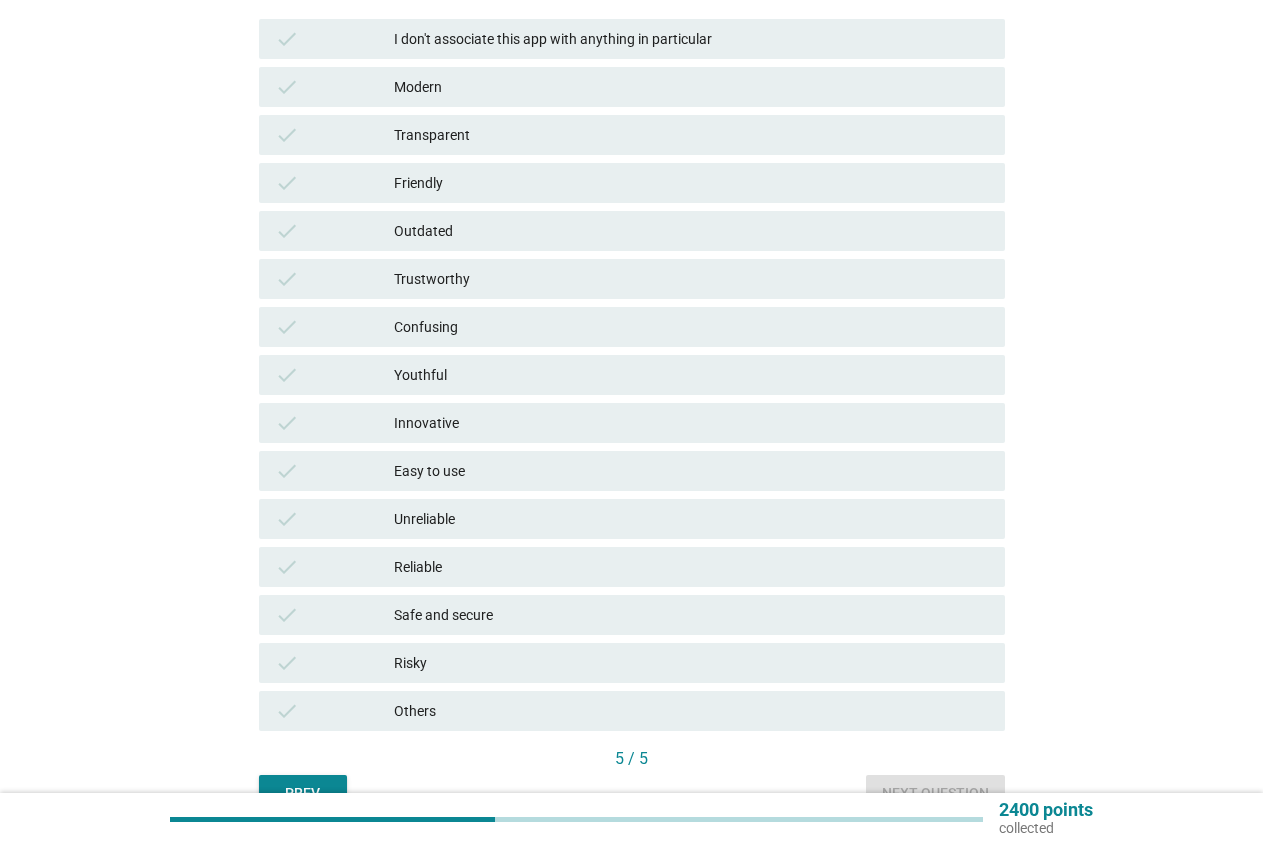 click on "Transparent" at bounding box center (691, 135) 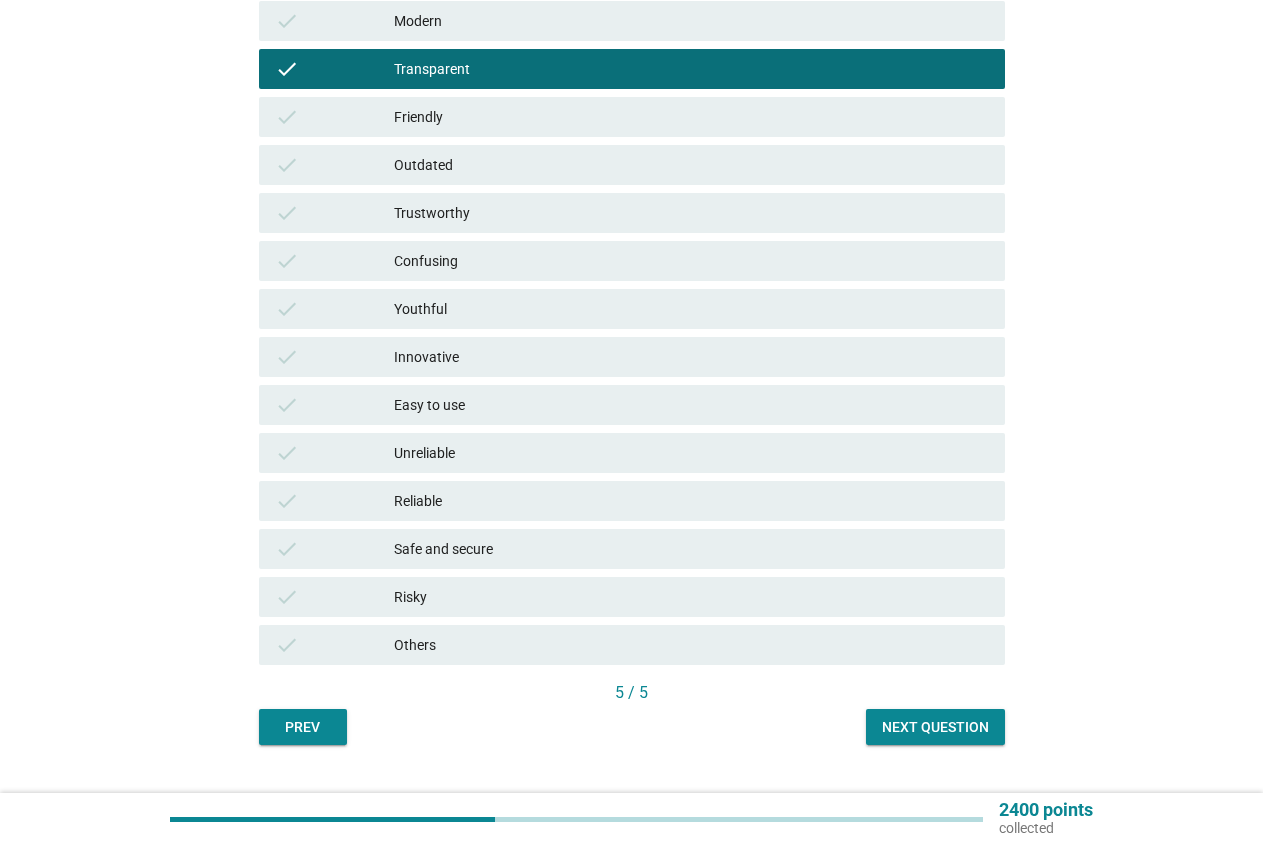 scroll, scrollTop: 414, scrollLeft: 0, axis: vertical 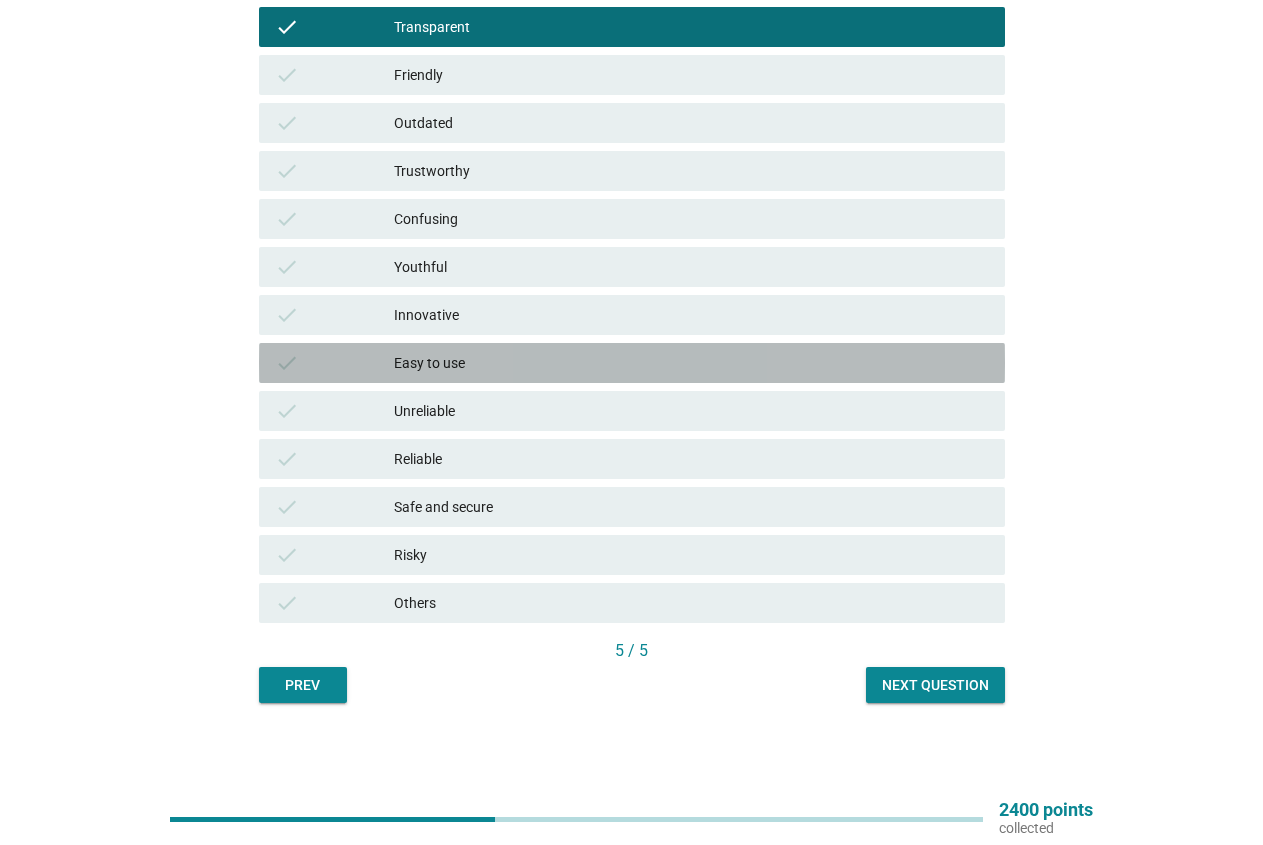 click on "Easy to use" at bounding box center (691, 363) 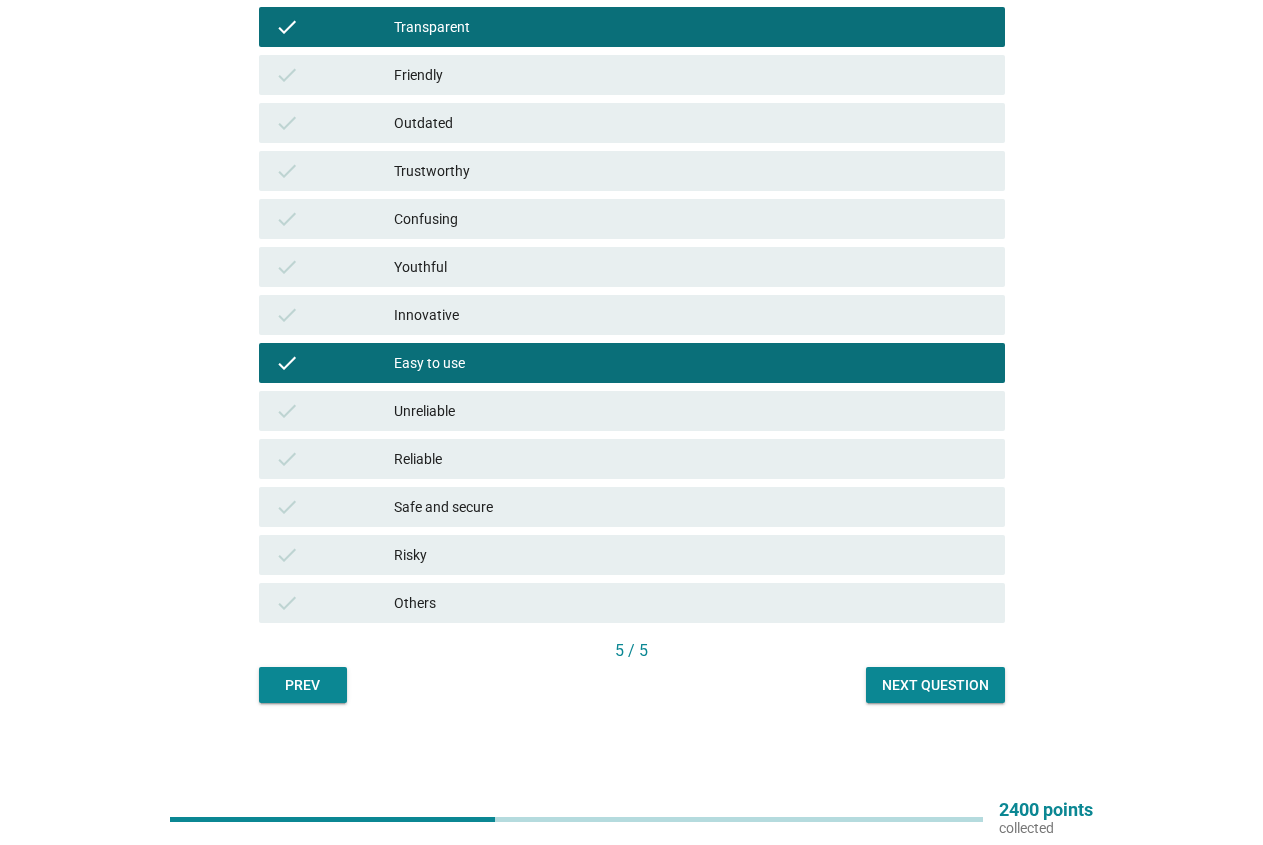 click on "Next question" at bounding box center [935, 685] 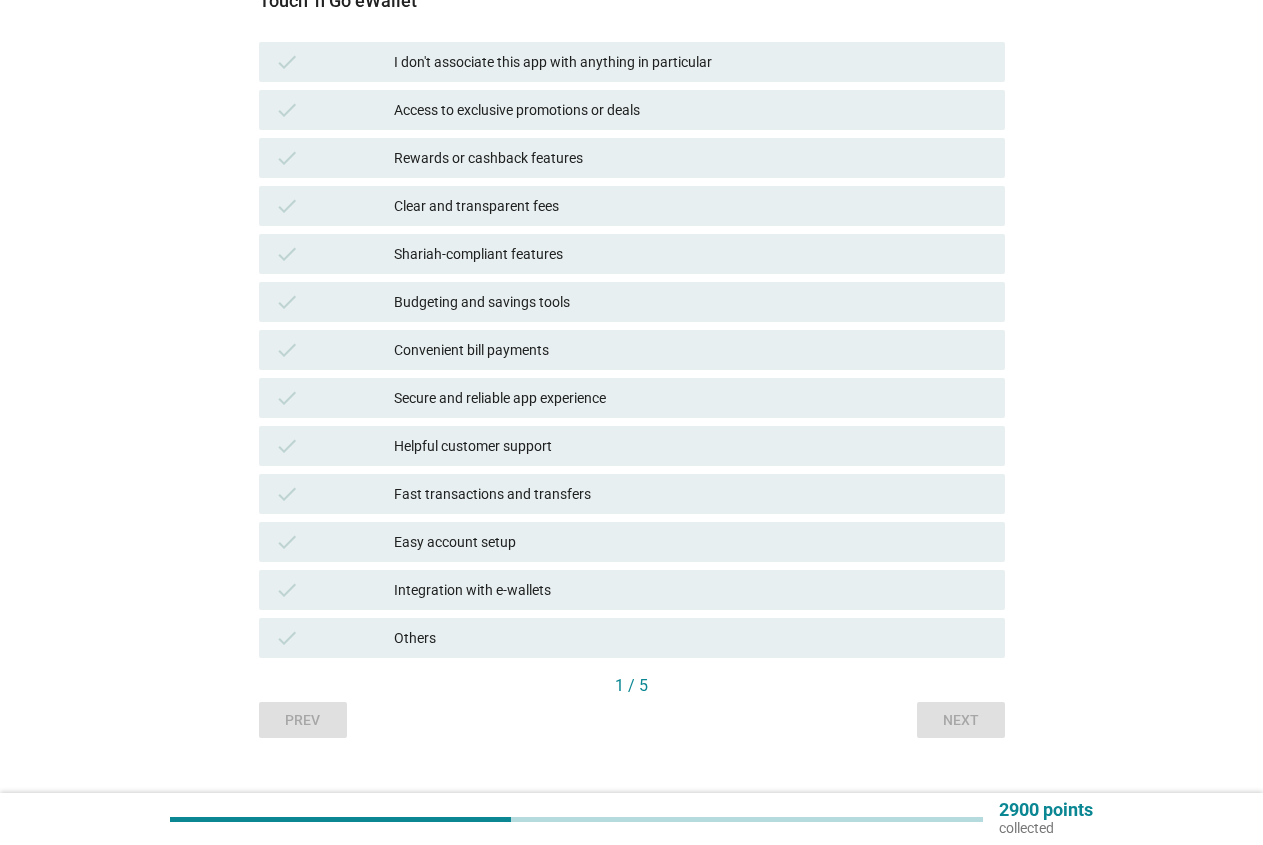 scroll, scrollTop: 306, scrollLeft: 0, axis: vertical 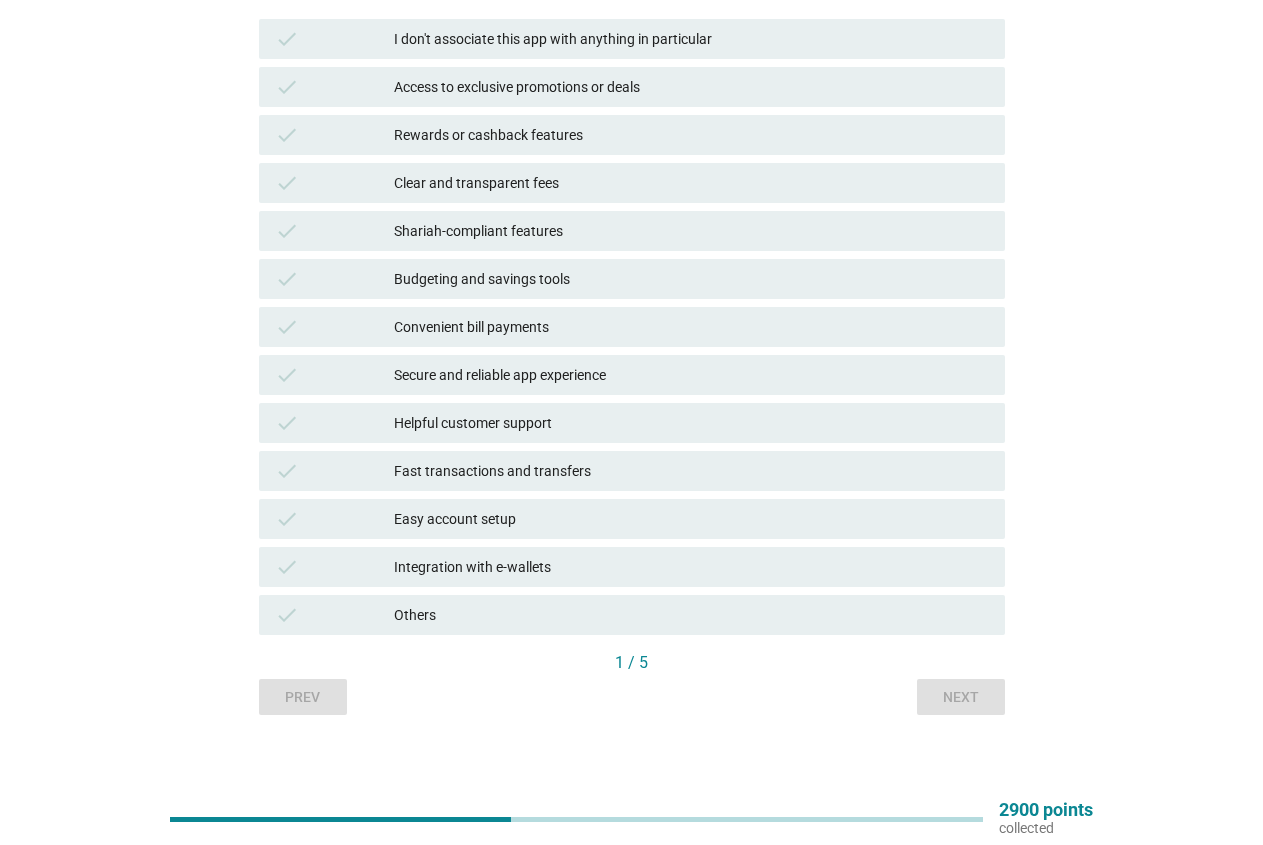 click on "Integration with e-wallets" at bounding box center (691, 567) 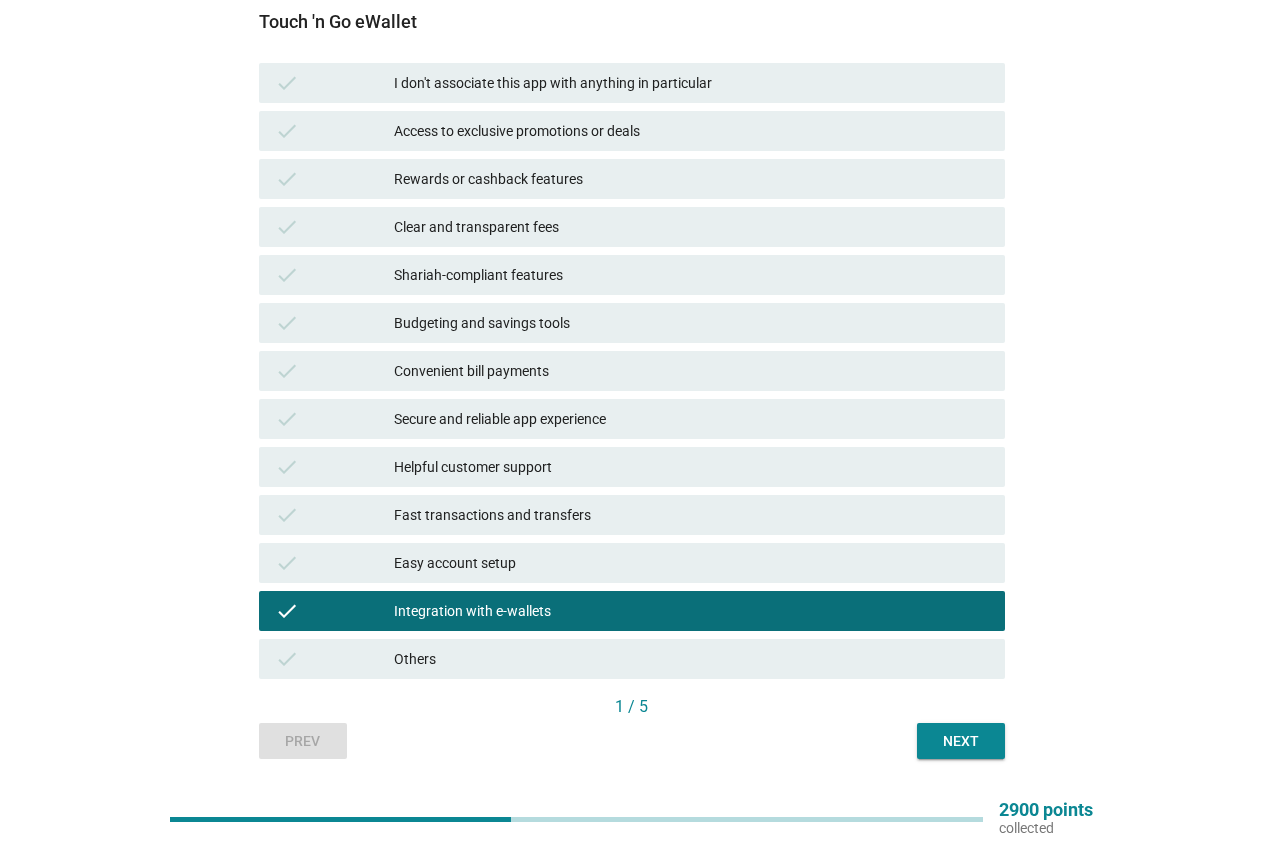 scroll, scrollTop: 204, scrollLeft: 0, axis: vertical 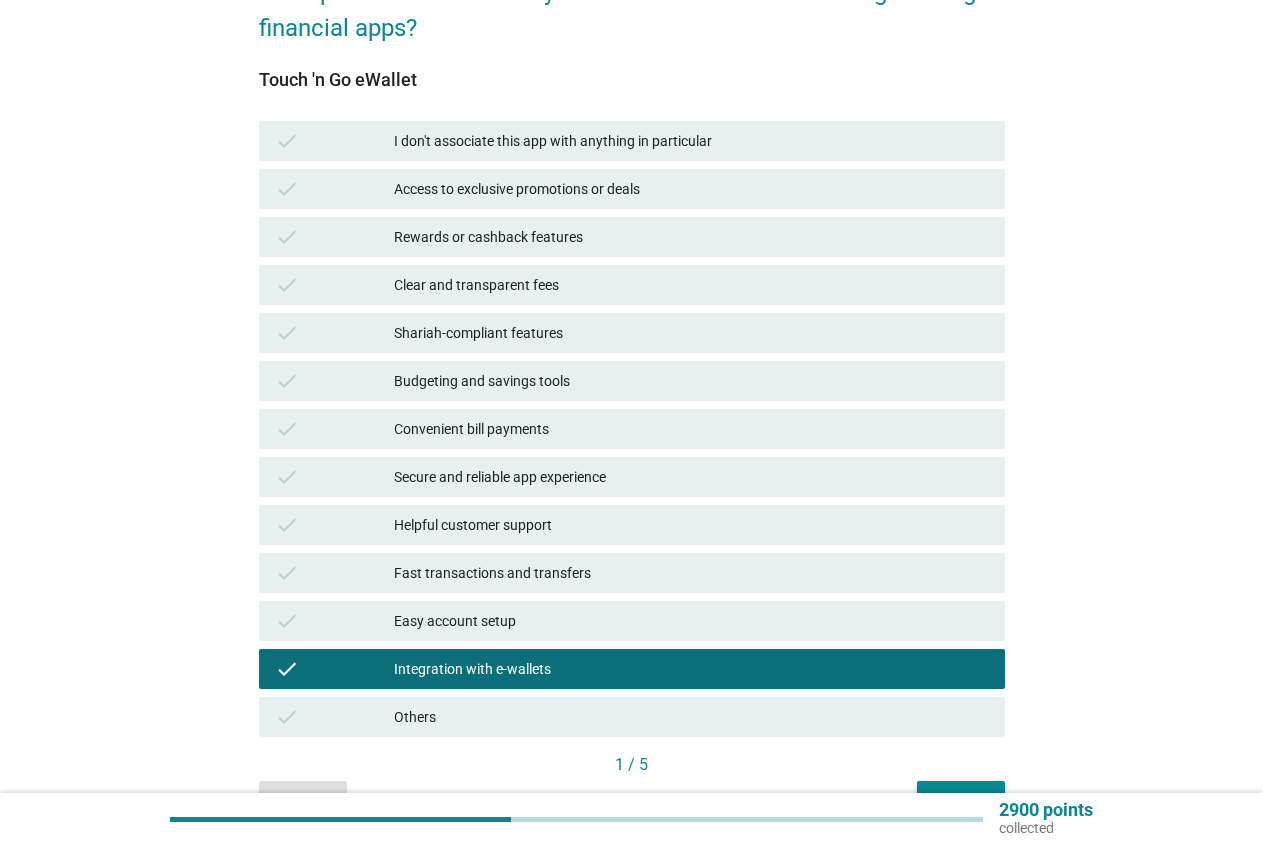 click on "Clear and transparent fees" at bounding box center [691, 285] 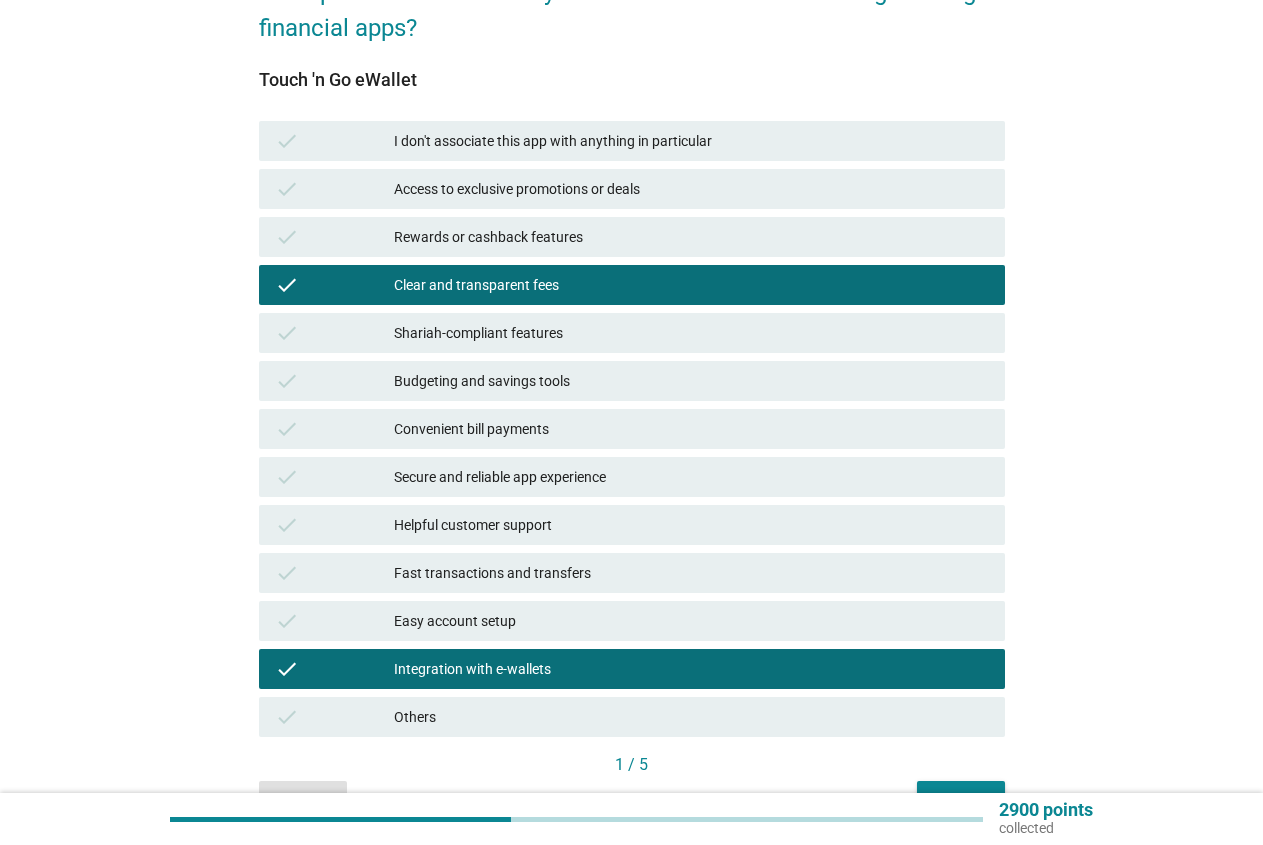 click on "check   Clear and transparent fees" at bounding box center (632, 285) 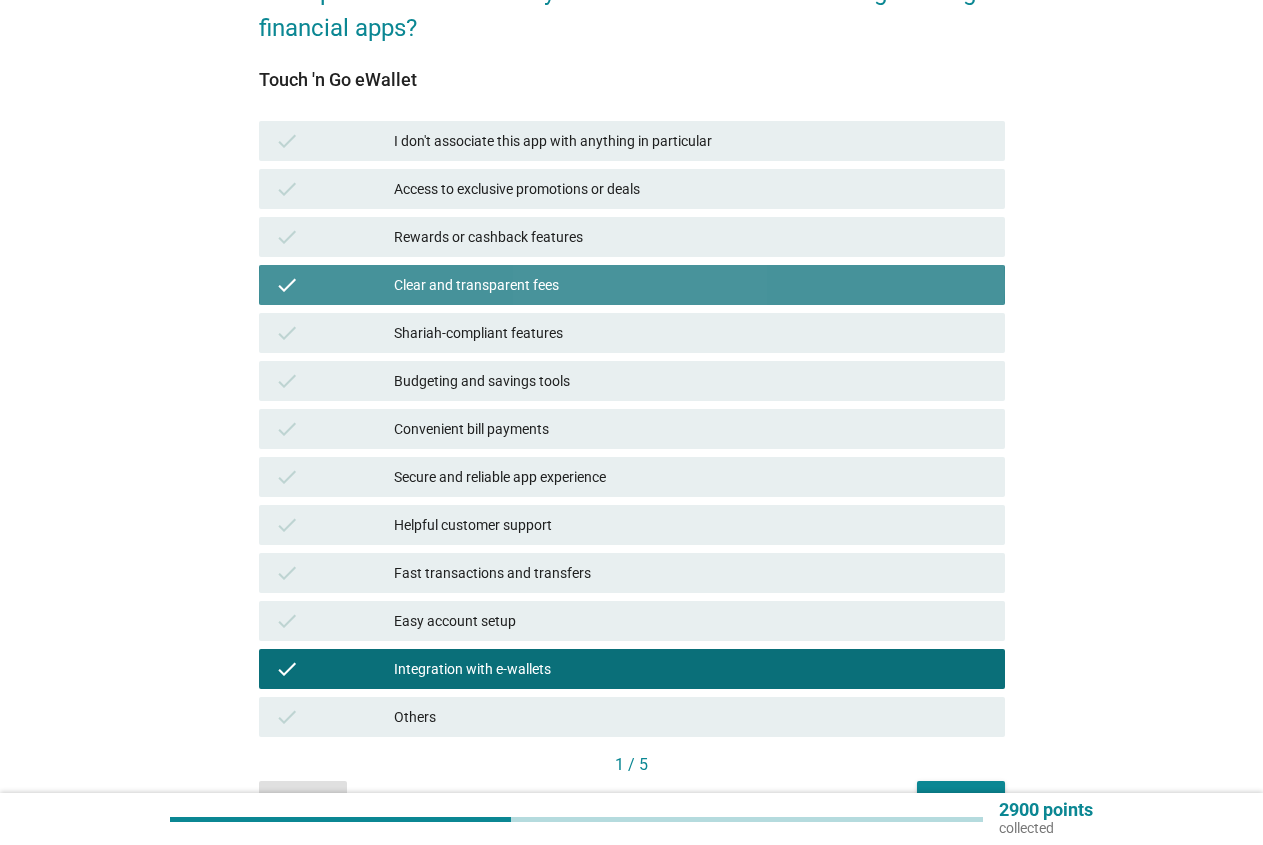 click on "Clear and transparent fees" at bounding box center (691, 285) 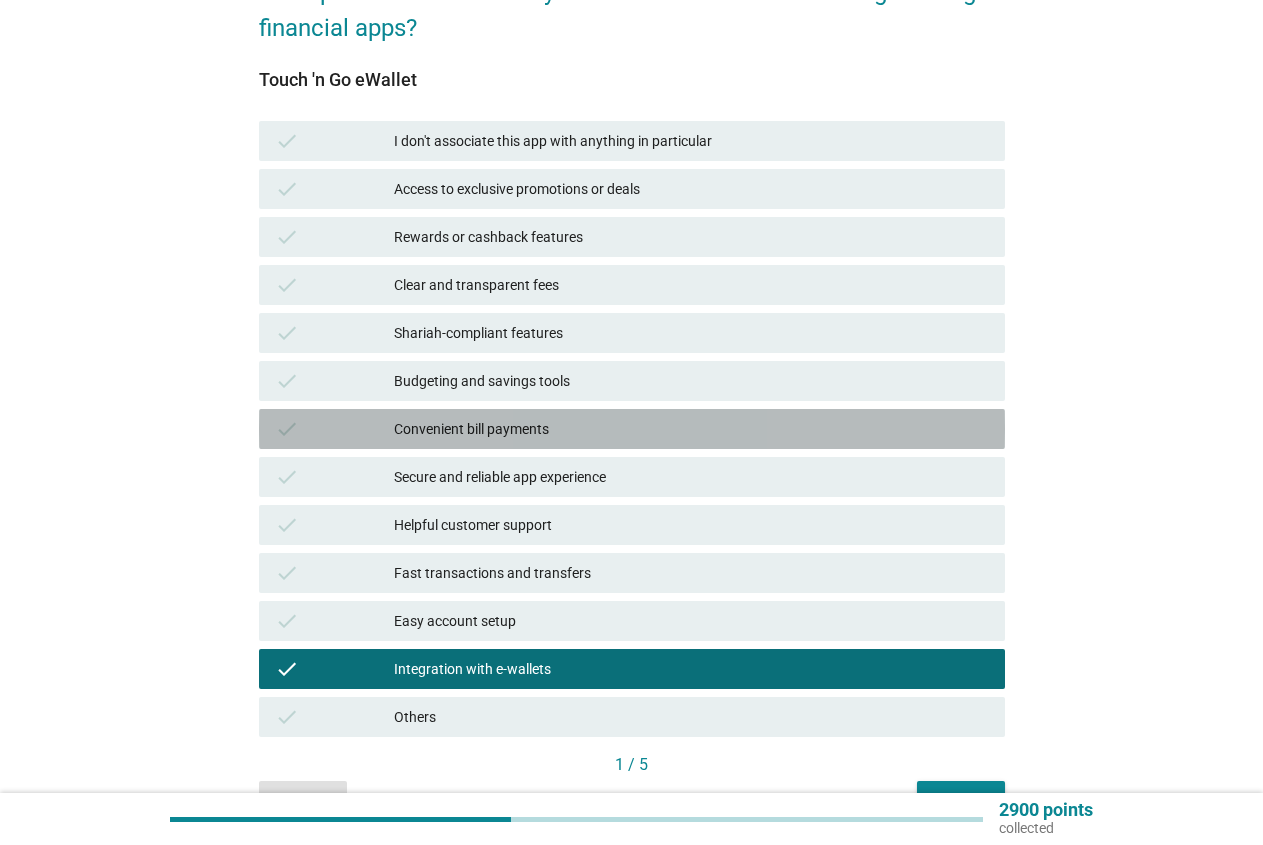 click on "Convenient bill payments" at bounding box center [691, 429] 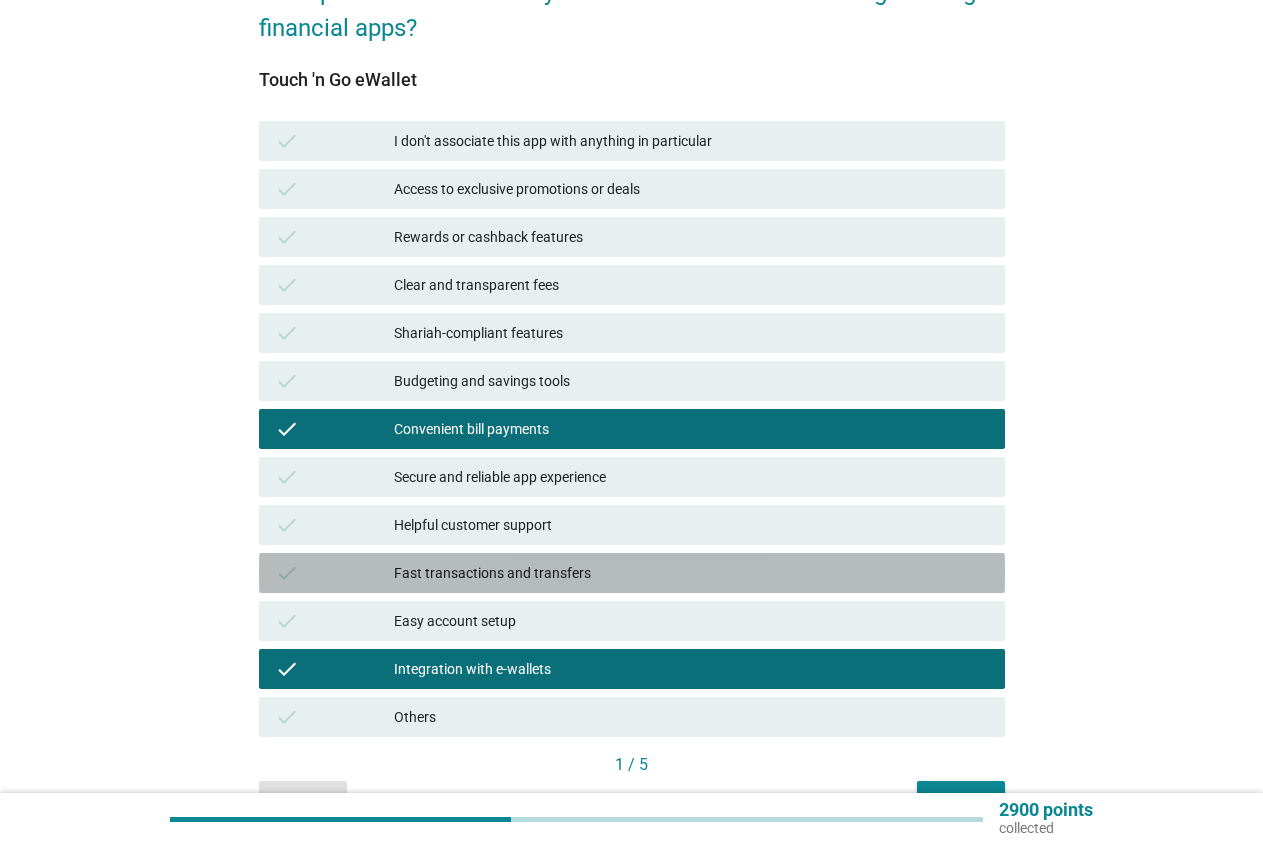 click on "Fast transactions and transfers" at bounding box center (691, 573) 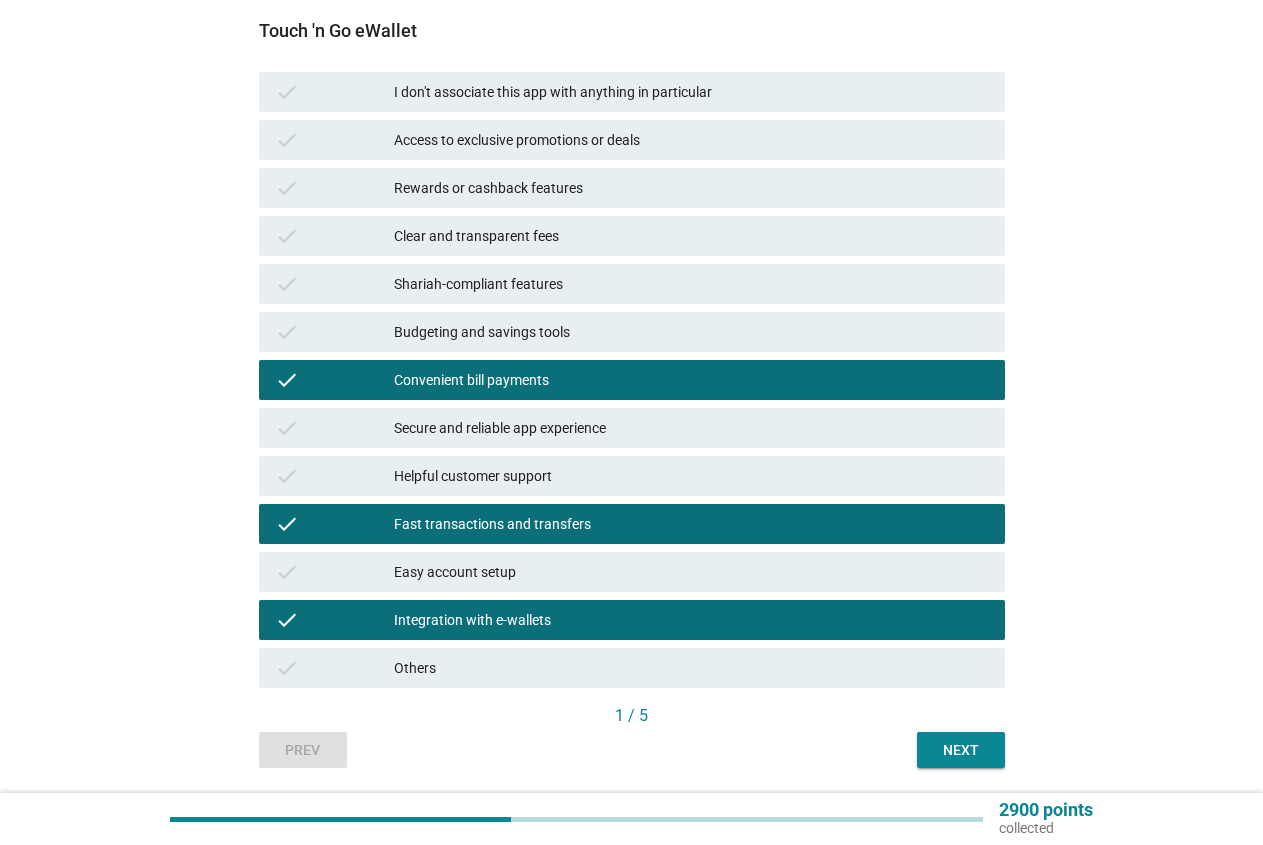 scroll, scrollTop: 306, scrollLeft: 0, axis: vertical 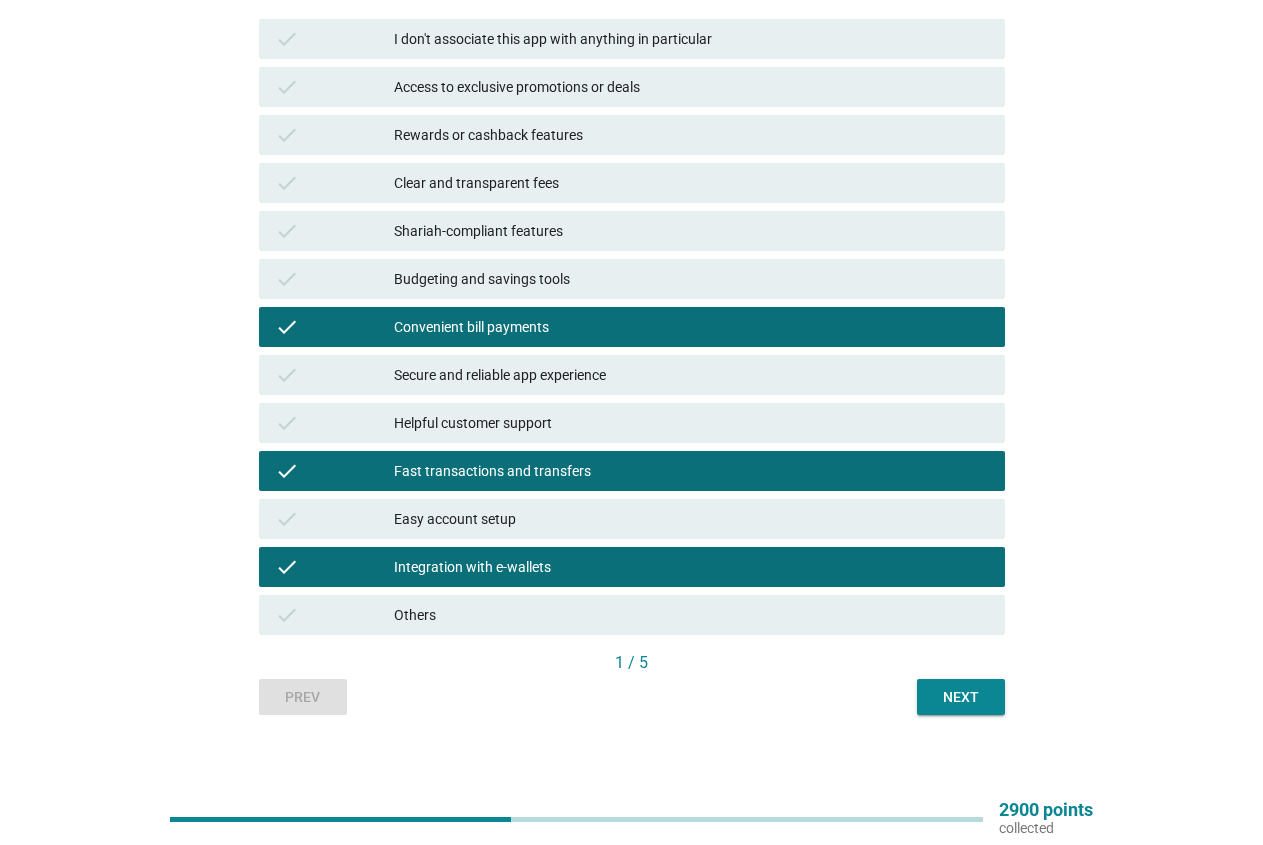 click on "Next" at bounding box center [961, 697] 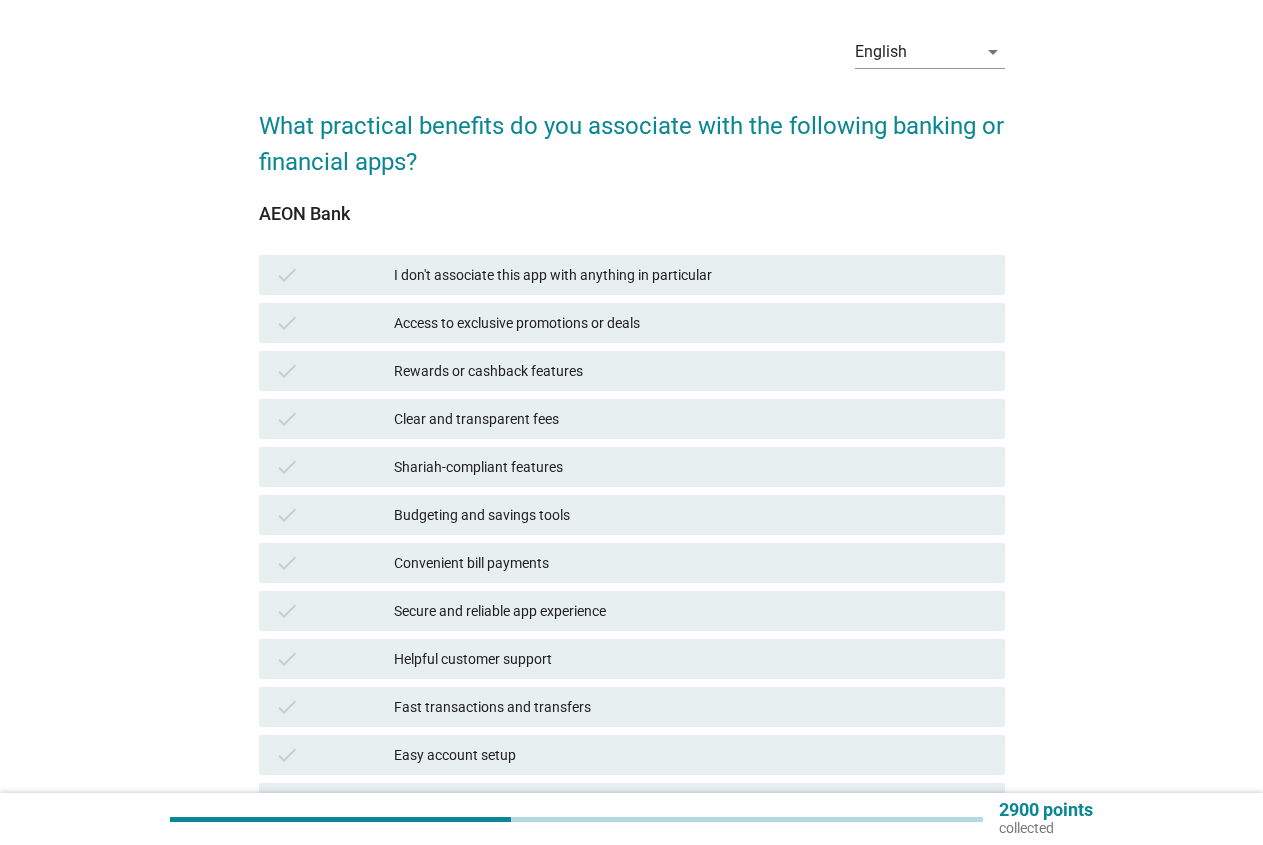 scroll, scrollTop: 204, scrollLeft: 0, axis: vertical 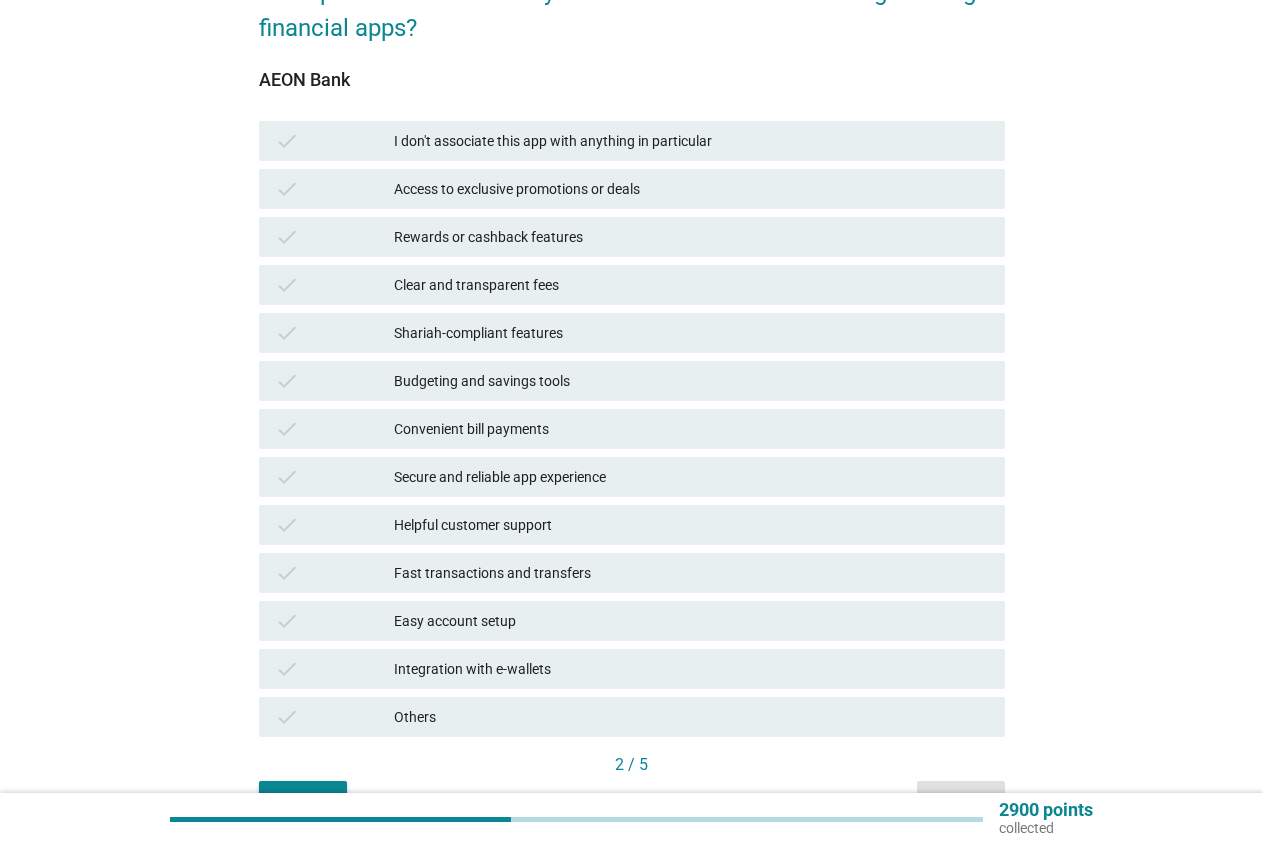 click on "Secure and reliable app experience" at bounding box center [691, 477] 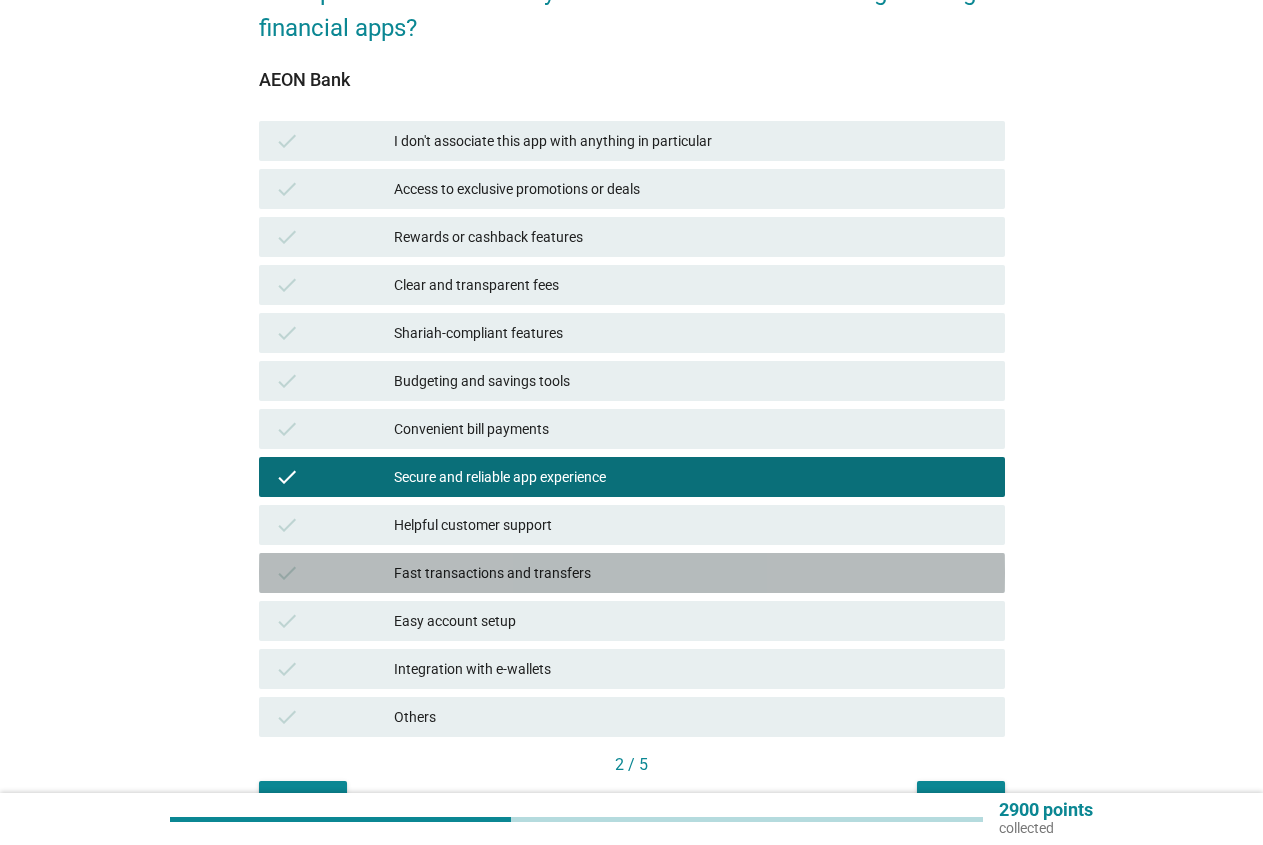 click on "Fast transactions and transfers" at bounding box center [691, 573] 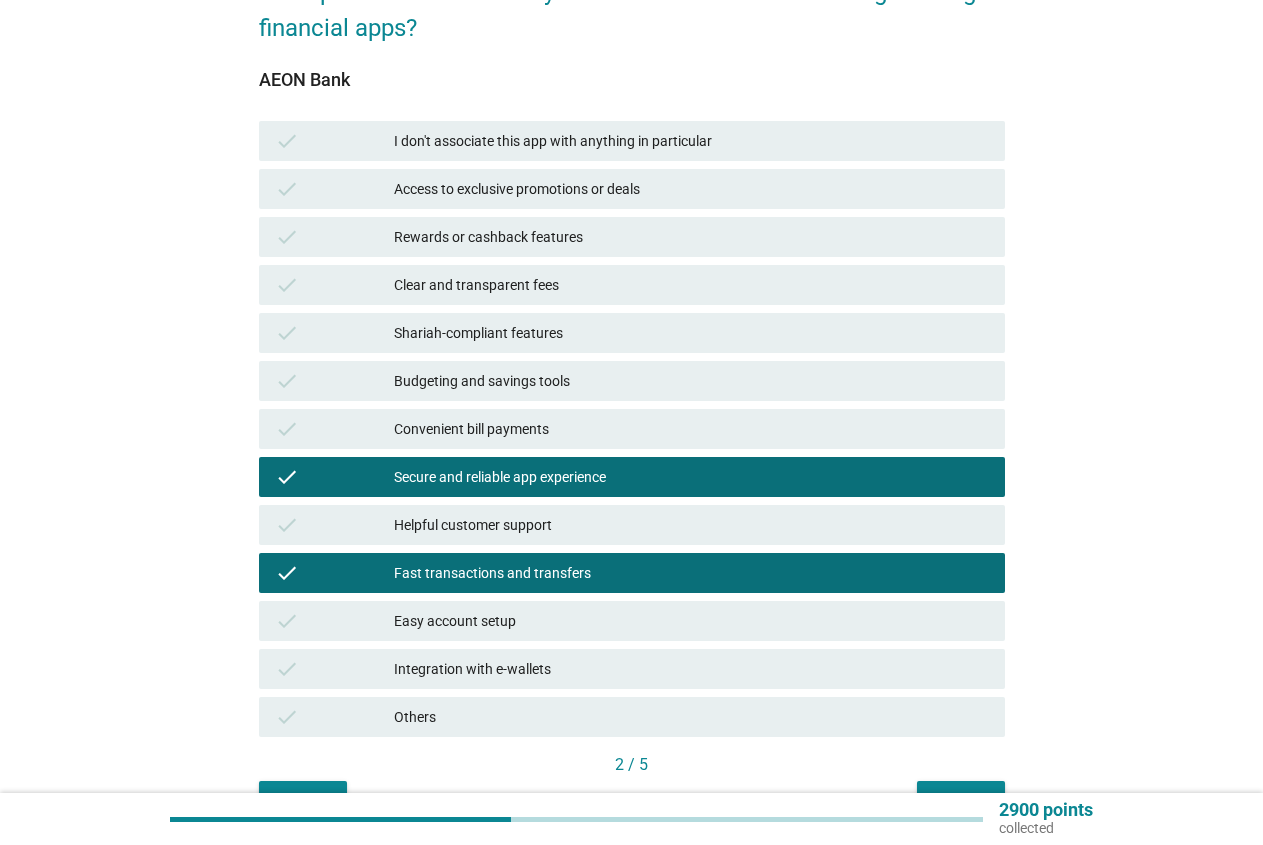 click on "Integration with e-wallets" at bounding box center [691, 669] 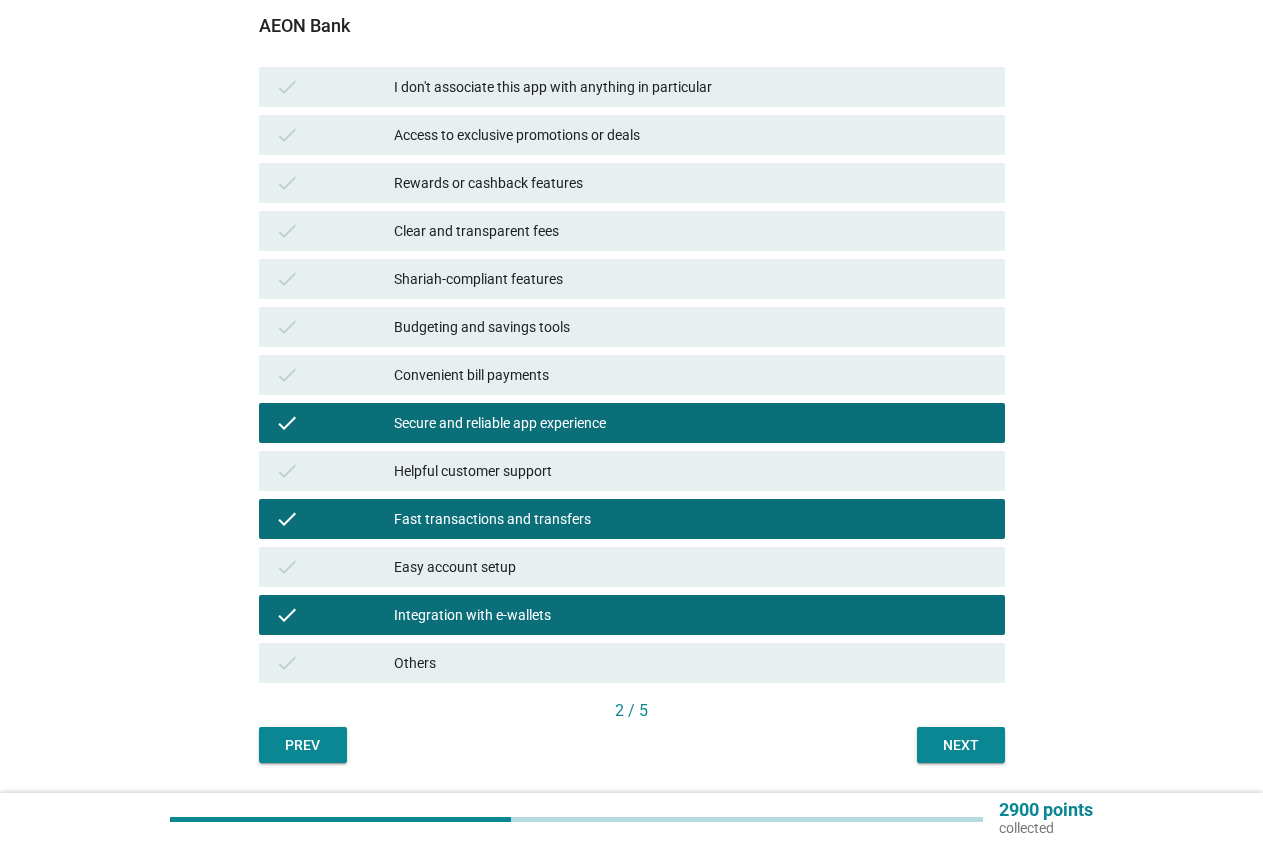 scroll, scrollTop: 318, scrollLeft: 0, axis: vertical 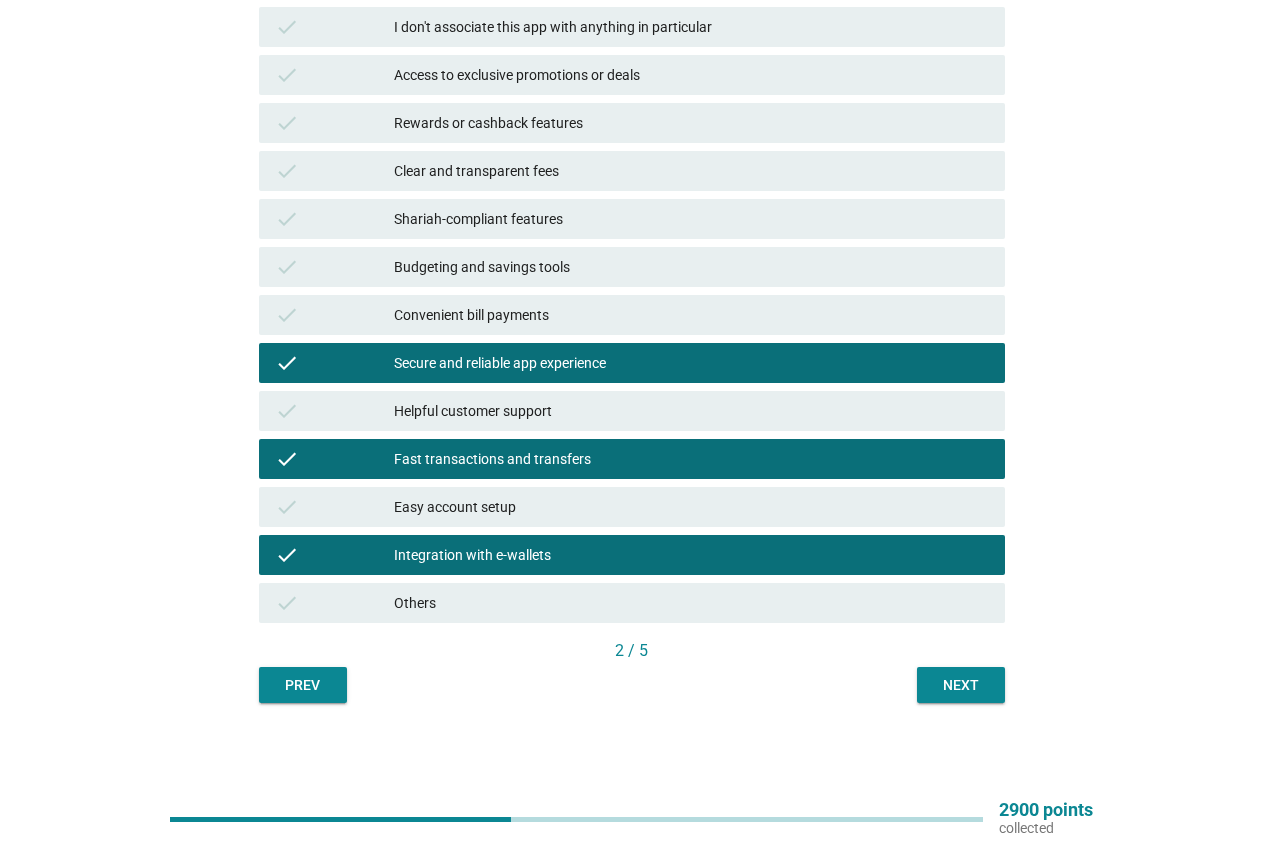 click on "Next" at bounding box center [961, 685] 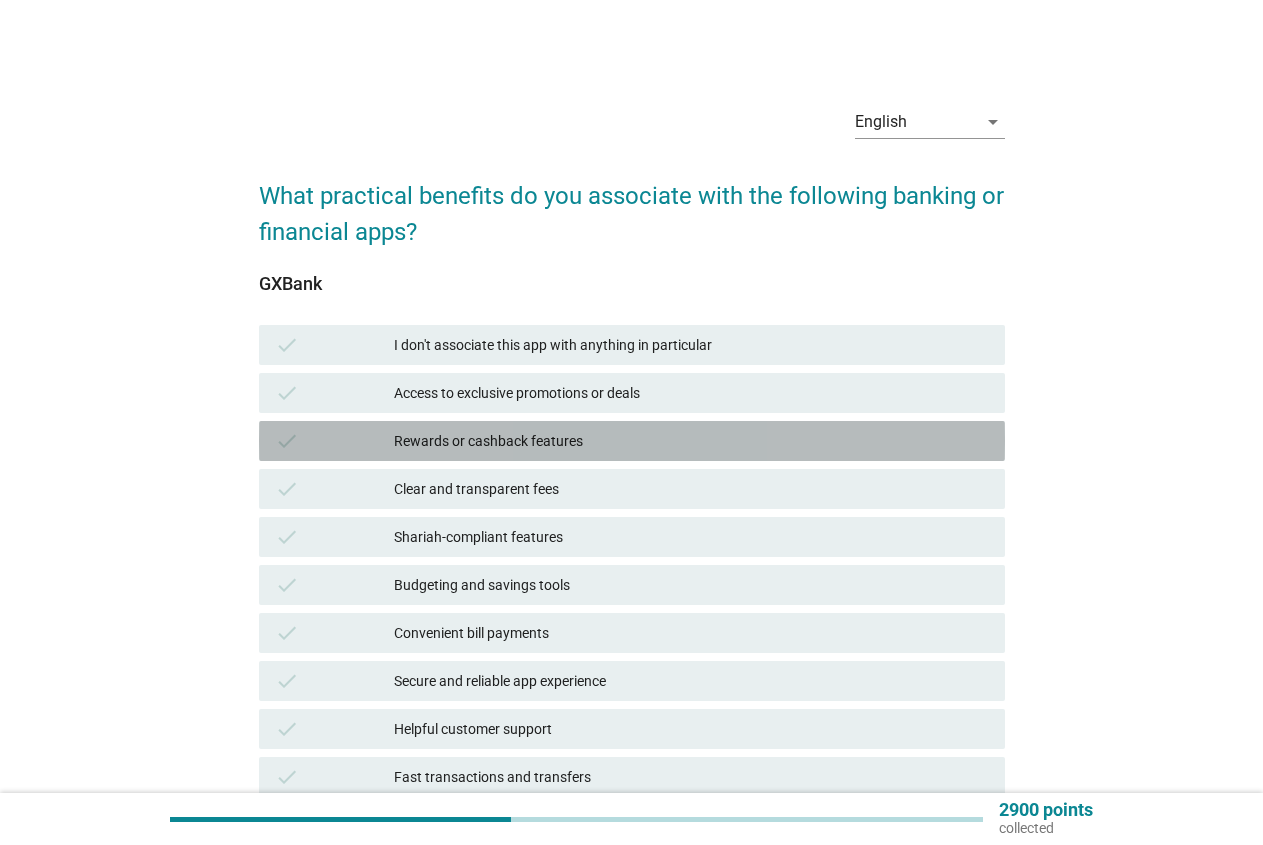 click on "Rewards or cashback features" at bounding box center (691, 441) 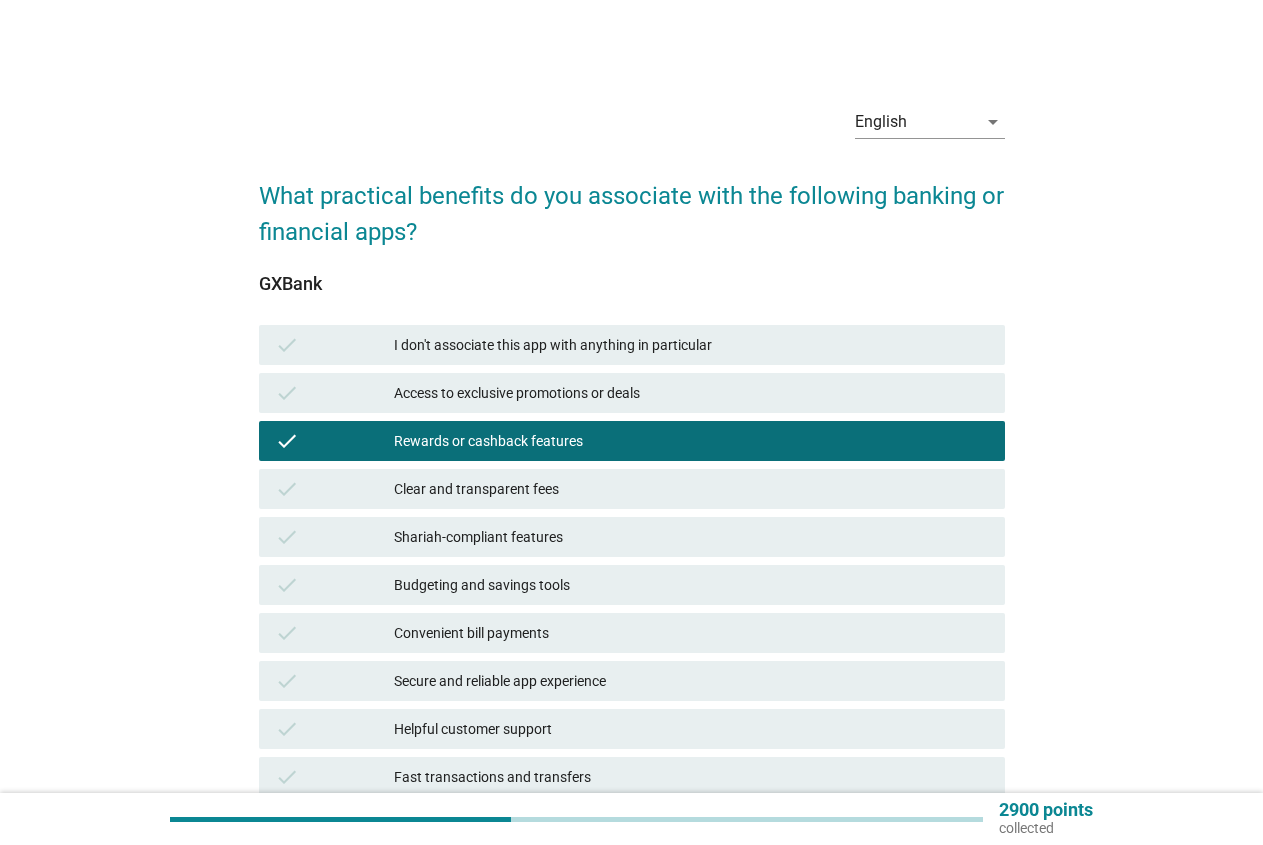 click on "Clear and transparent fees" at bounding box center [691, 489] 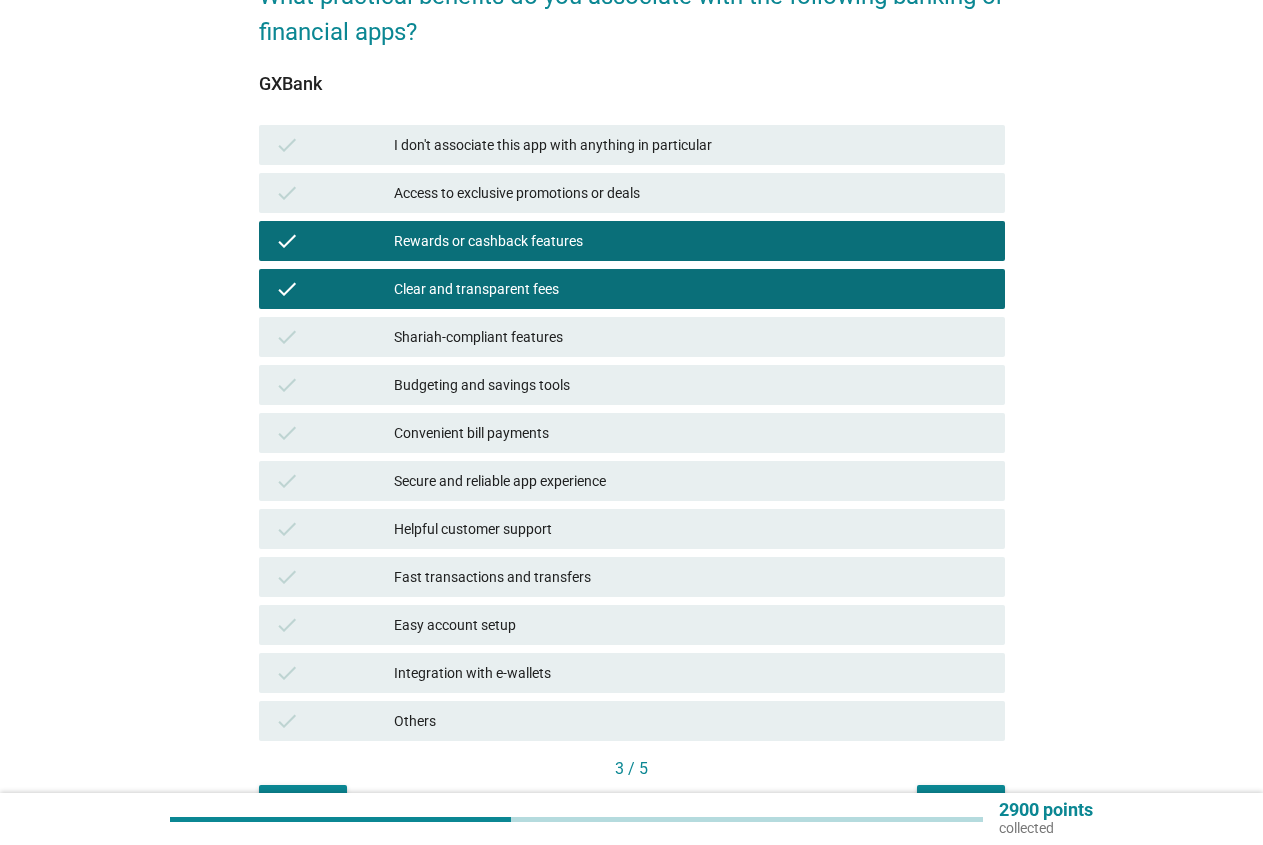 scroll, scrollTop: 204, scrollLeft: 0, axis: vertical 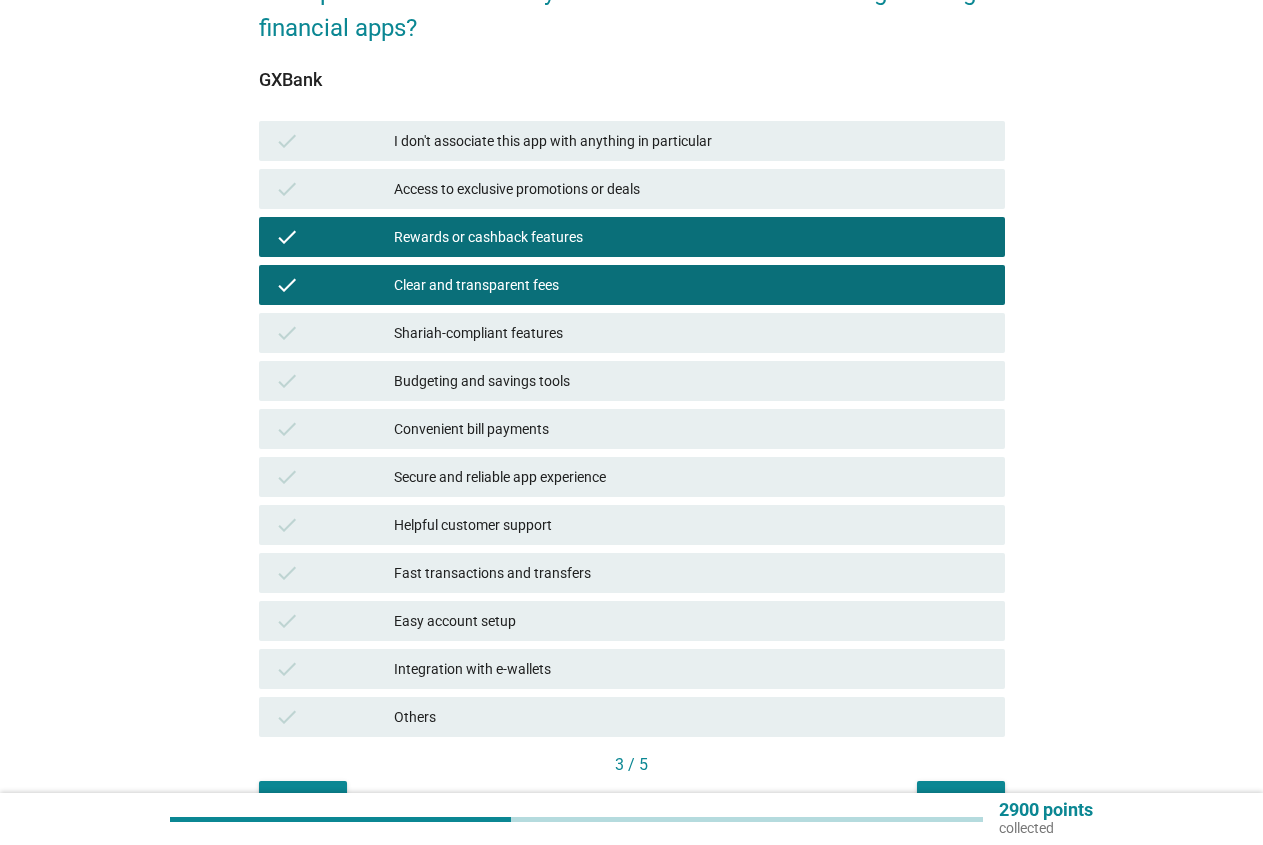 click on "Convenient bill payments" at bounding box center (691, 429) 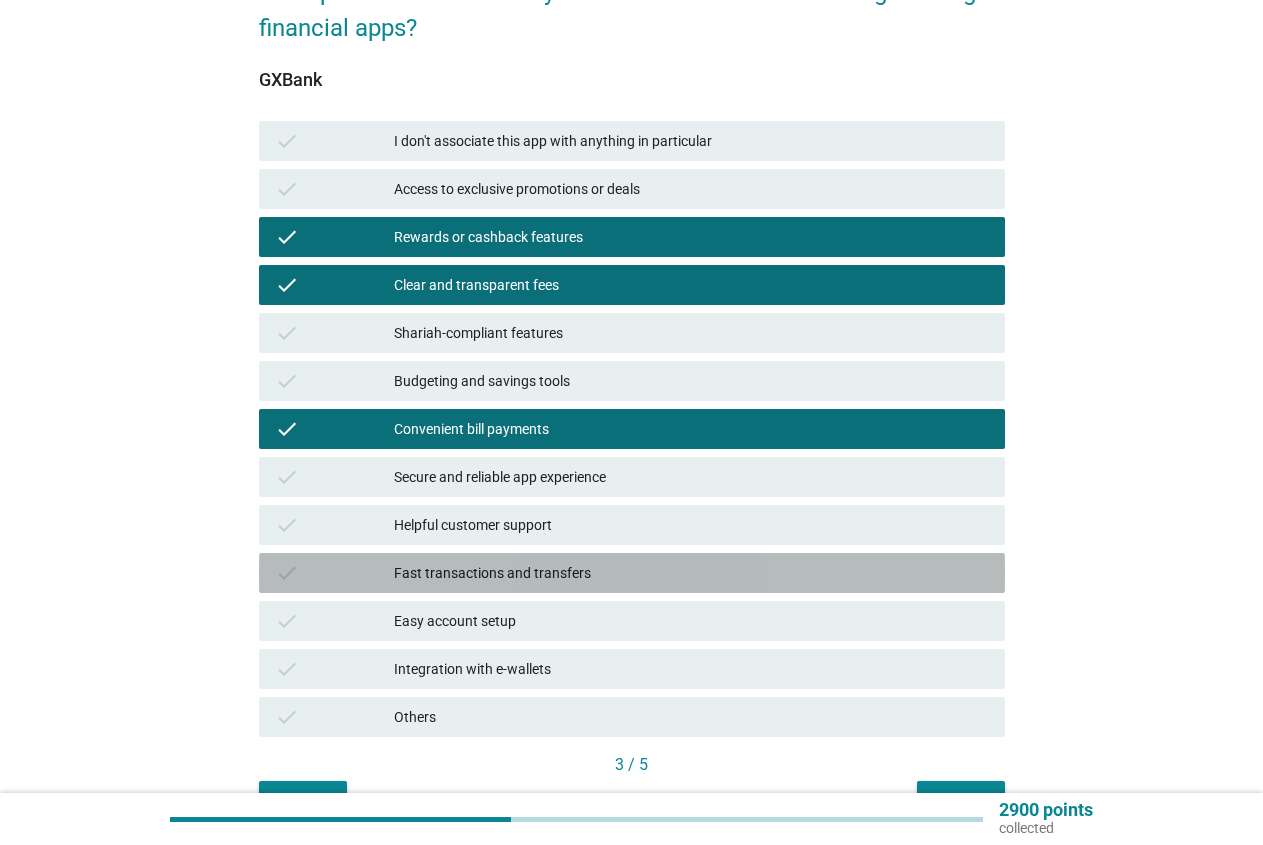 click on "Fast transactions and transfers" at bounding box center [691, 573] 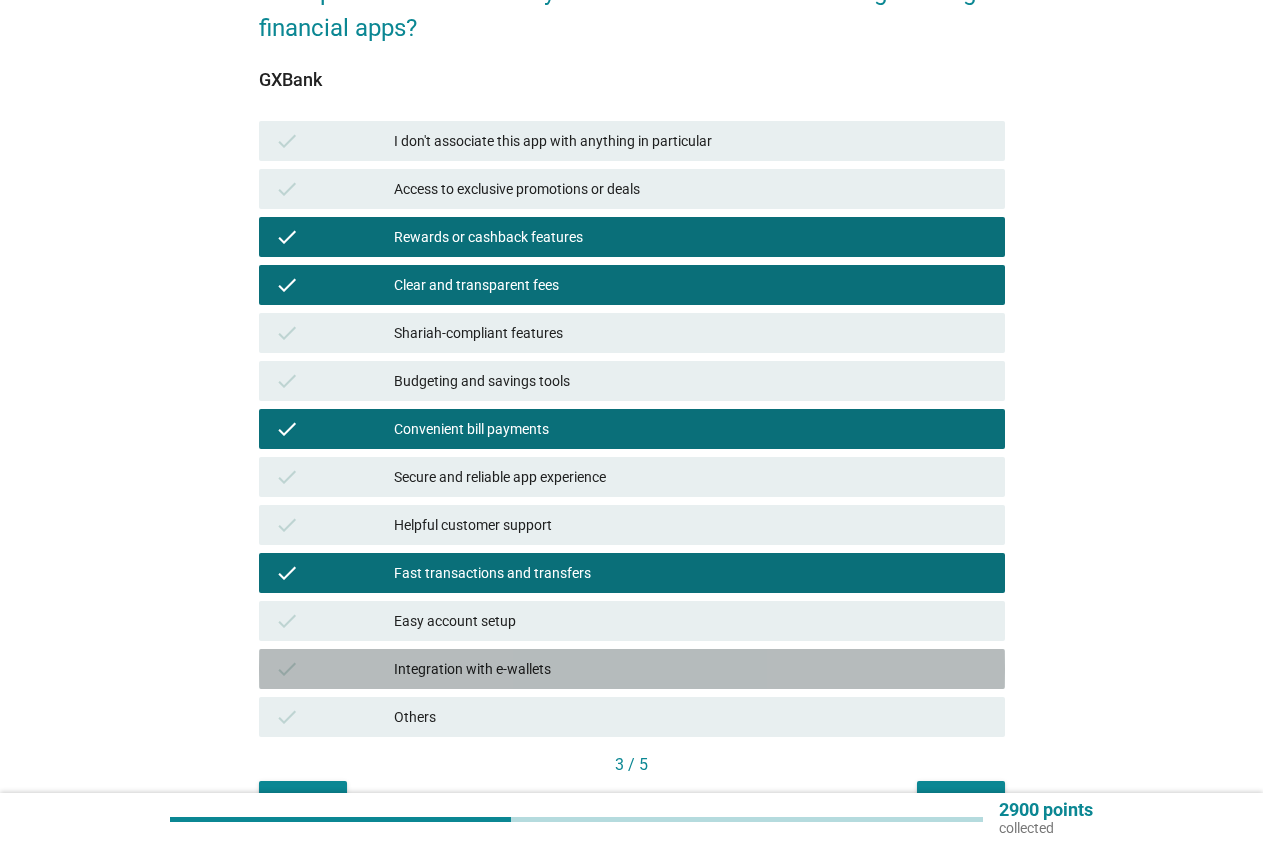click on "check   Integration with e-wallets" at bounding box center [632, 669] 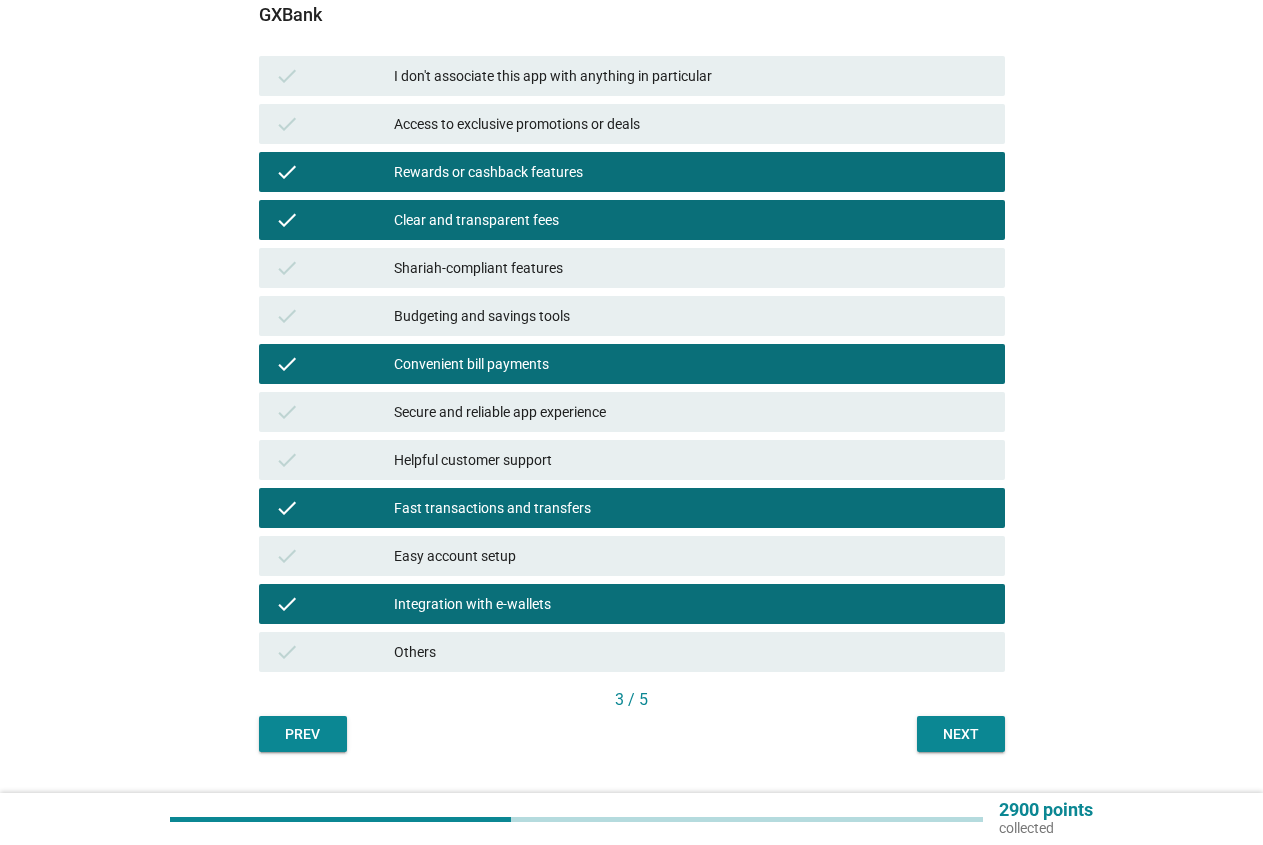 scroll, scrollTop: 318, scrollLeft: 0, axis: vertical 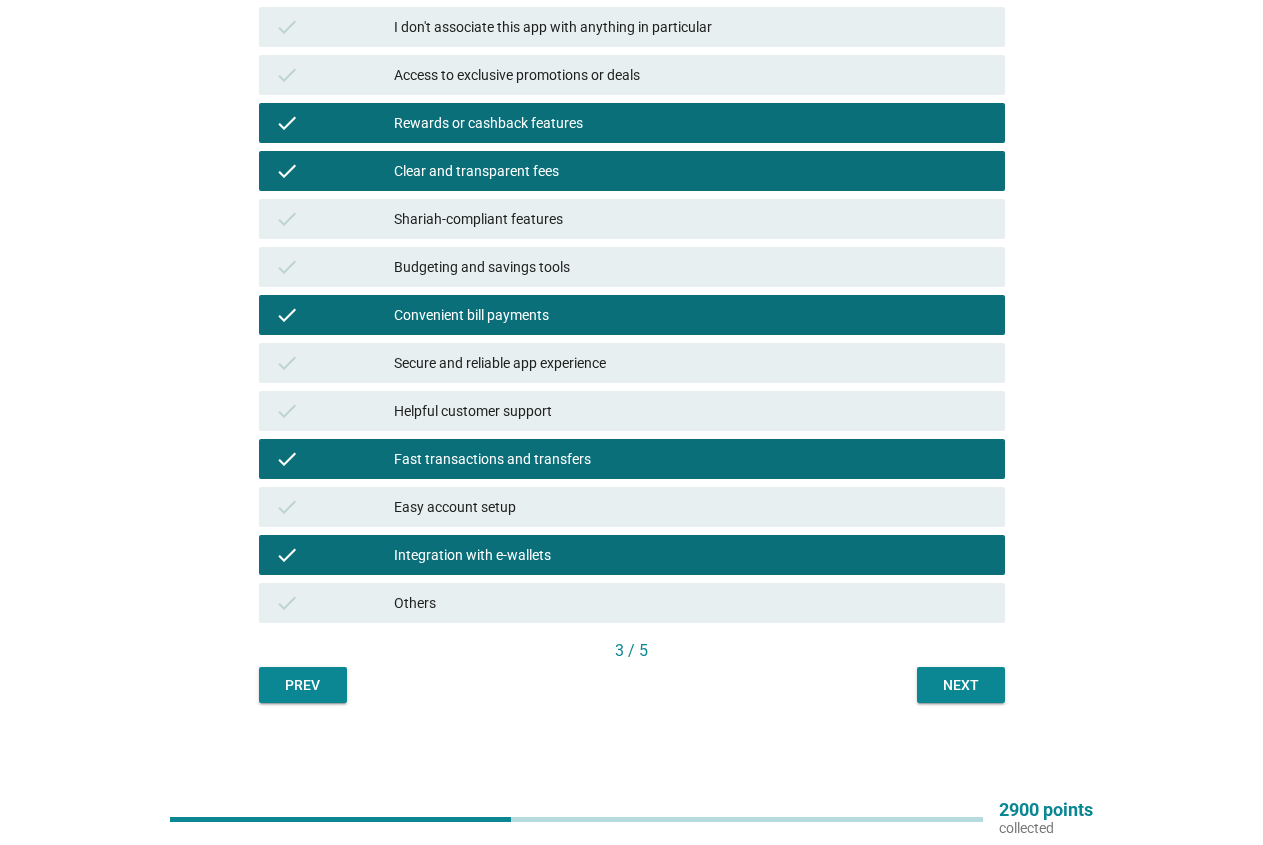 click on "Next" at bounding box center [961, 685] 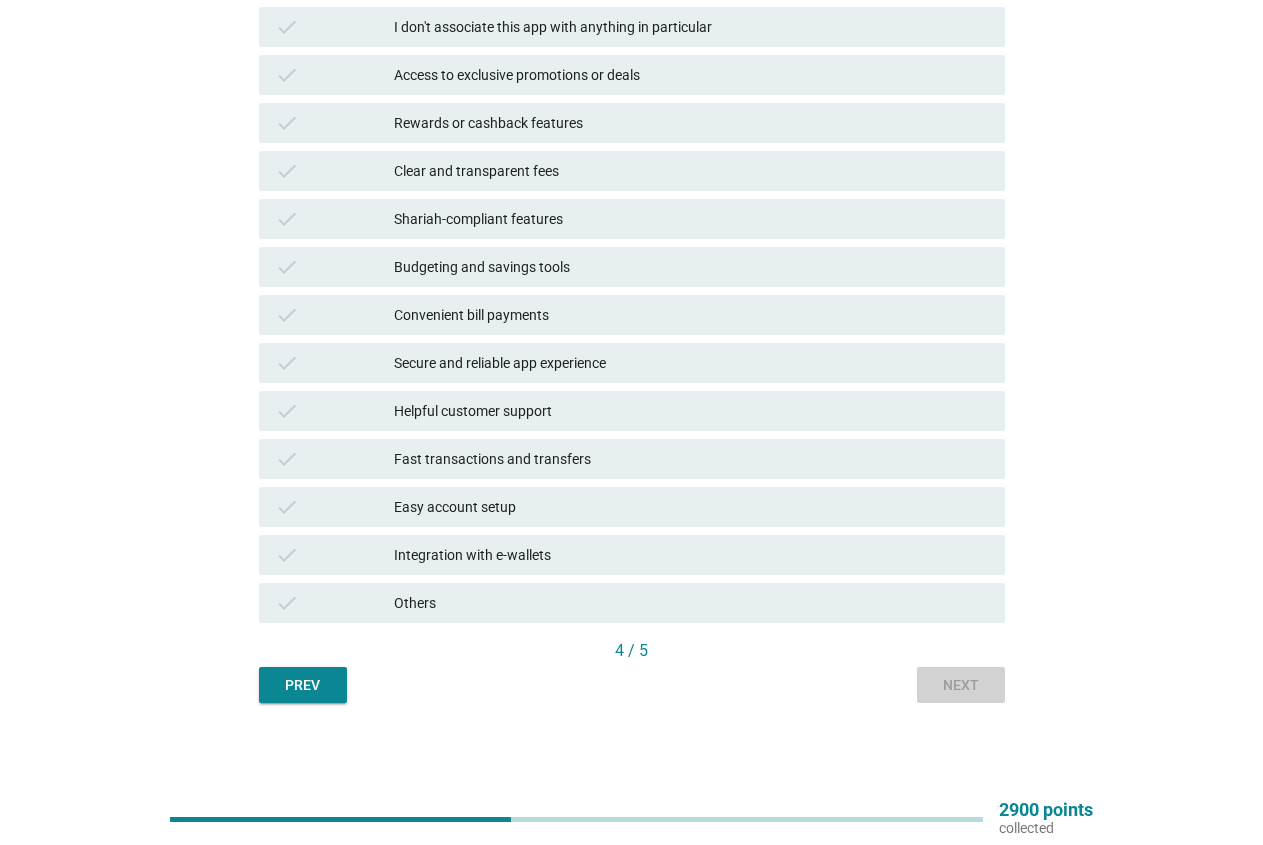 scroll, scrollTop: 0, scrollLeft: 0, axis: both 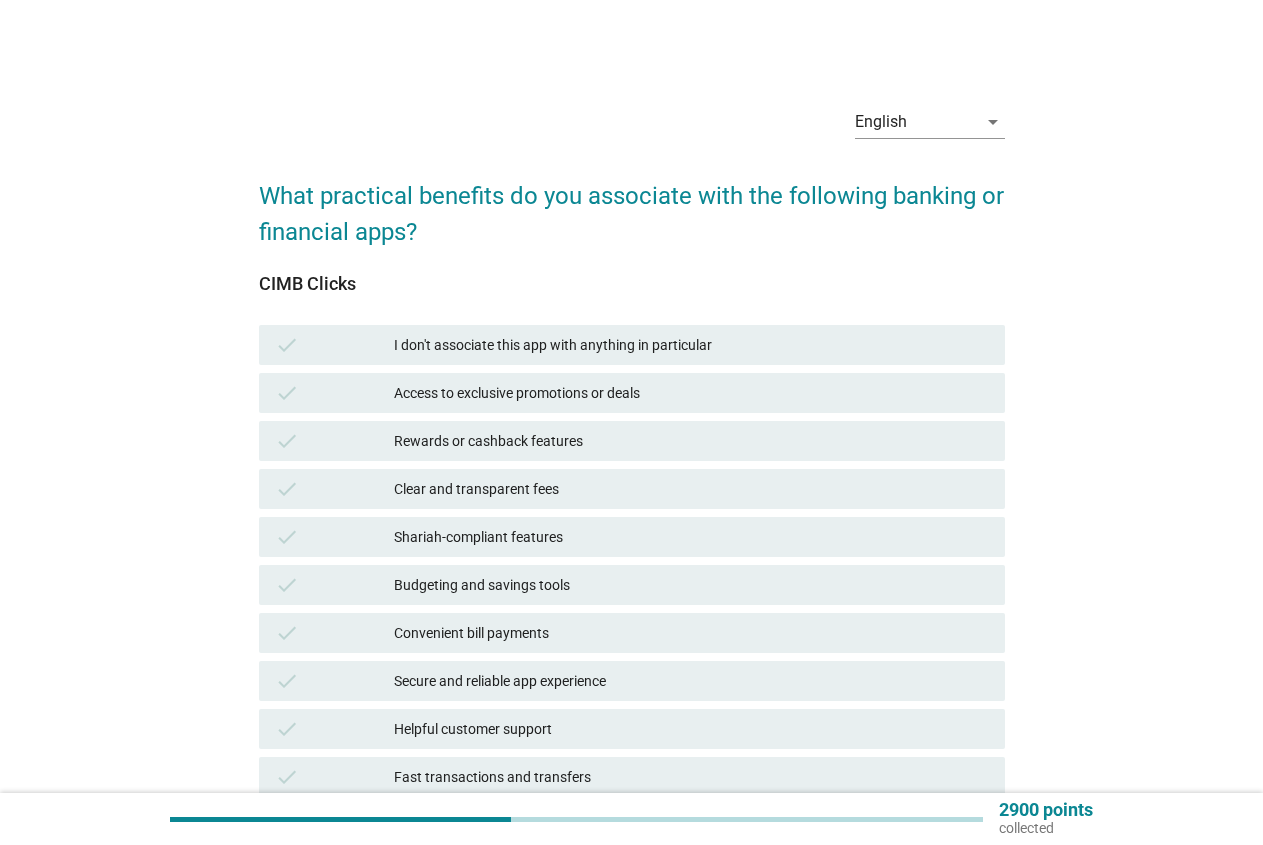 click on "Rewards or cashback features" at bounding box center (691, 441) 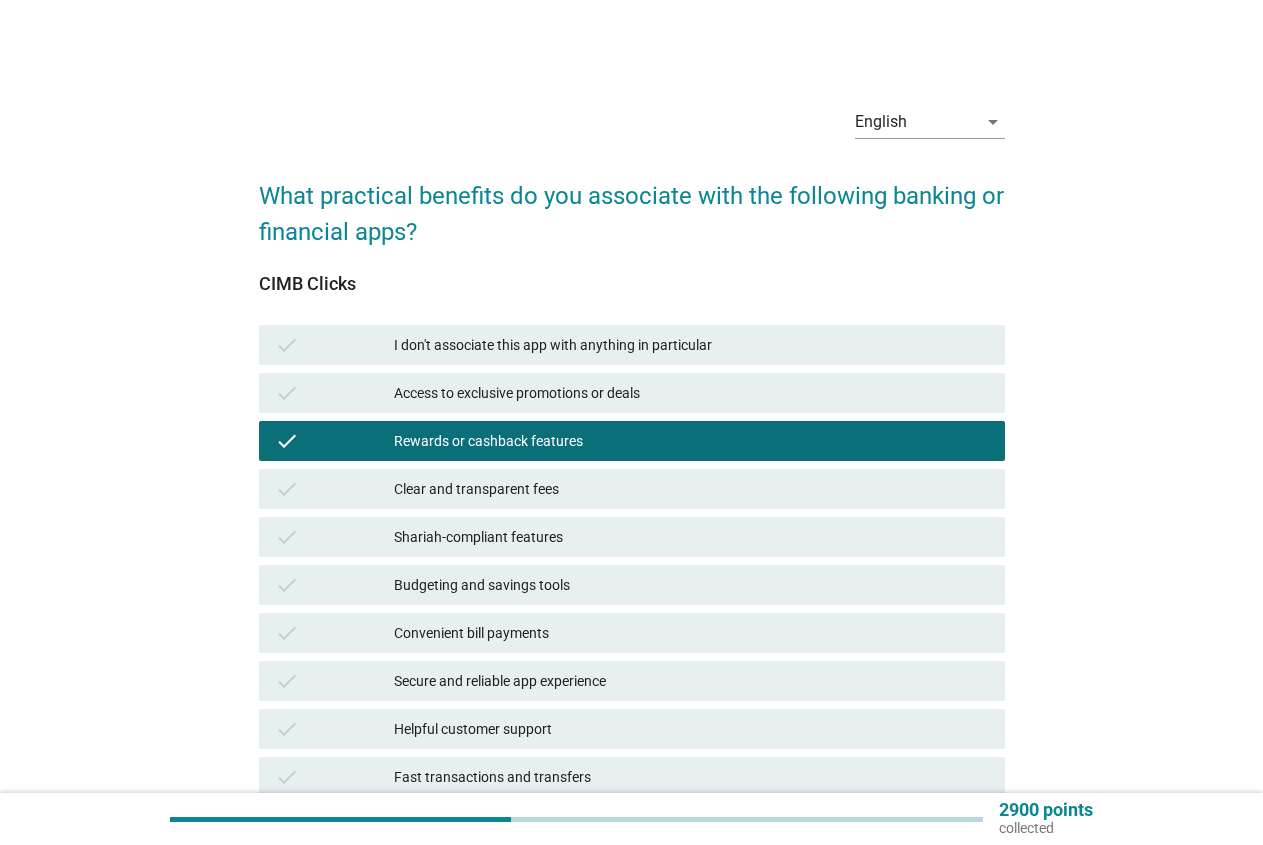click on "Rewards or cashback features" at bounding box center [691, 441] 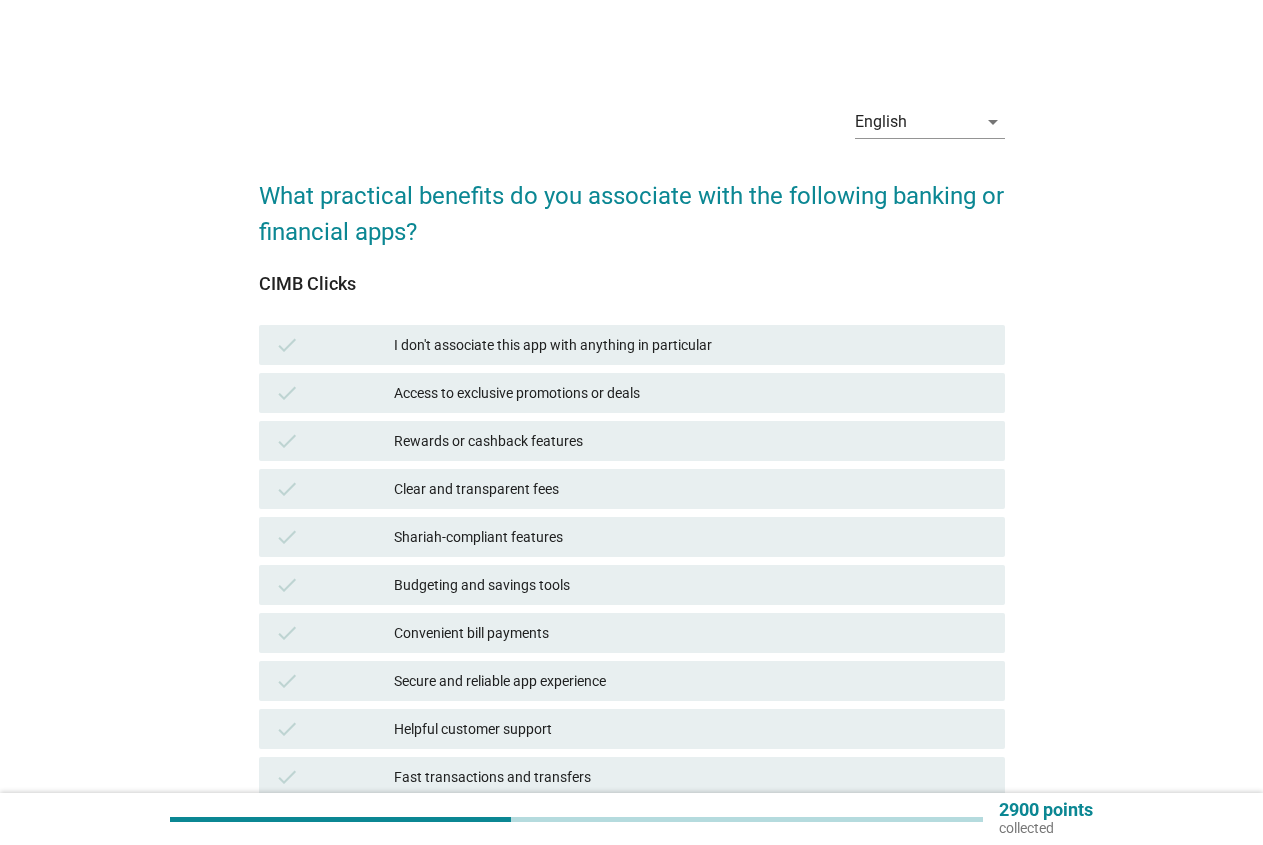 click on "Clear and transparent fees" at bounding box center [691, 489] 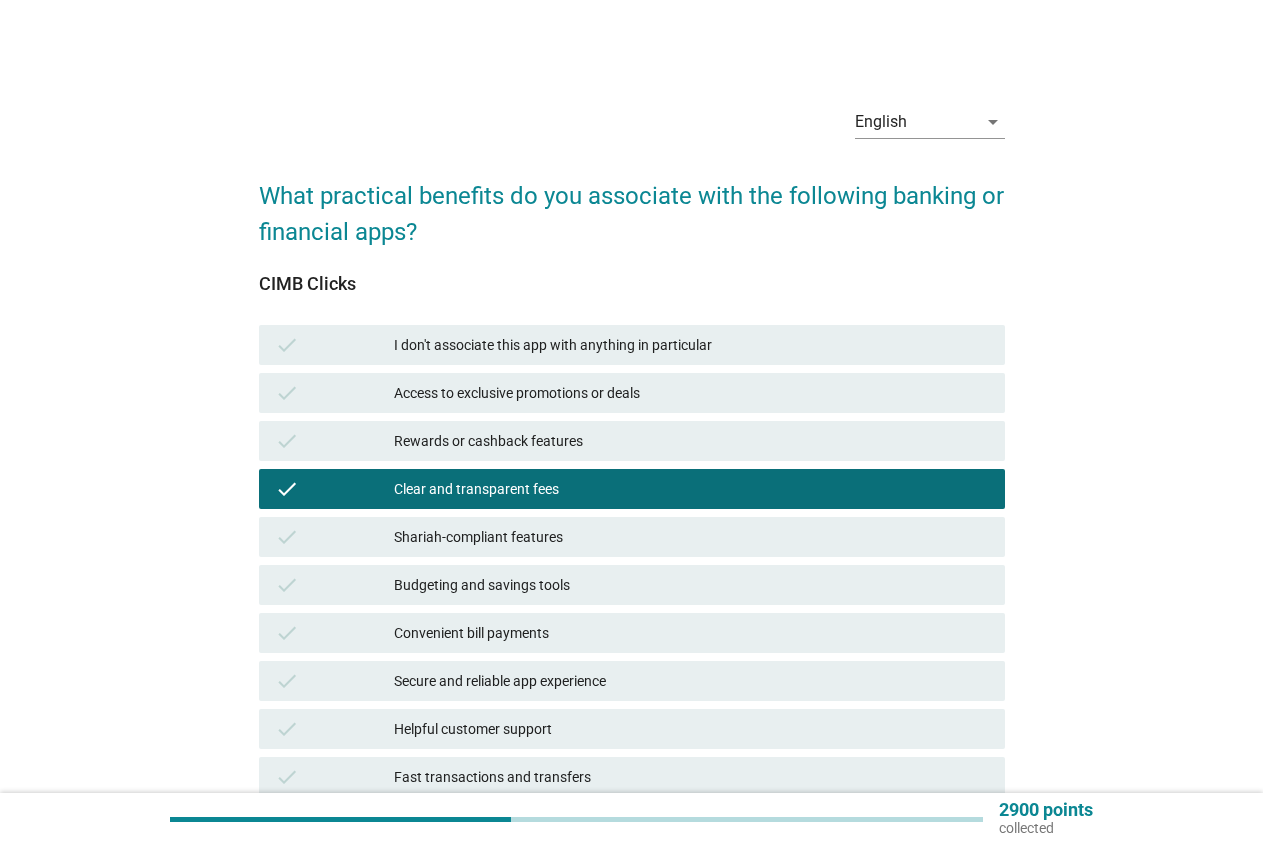 click on "Budgeting and savings tools" at bounding box center (691, 585) 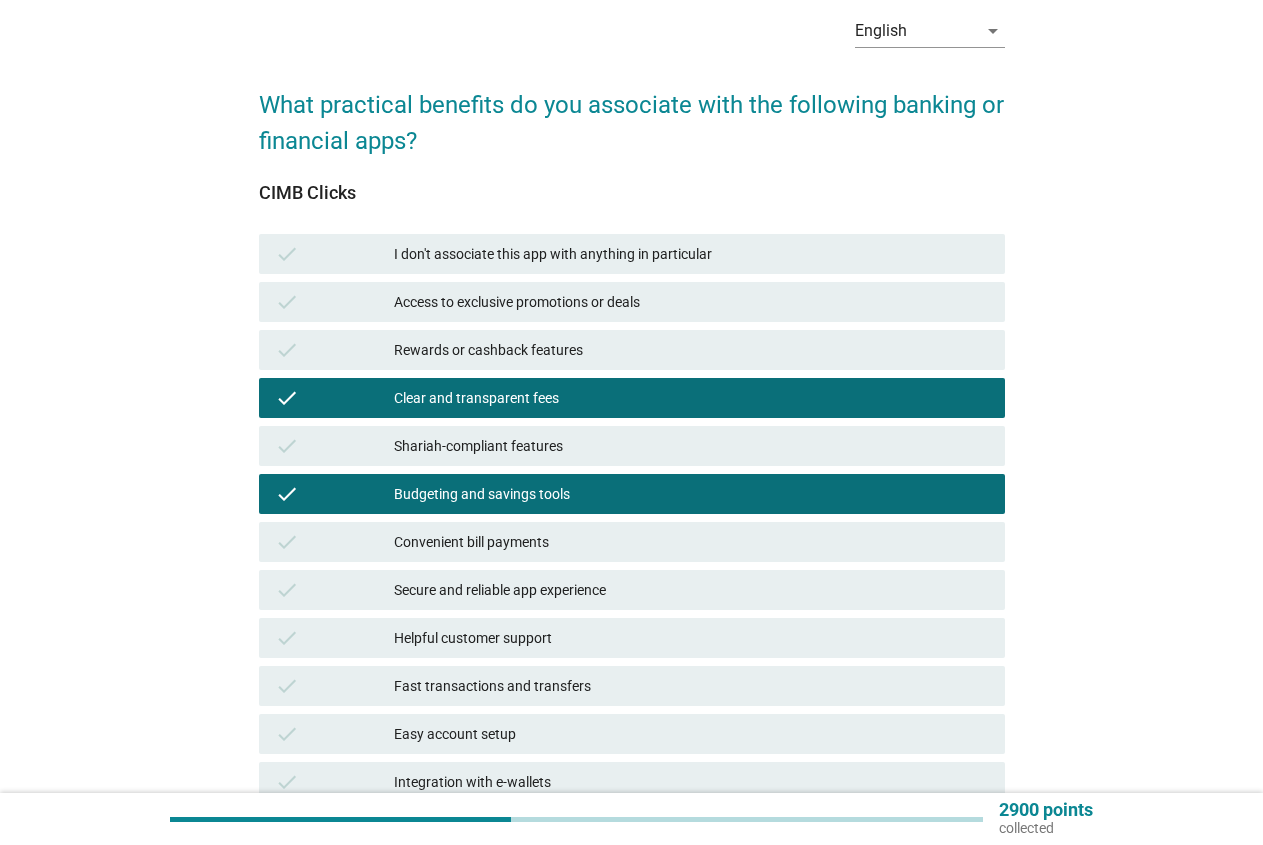 scroll, scrollTop: 204, scrollLeft: 0, axis: vertical 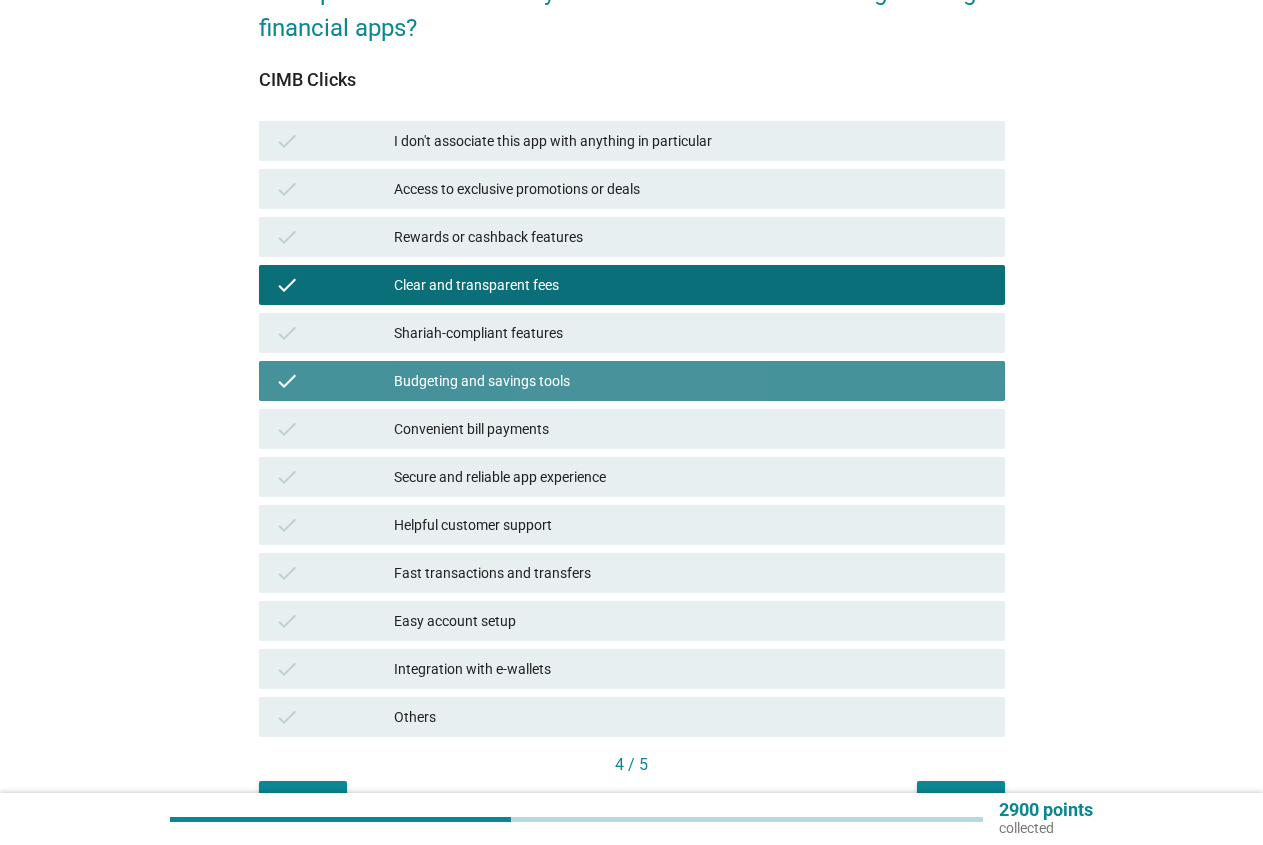 click on "Budgeting and savings tools" at bounding box center (691, 381) 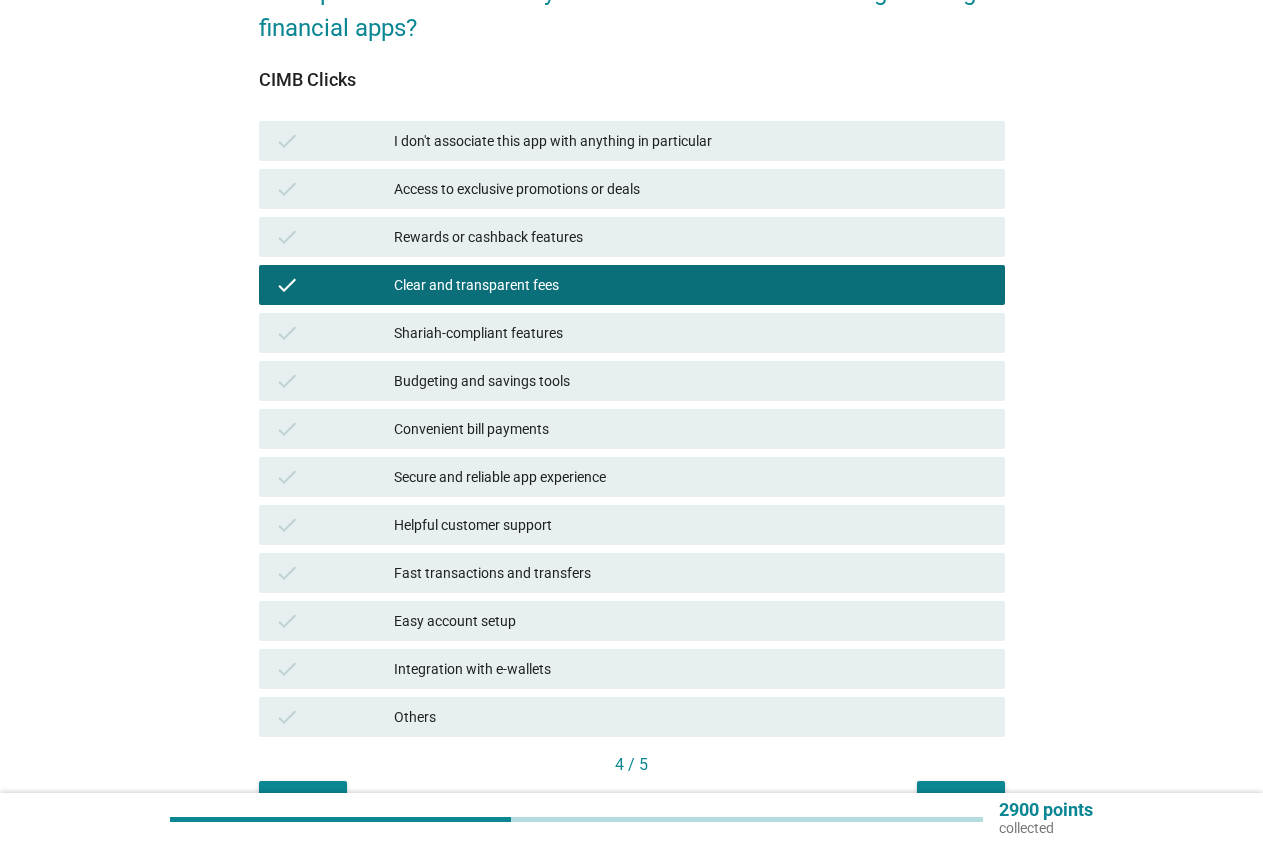 click on "Fast transactions and transfers" at bounding box center [691, 573] 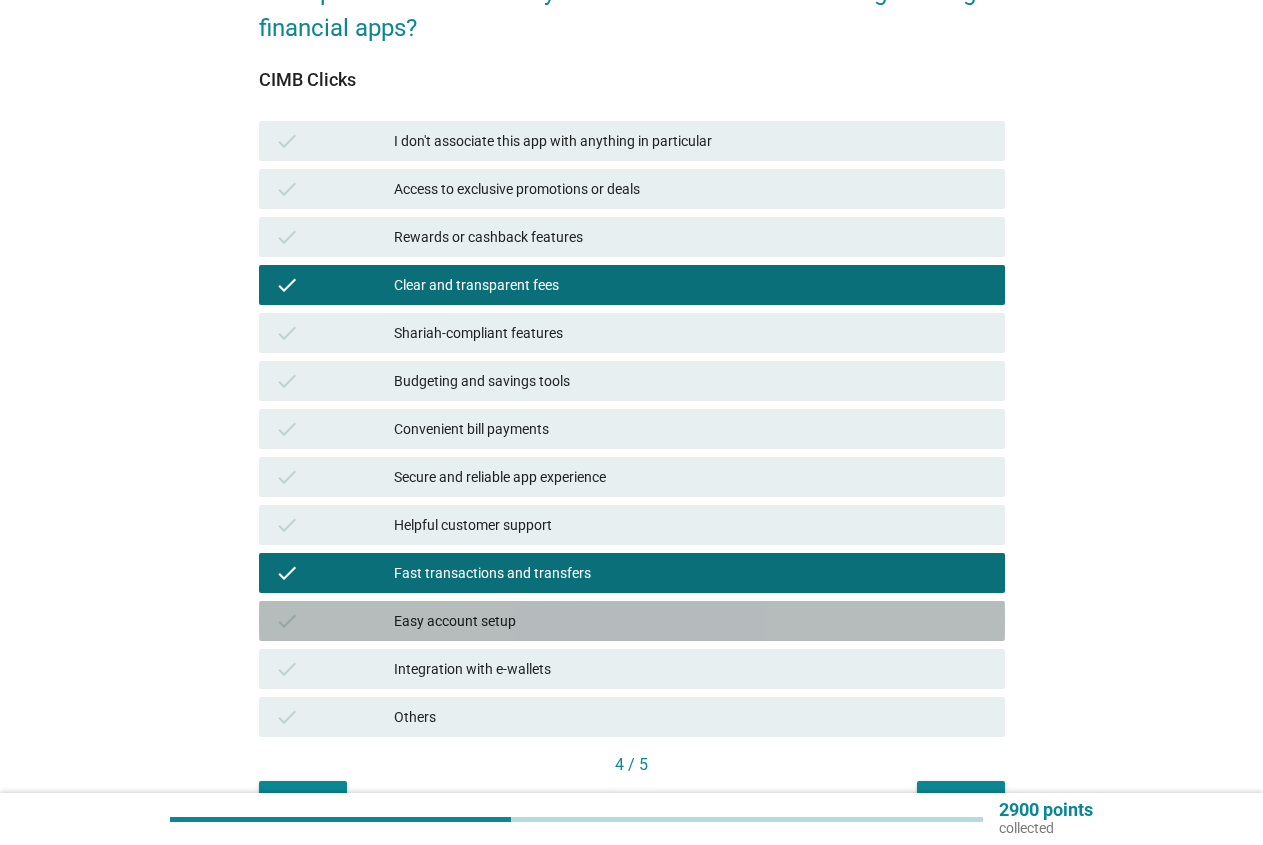 click on "Easy account setup" at bounding box center [691, 621] 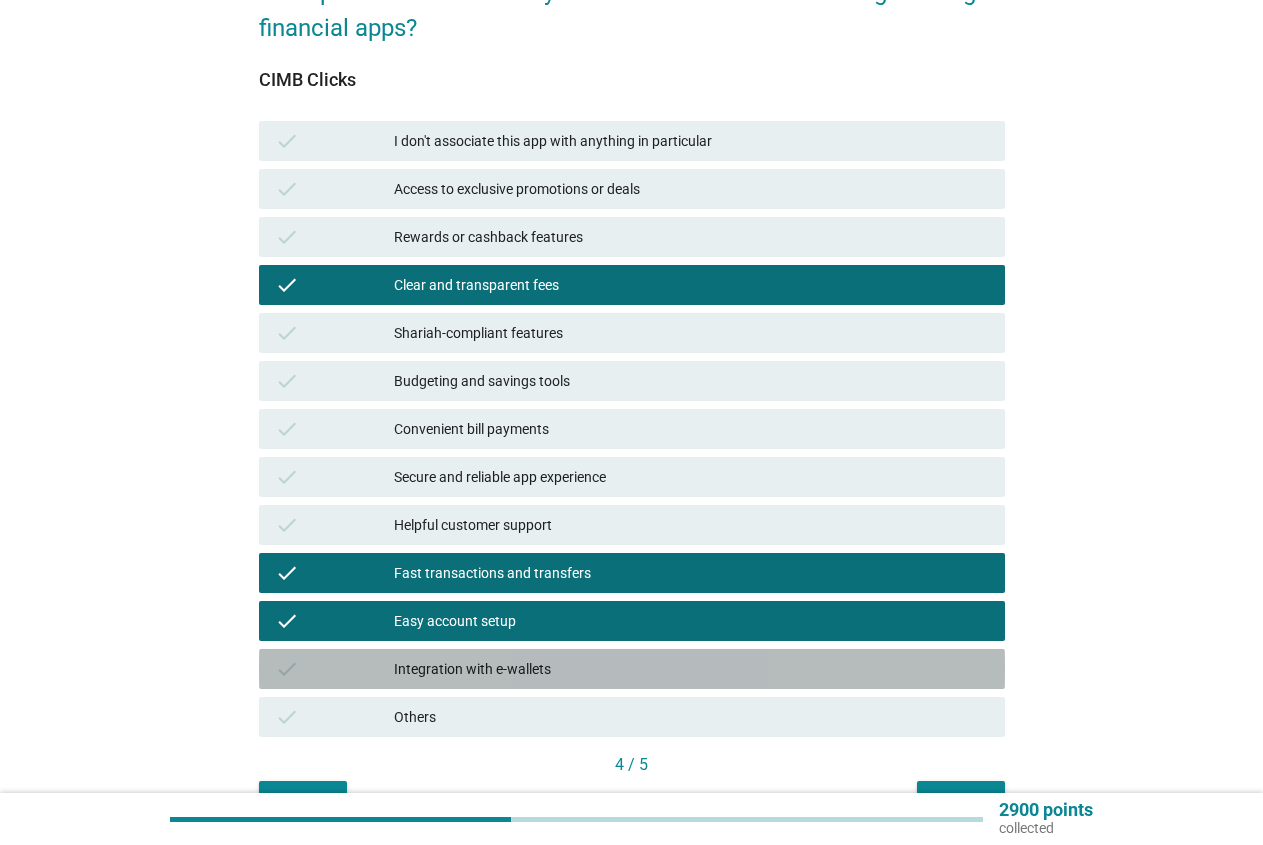 click on "Integration with e-wallets" at bounding box center (691, 669) 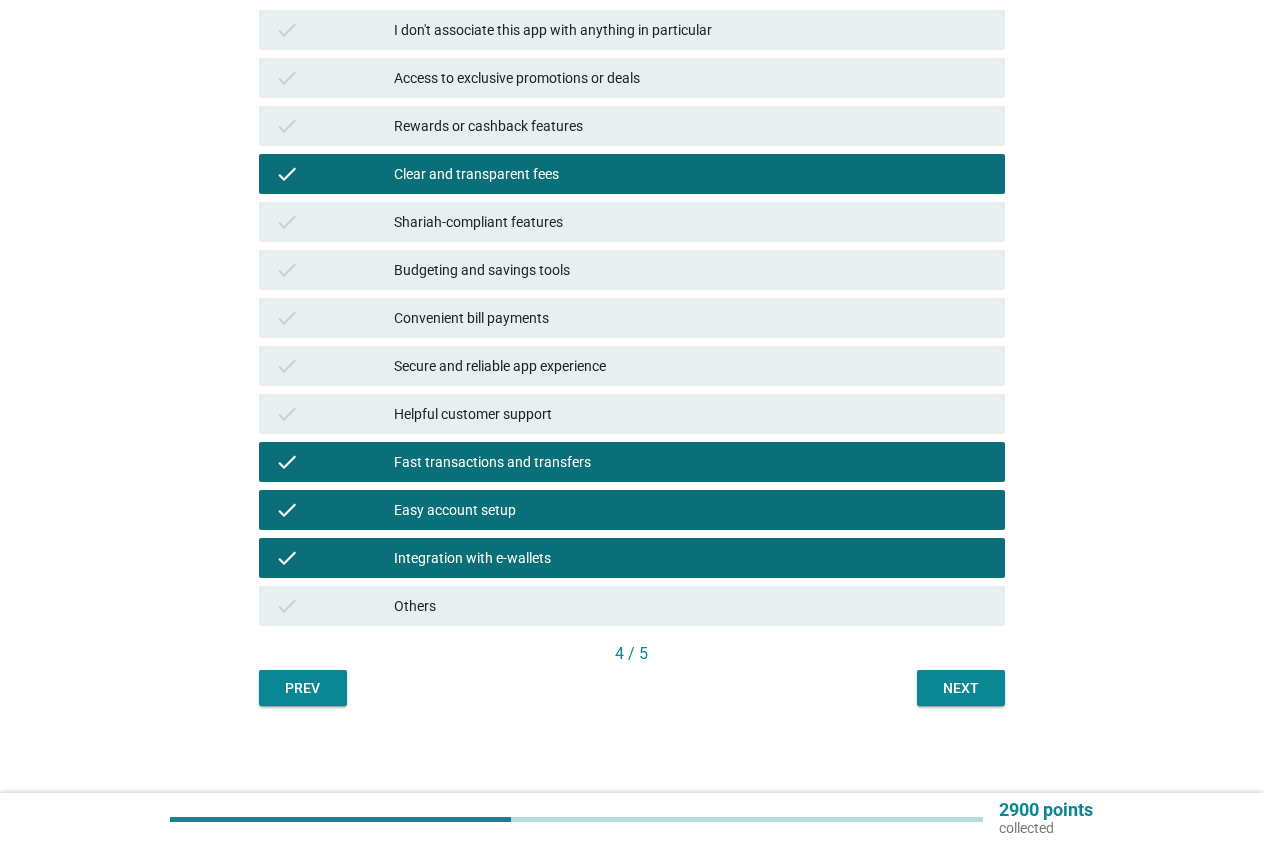 scroll, scrollTop: 318, scrollLeft: 0, axis: vertical 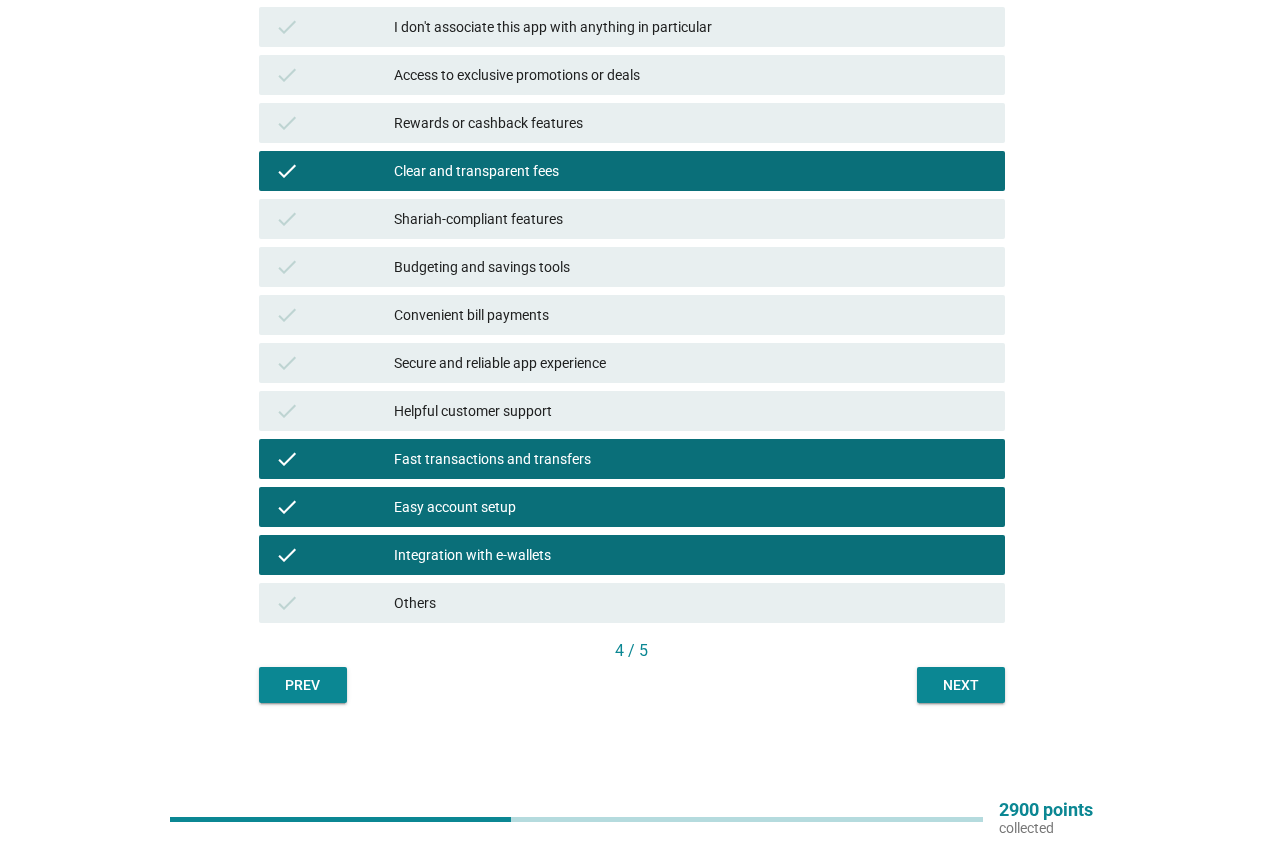 click on "Next" at bounding box center (961, 685) 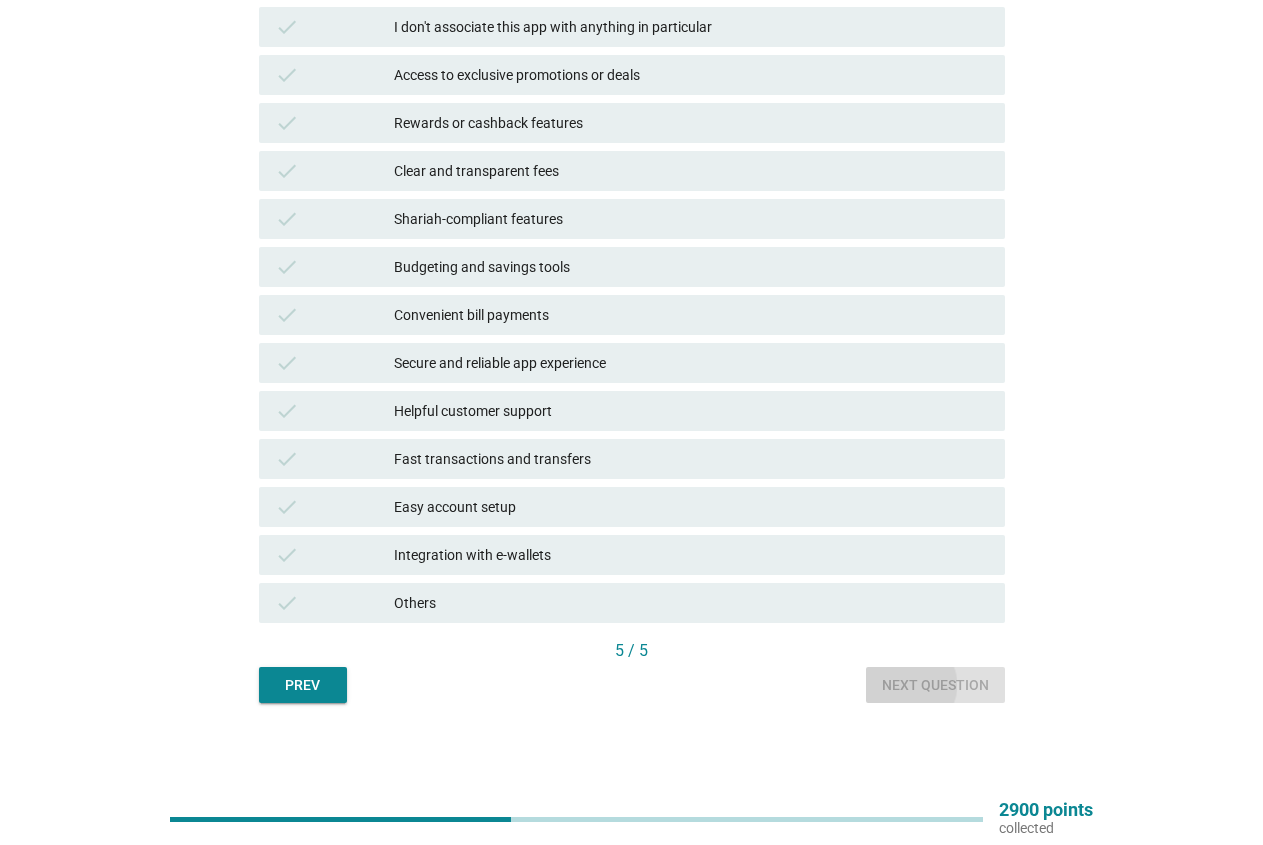 scroll, scrollTop: 0, scrollLeft: 0, axis: both 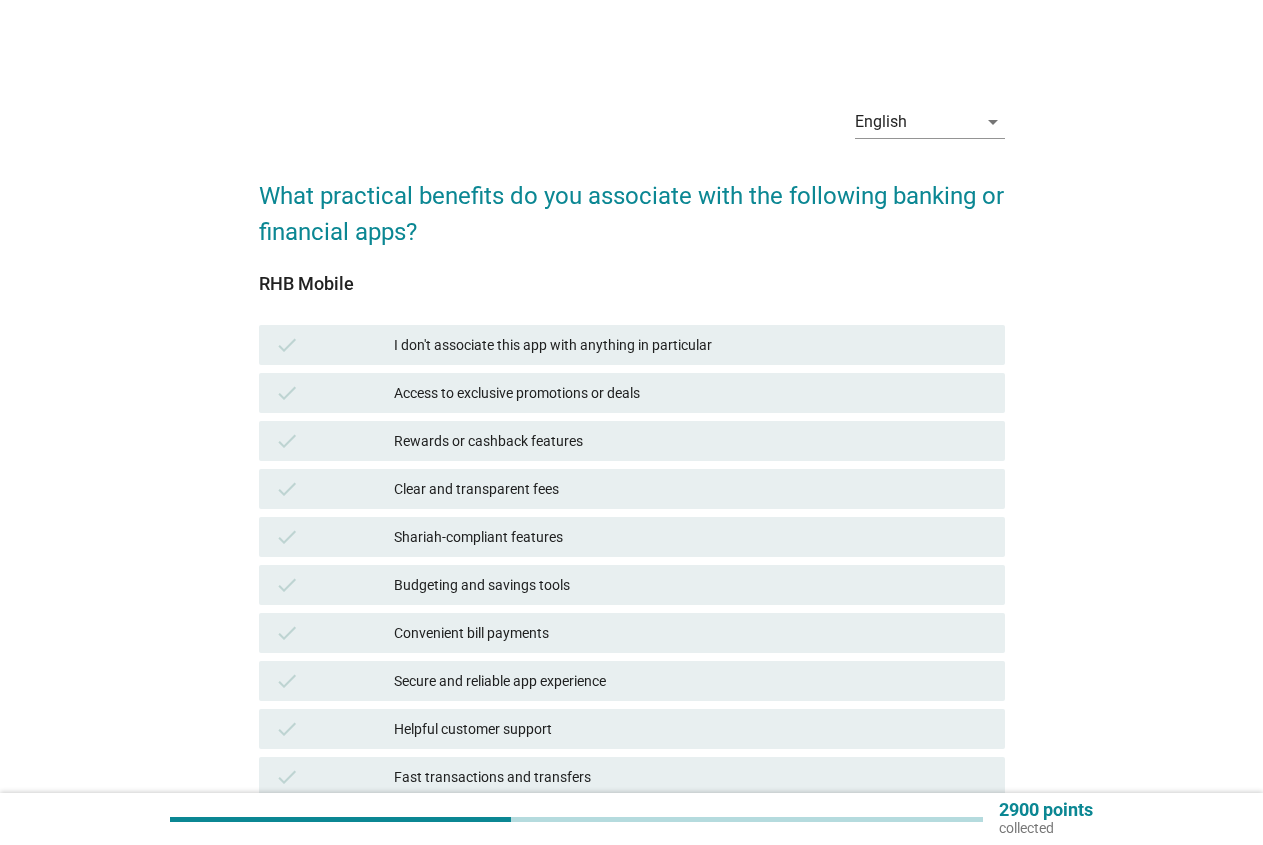 click on "Access to exclusive promotions or deals" at bounding box center (691, 393) 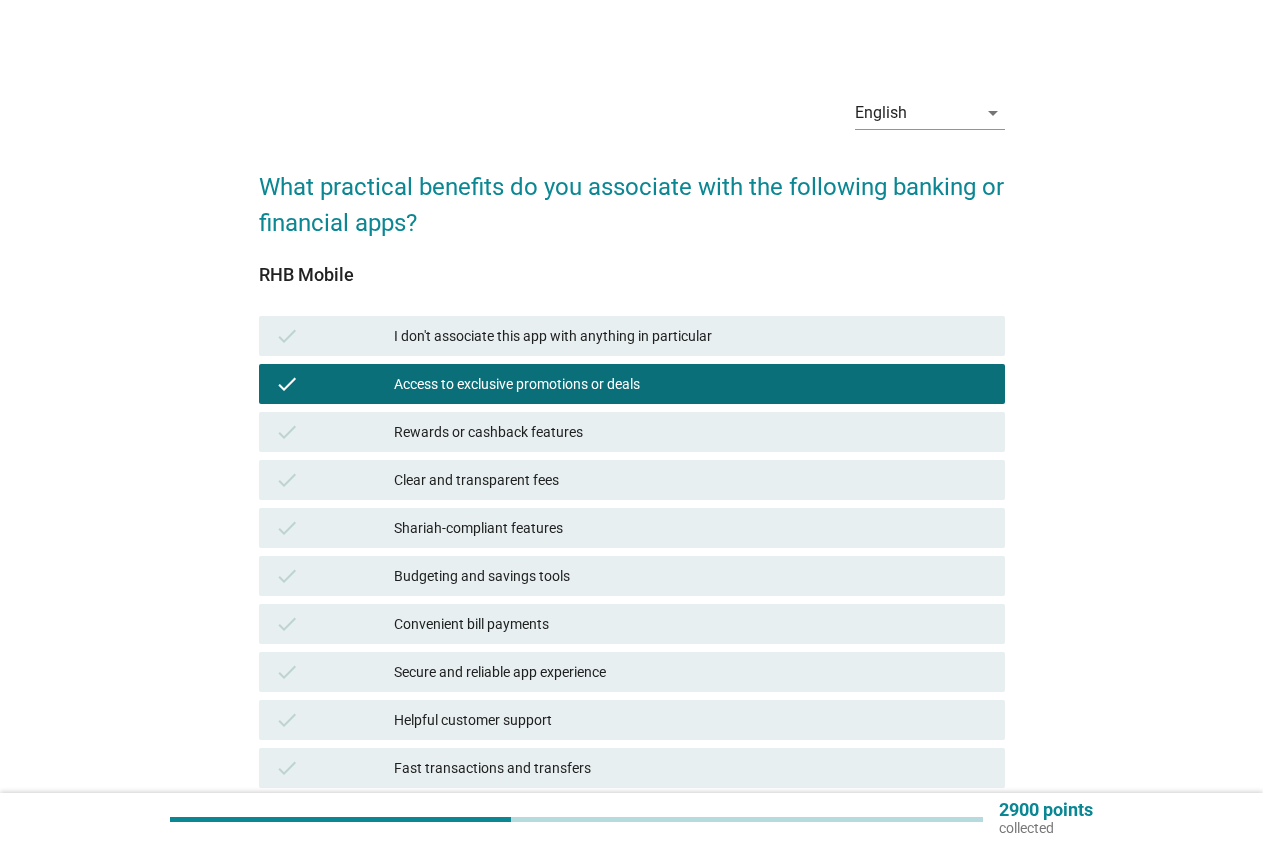 scroll, scrollTop: 102, scrollLeft: 0, axis: vertical 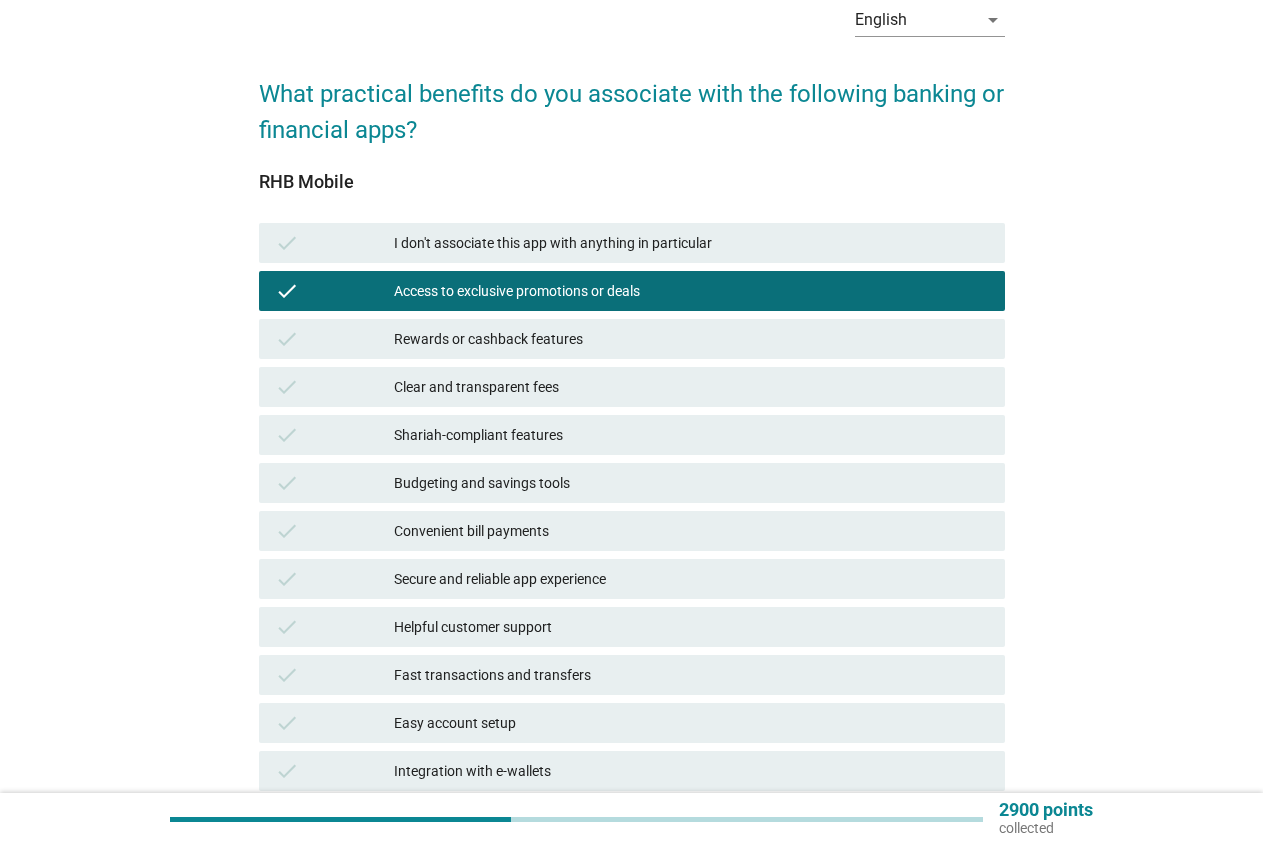 click on "Convenient bill payments" at bounding box center [691, 531] 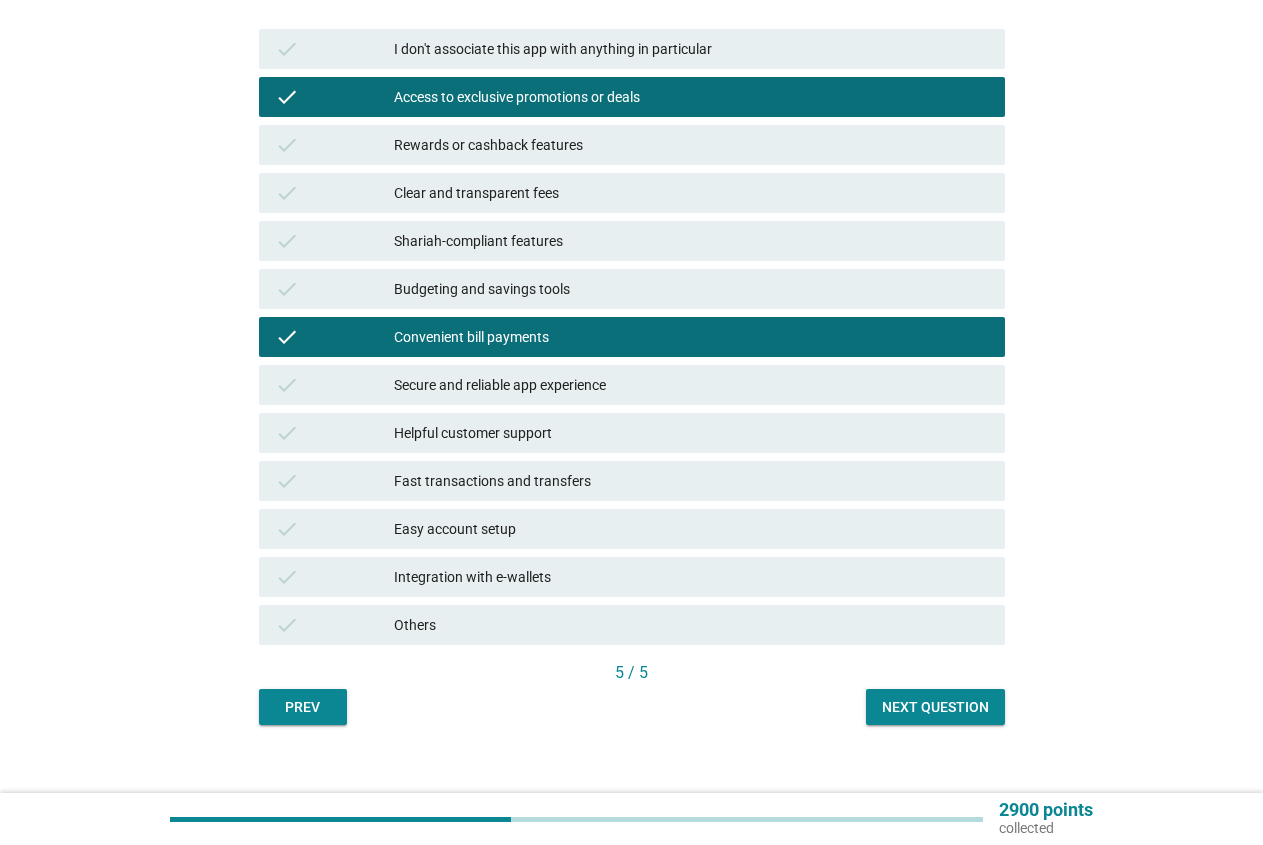 scroll, scrollTop: 318, scrollLeft: 0, axis: vertical 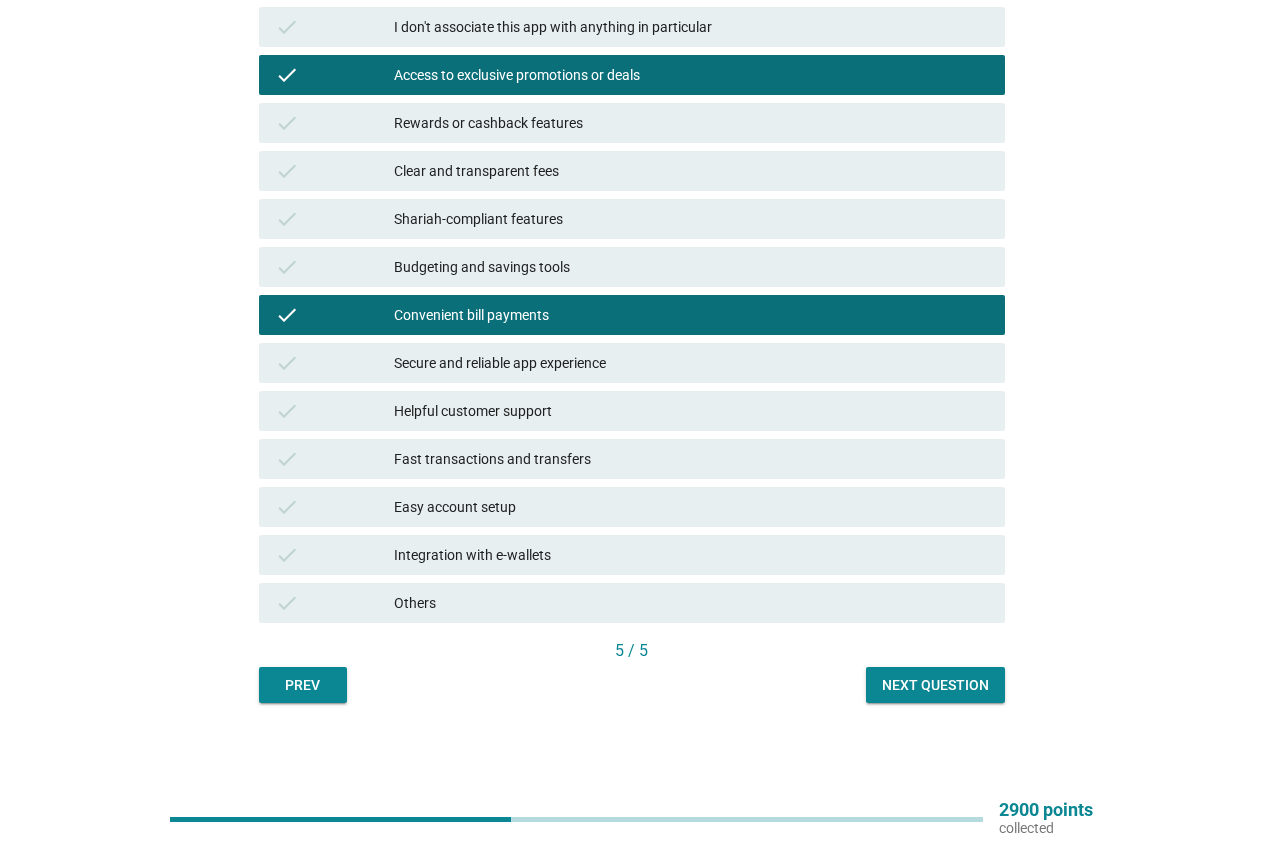 click on "Next question" at bounding box center [935, 685] 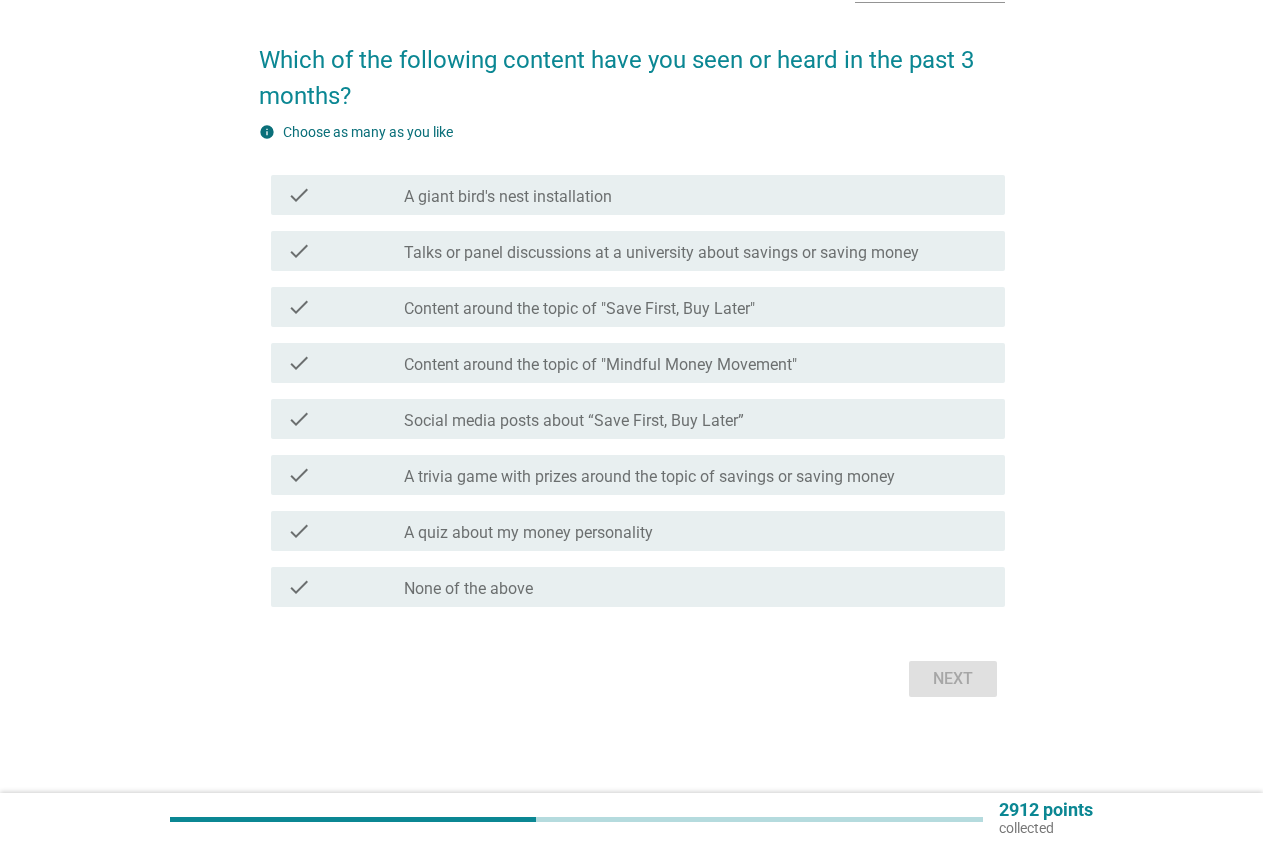 scroll, scrollTop: 0, scrollLeft: 0, axis: both 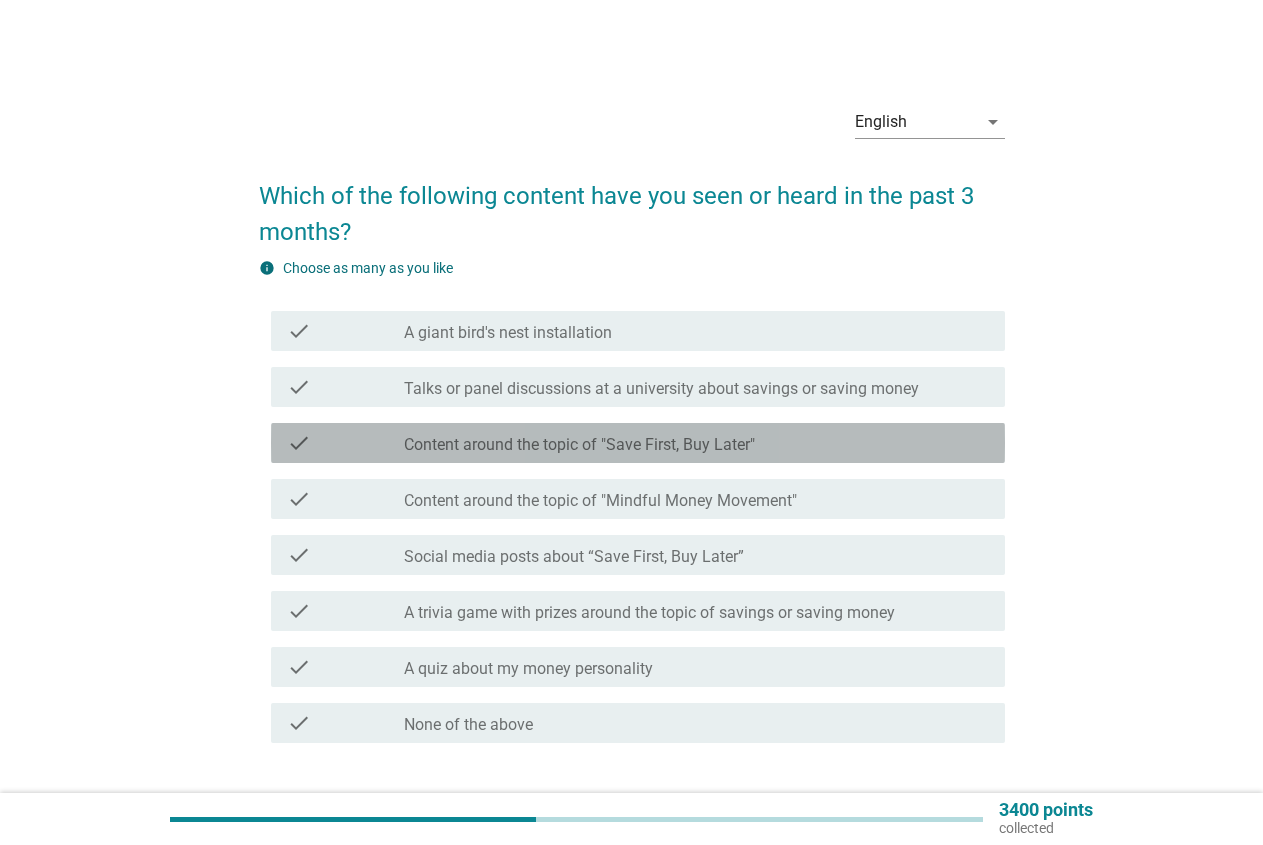 click on "Content around the topic of "Save First, Buy Later"" at bounding box center (579, 445) 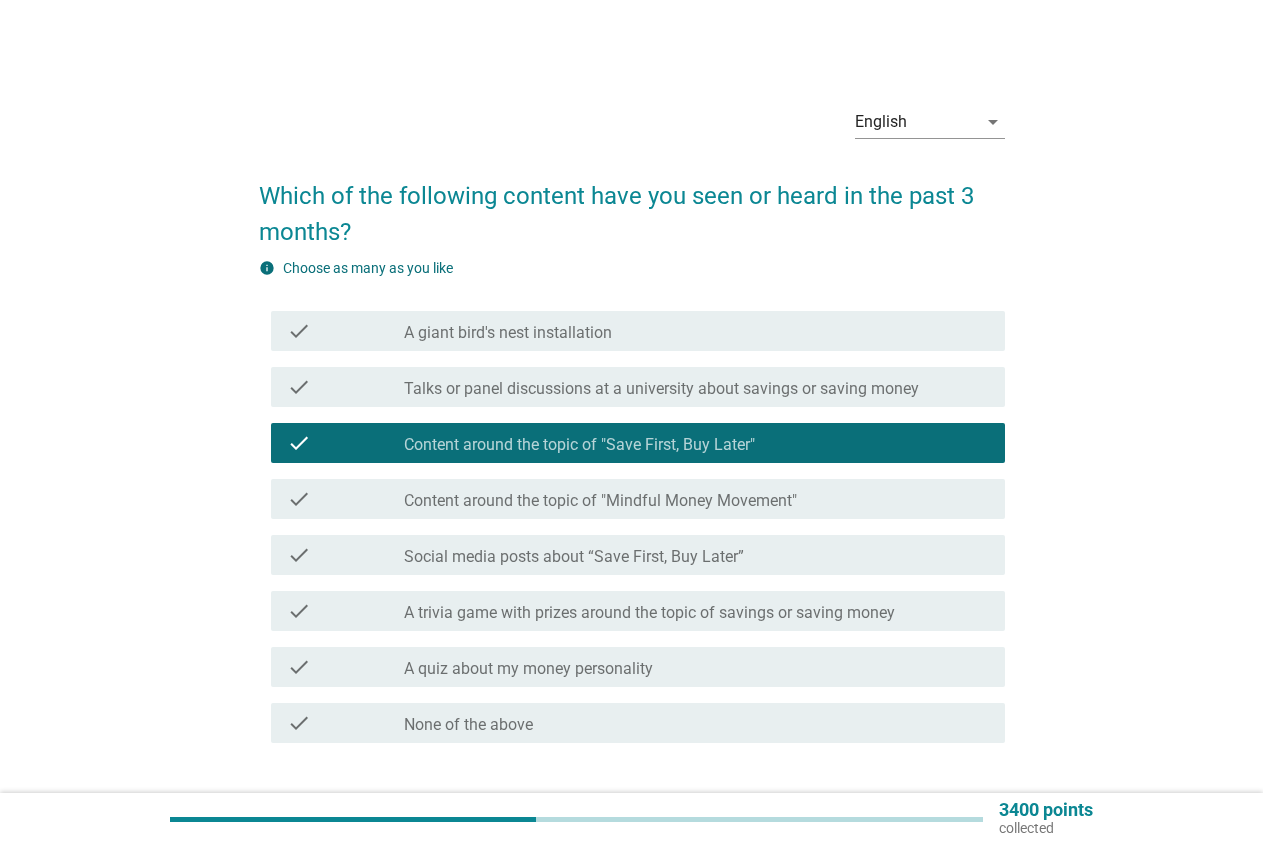 click on "Content around the topic of "Save First, Buy Later"" at bounding box center (579, 445) 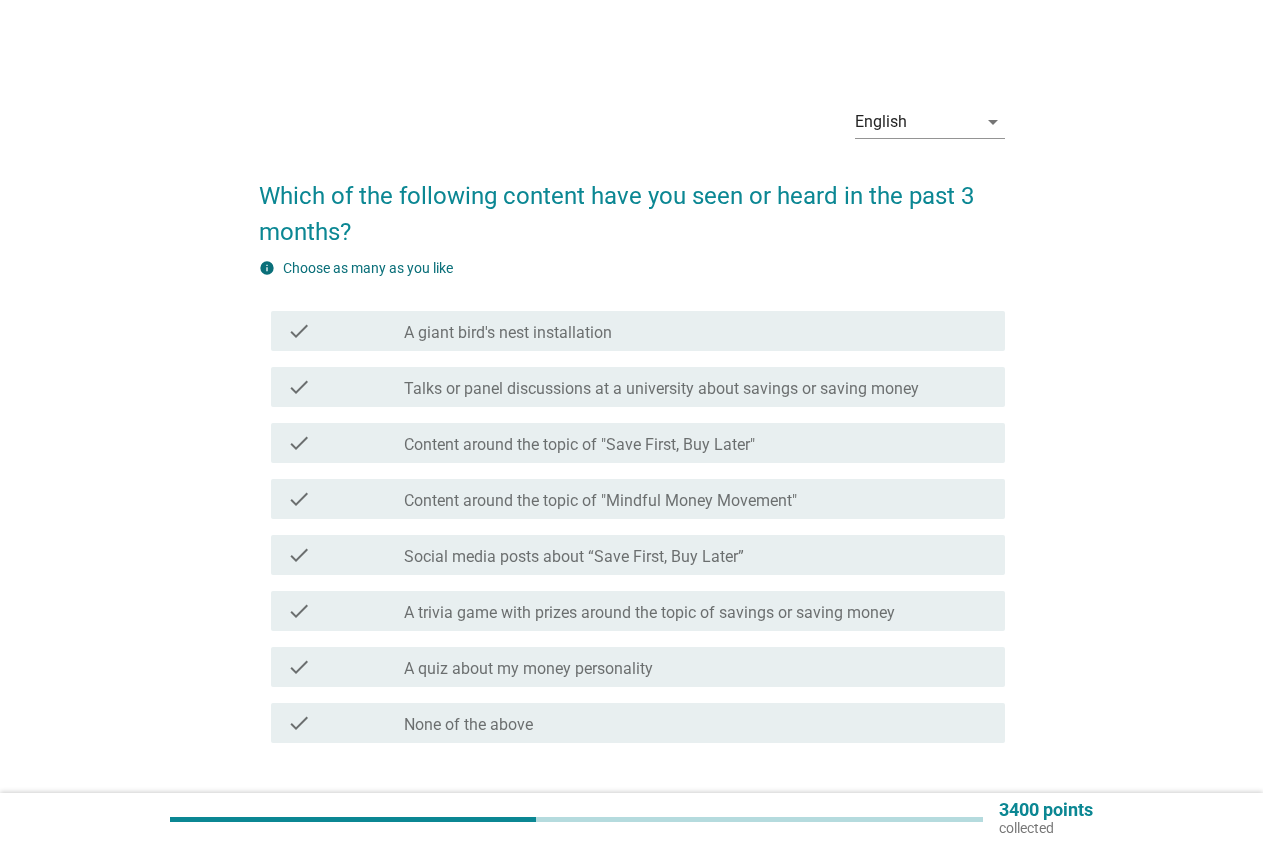 click on "A quiz about my money personality" at bounding box center [528, 669] 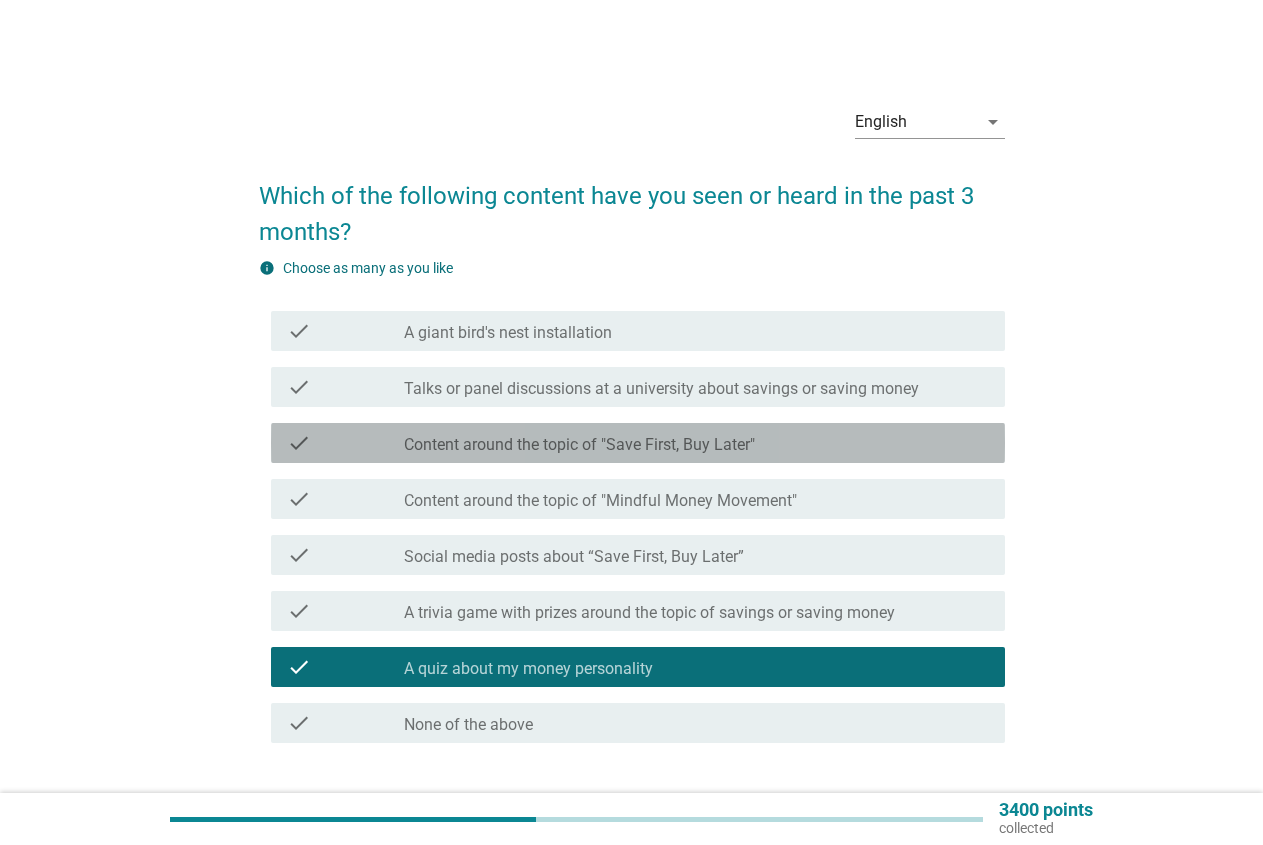 click on "Content around the topic of "Save First, Buy Later"" at bounding box center (579, 445) 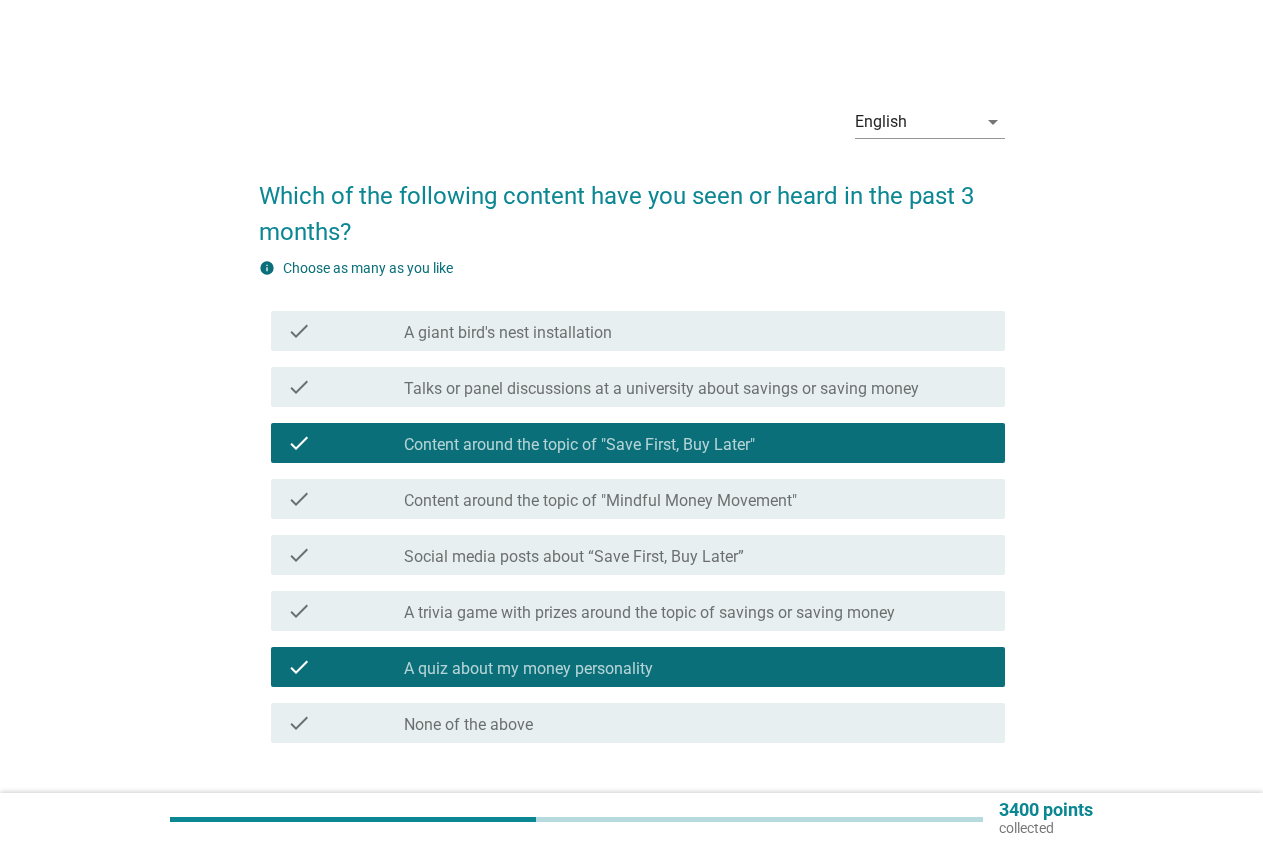 scroll, scrollTop: 136, scrollLeft: 0, axis: vertical 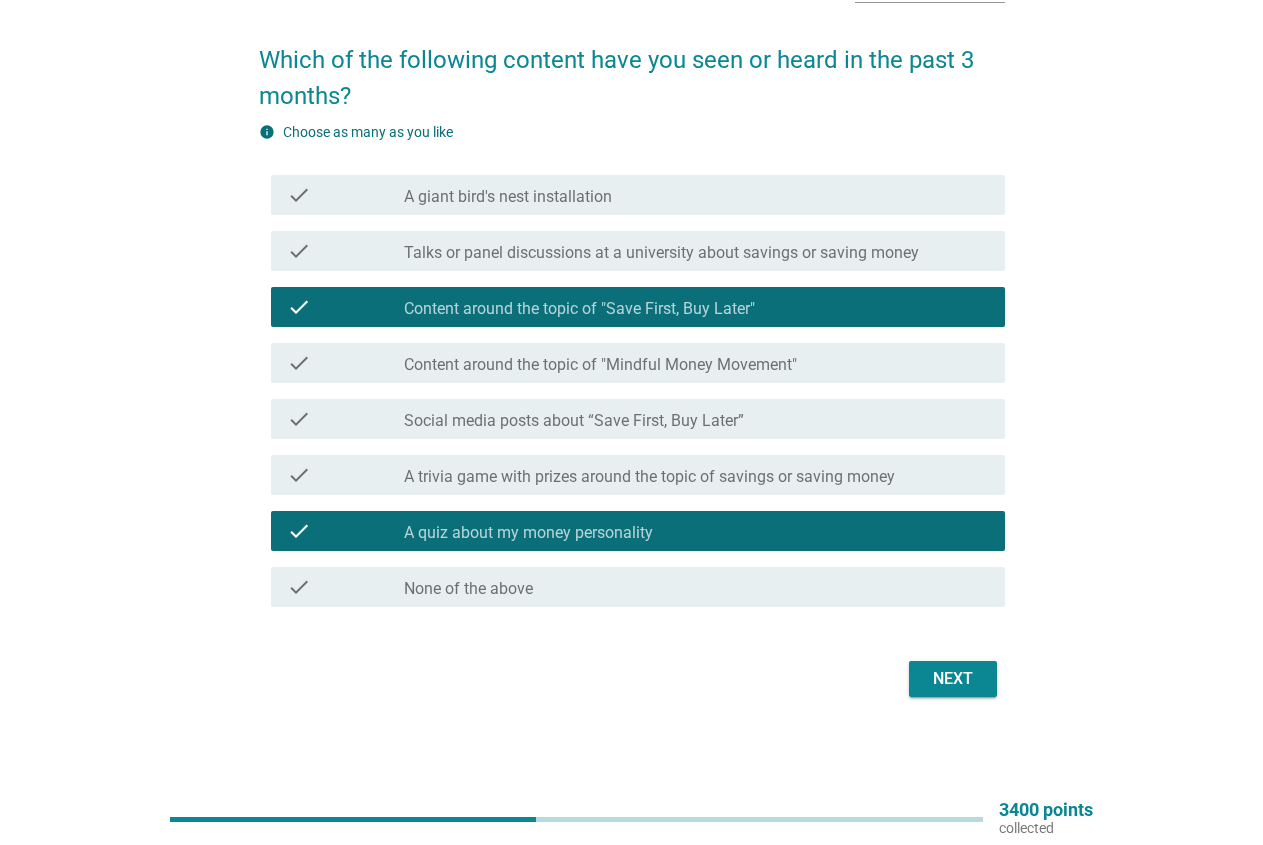 click on "Next" at bounding box center [953, 679] 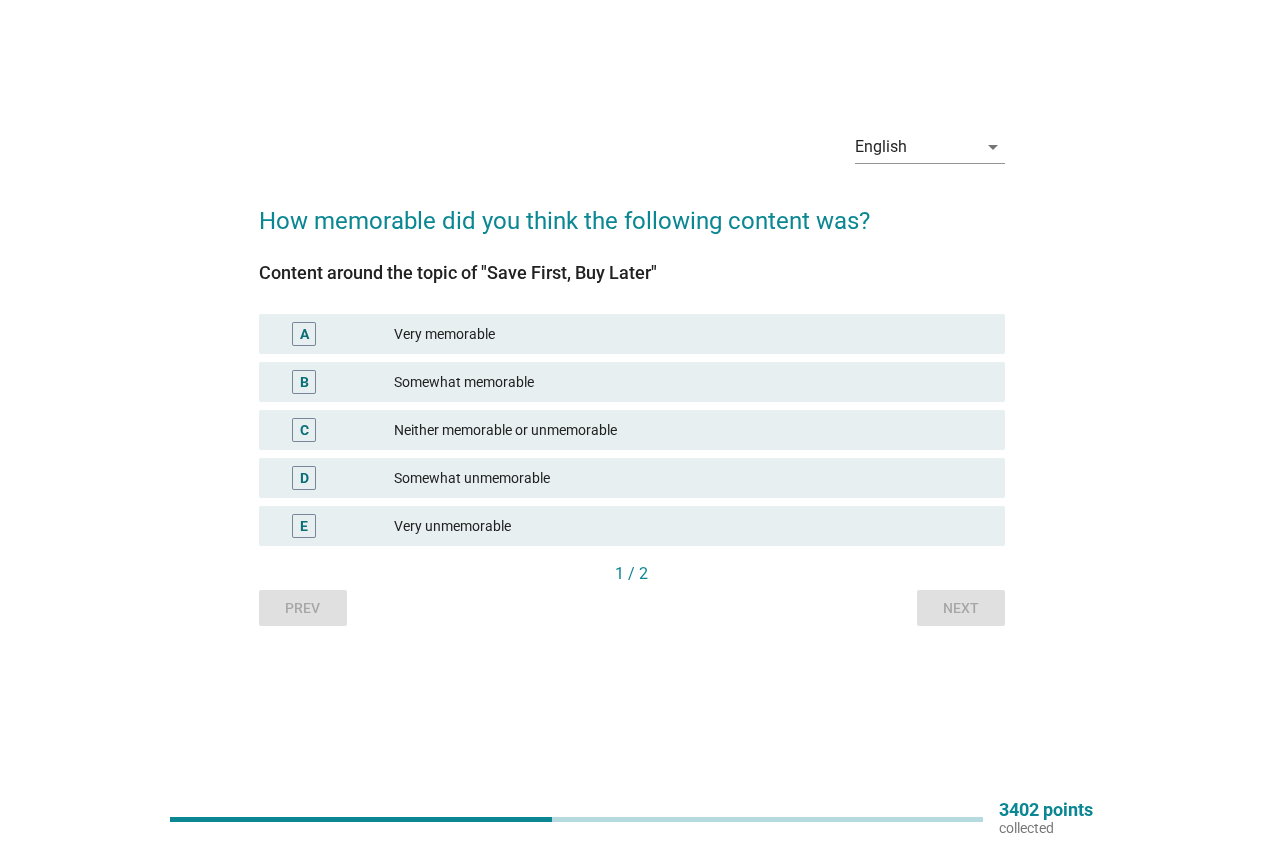scroll, scrollTop: 0, scrollLeft: 0, axis: both 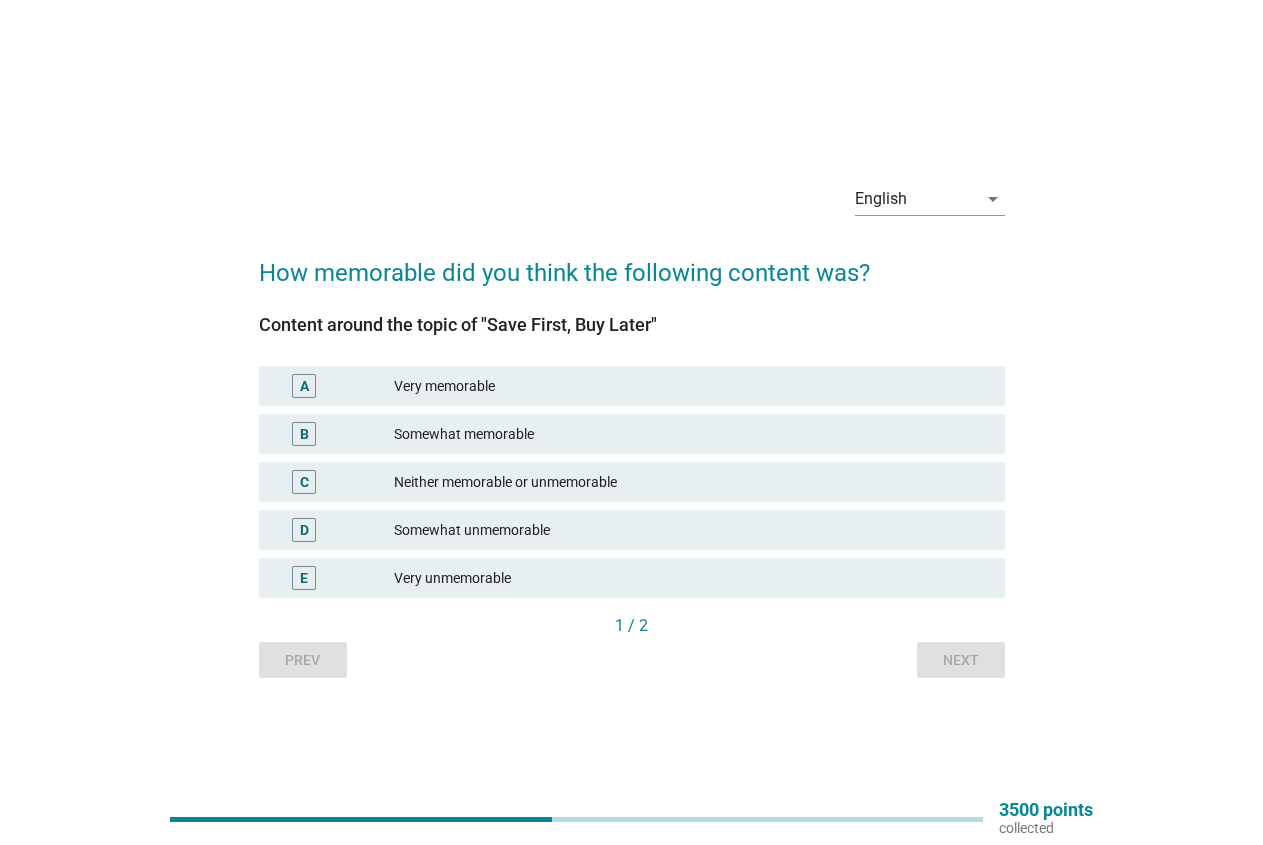 click on "Somewhat memorable" at bounding box center (691, 434) 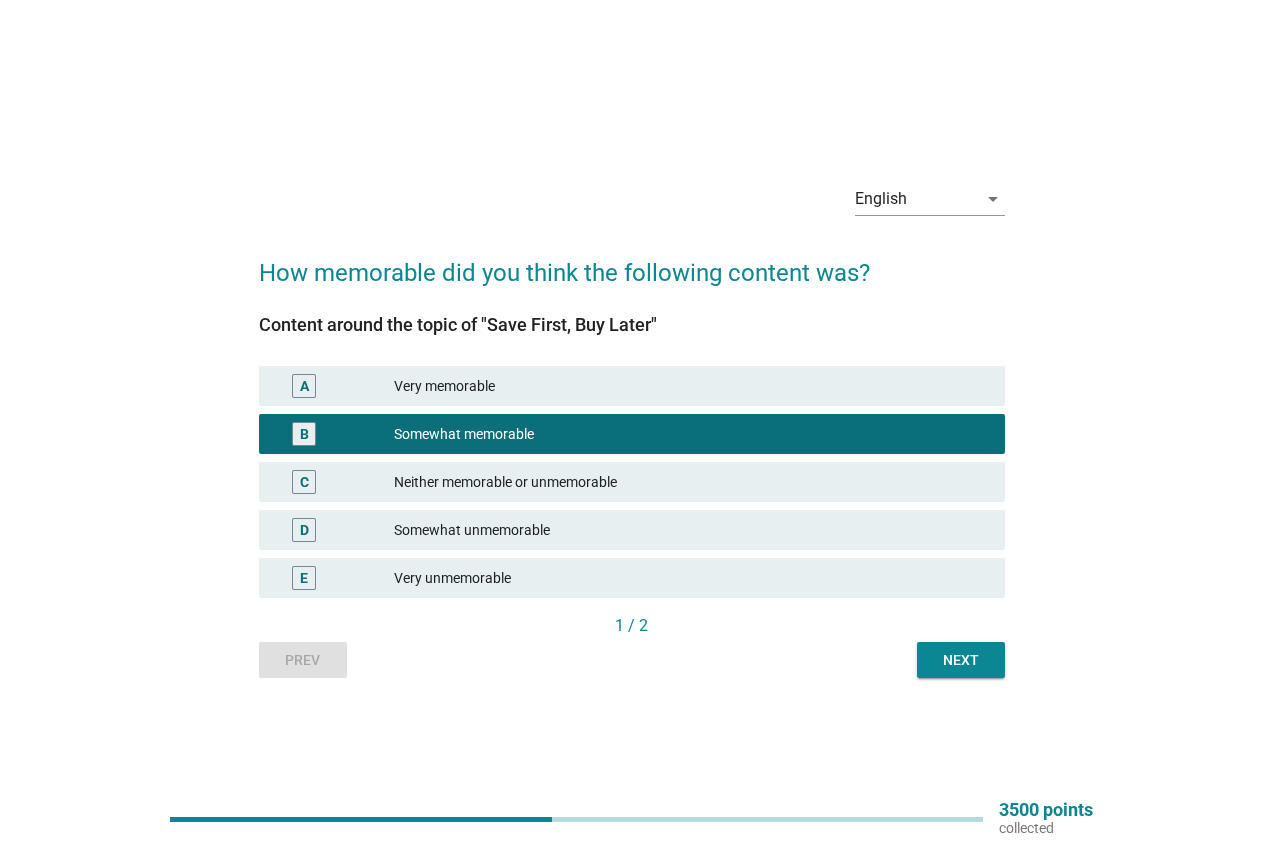 click on "Next" at bounding box center [961, 660] 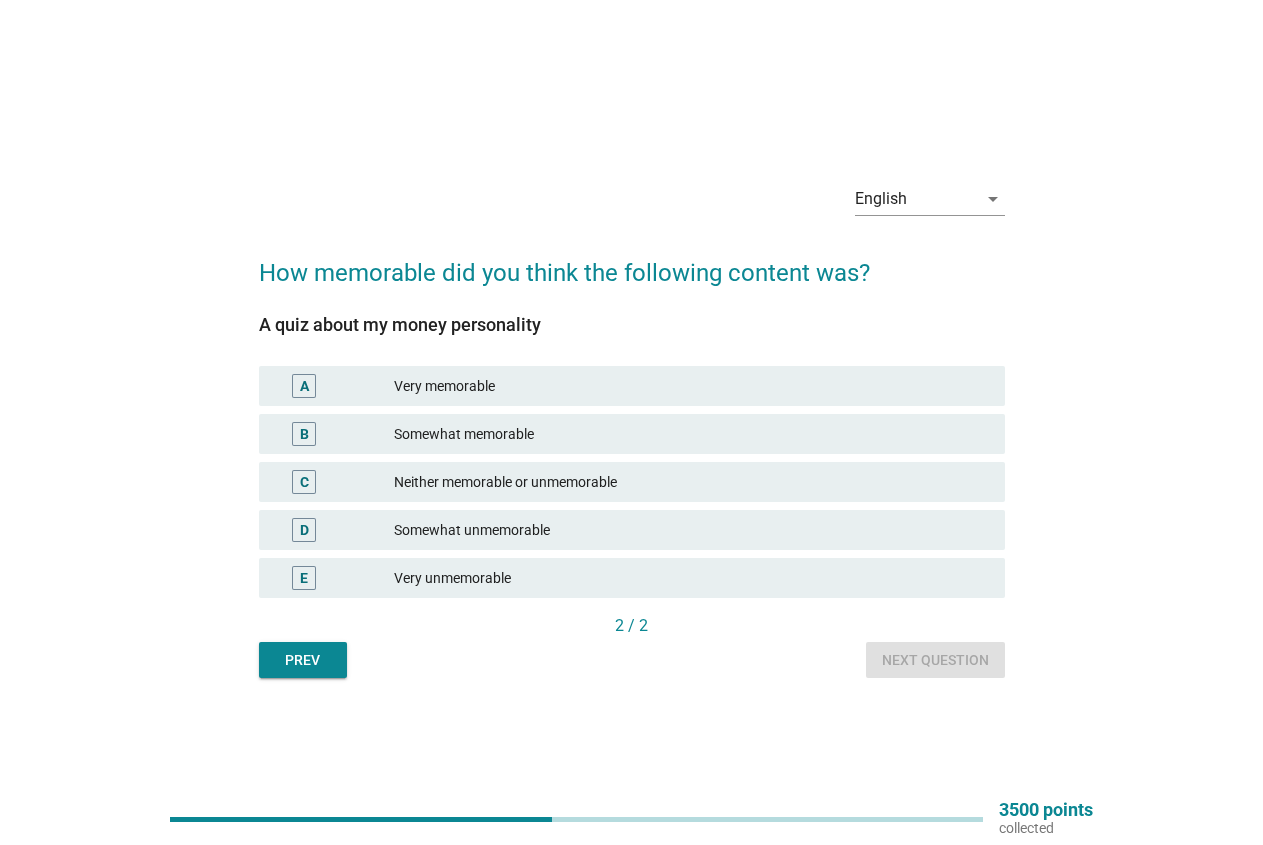 click on "B   Somewhat memorable" at bounding box center [632, 434] 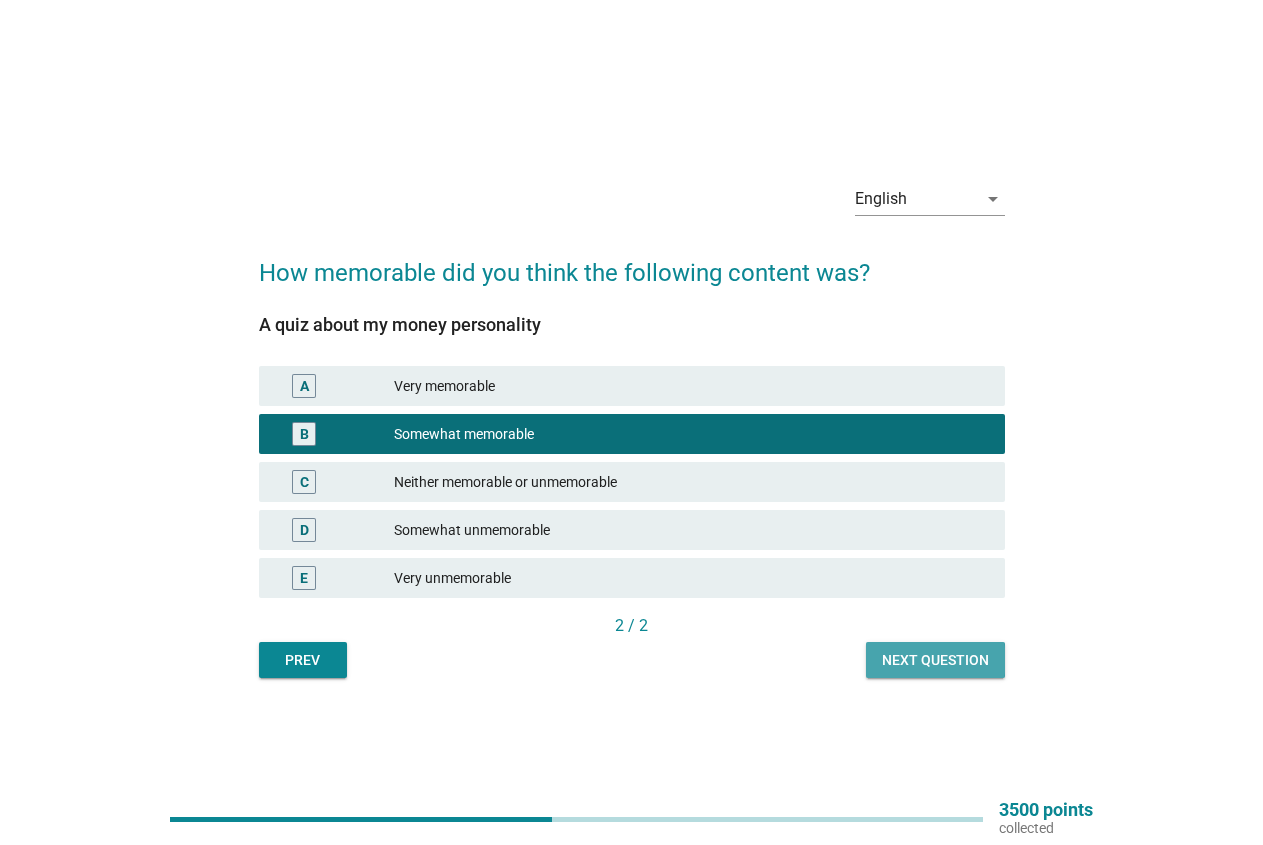 click on "Next question" at bounding box center (935, 660) 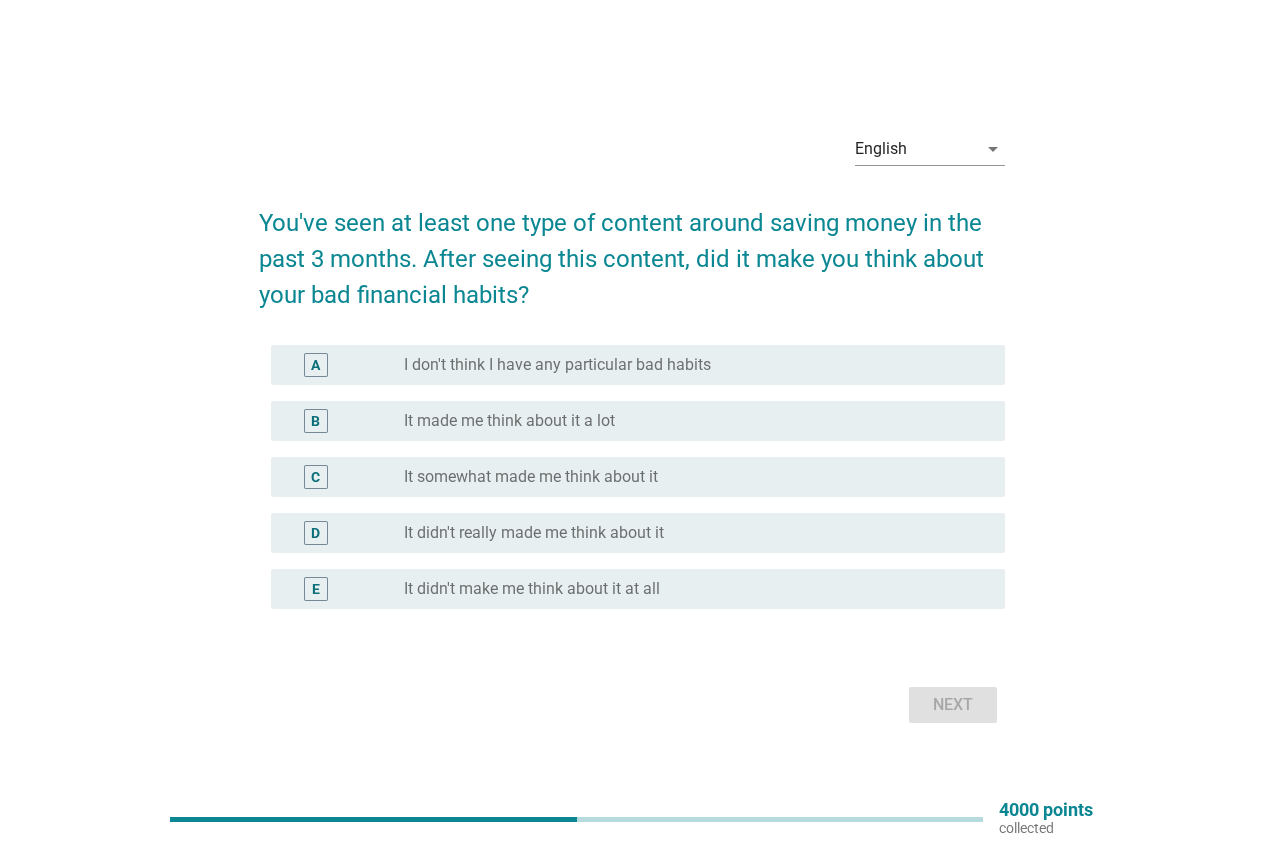 click on "It made me think about it a lot" at bounding box center [509, 421] 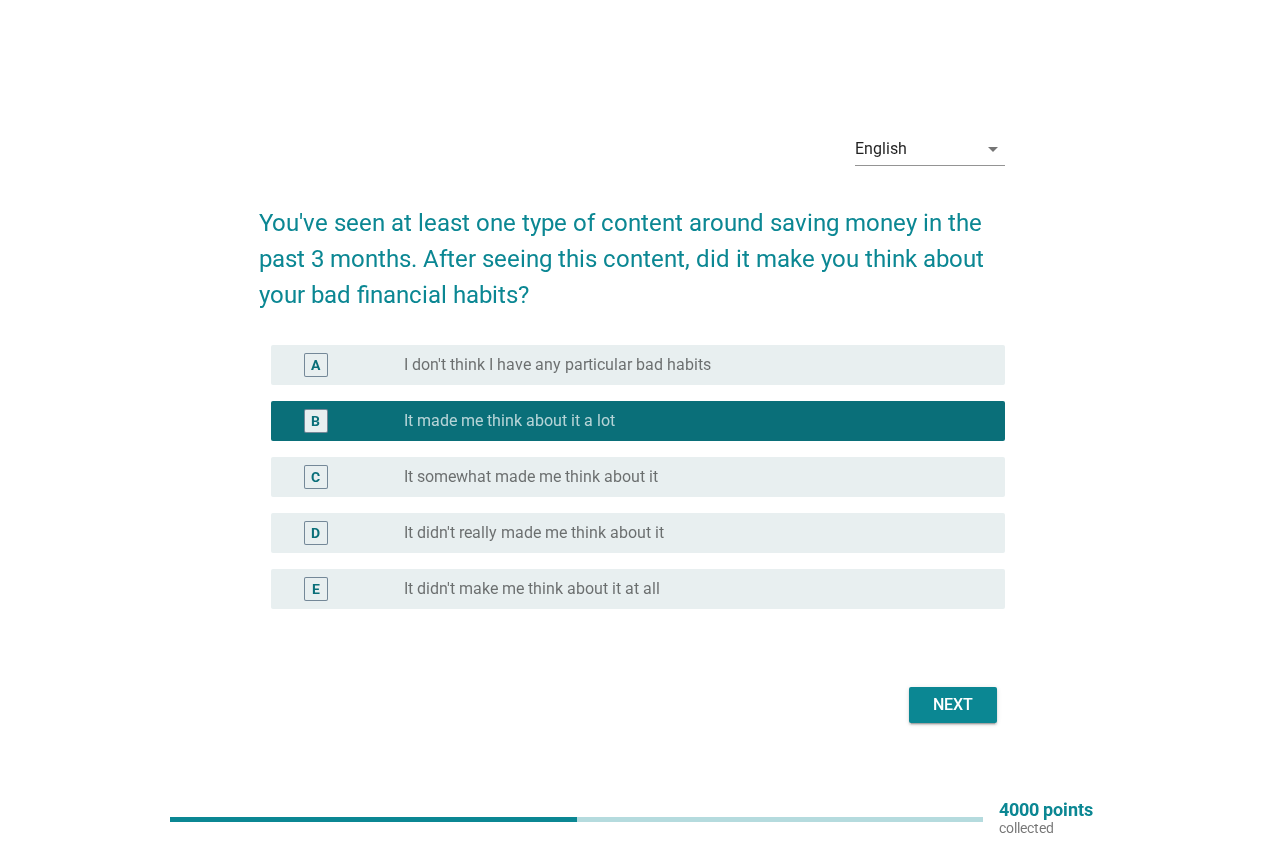 click on "Next" at bounding box center [953, 705] 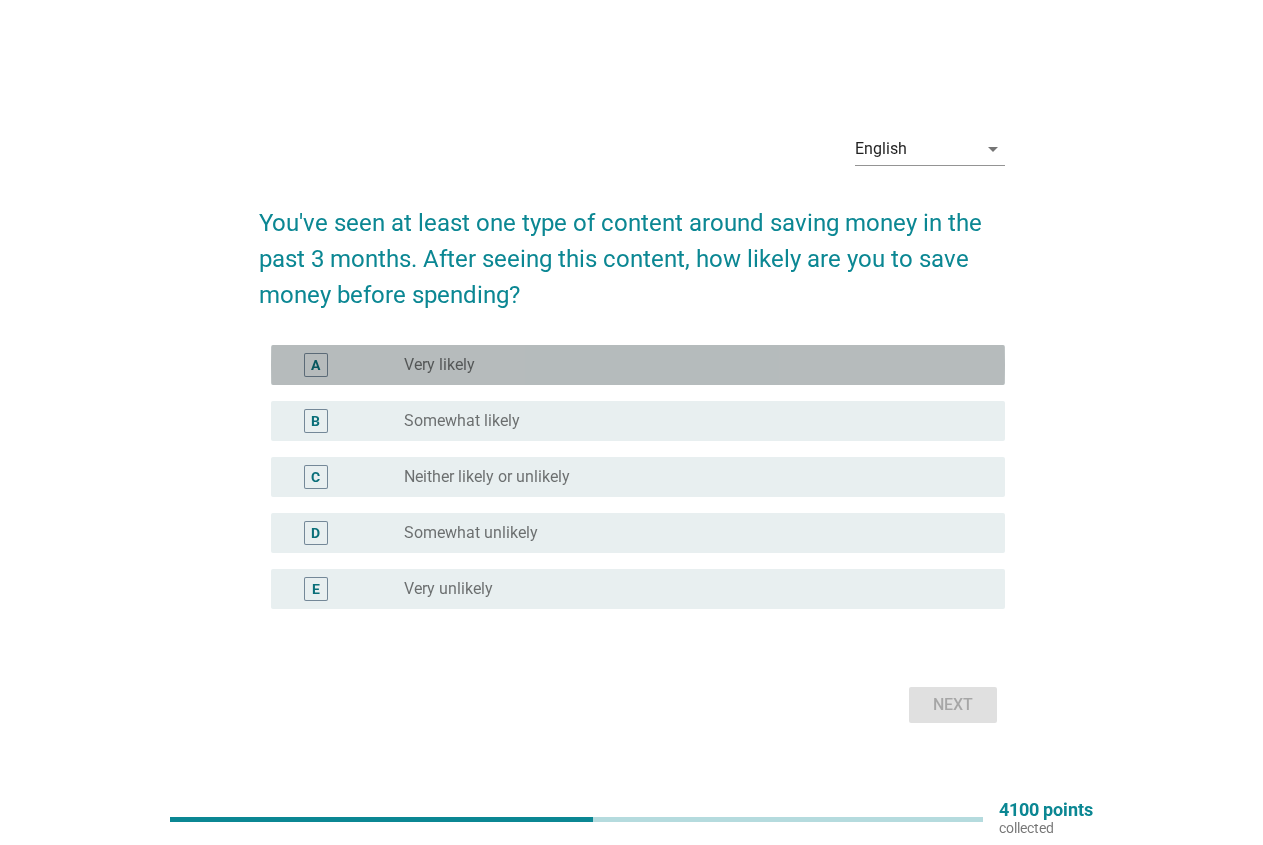 click on "Very likely" at bounding box center (439, 365) 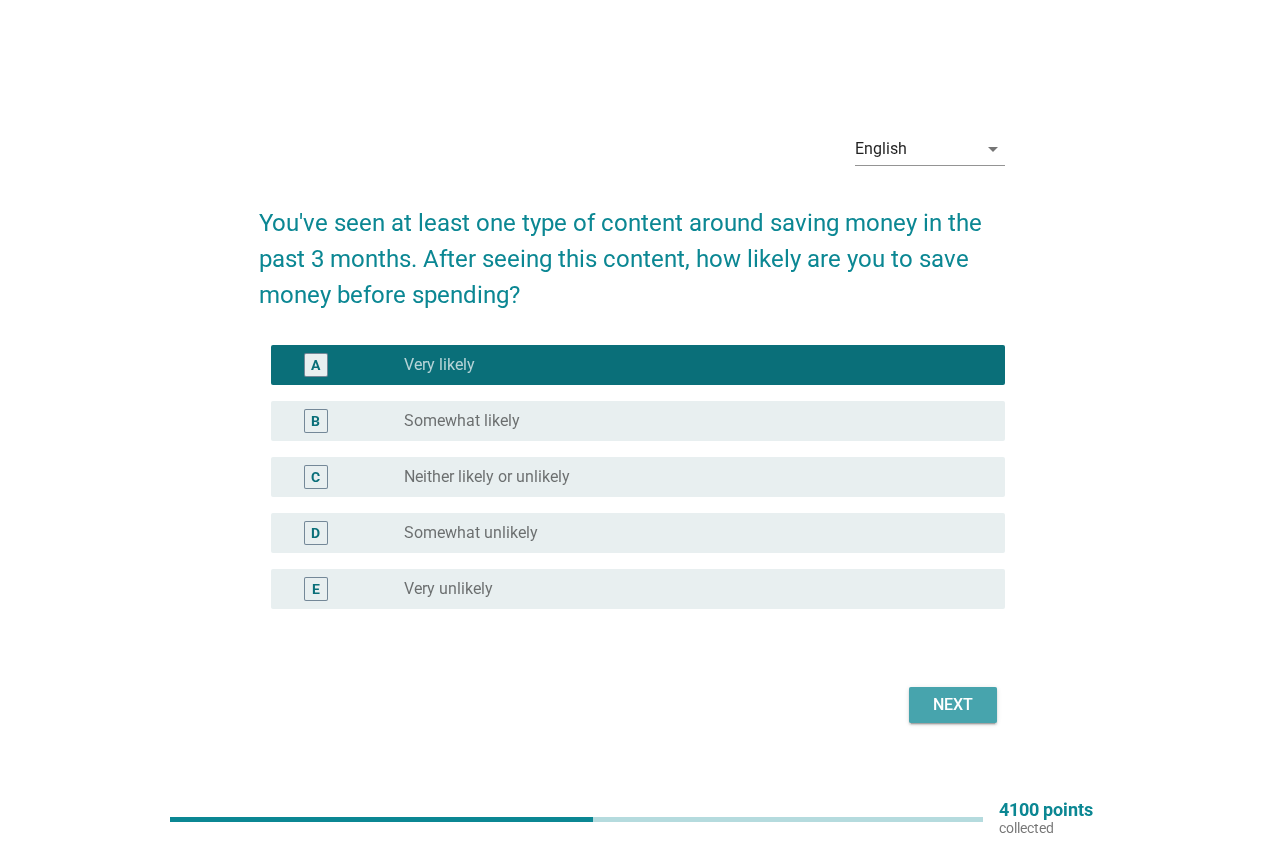 click on "Next" at bounding box center (953, 705) 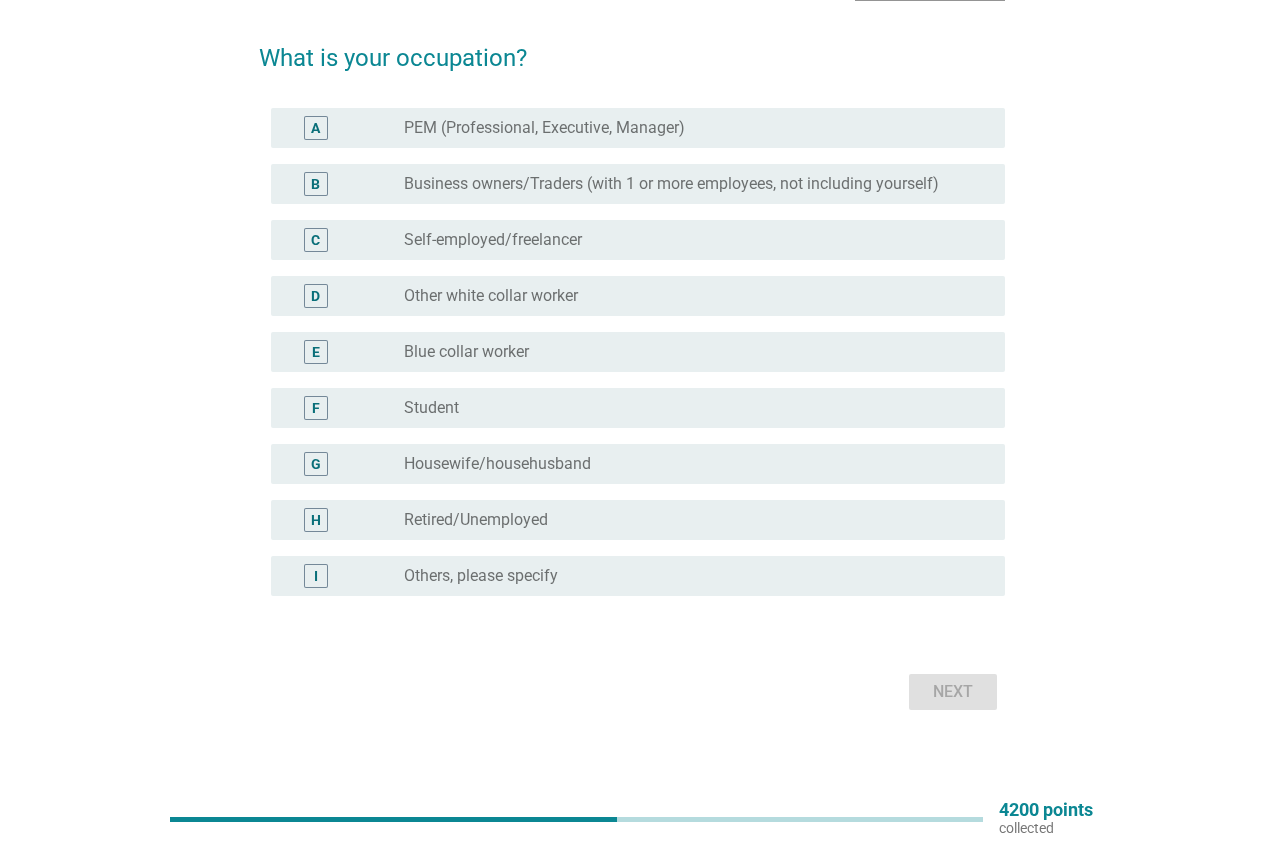 scroll, scrollTop: 151, scrollLeft: 0, axis: vertical 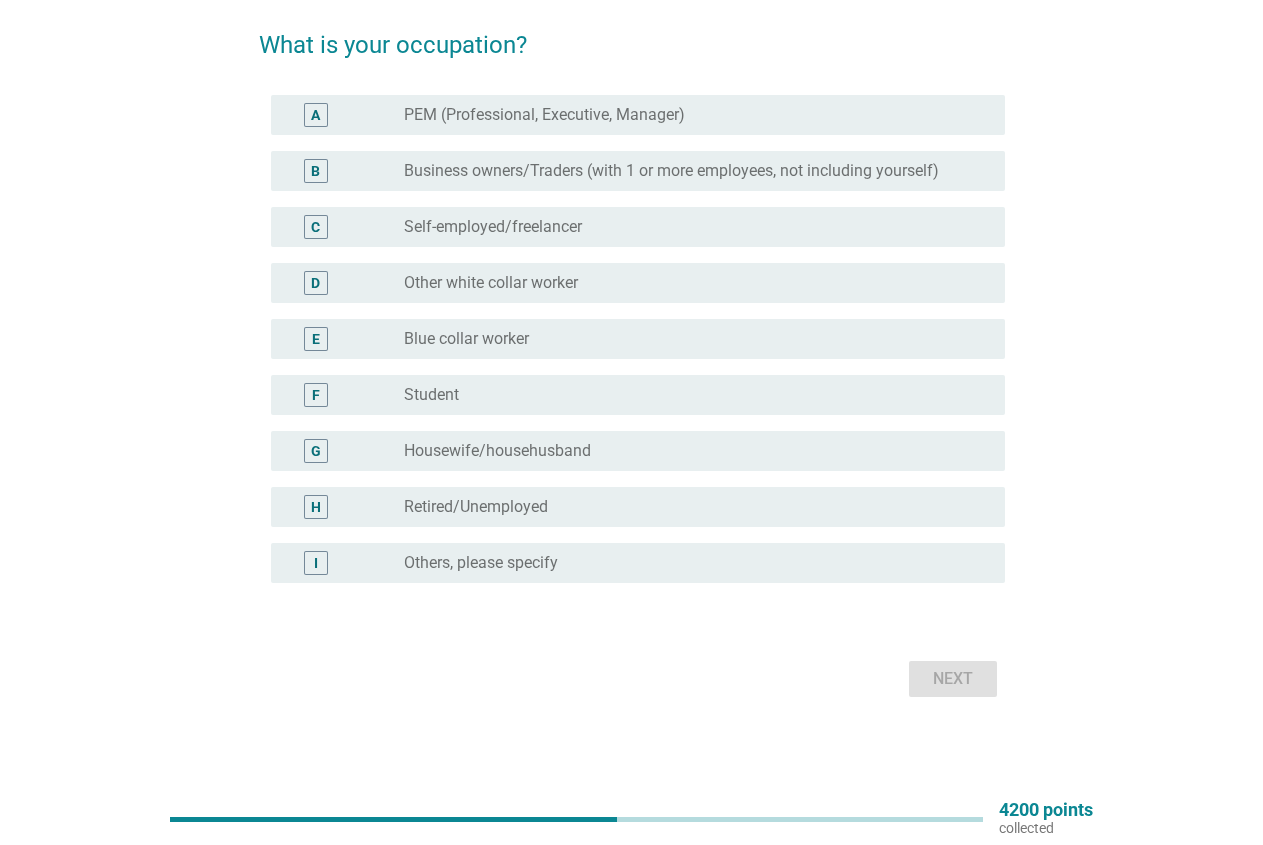 click on "radio_button_unchecked Blue collar worker" at bounding box center [696, 339] 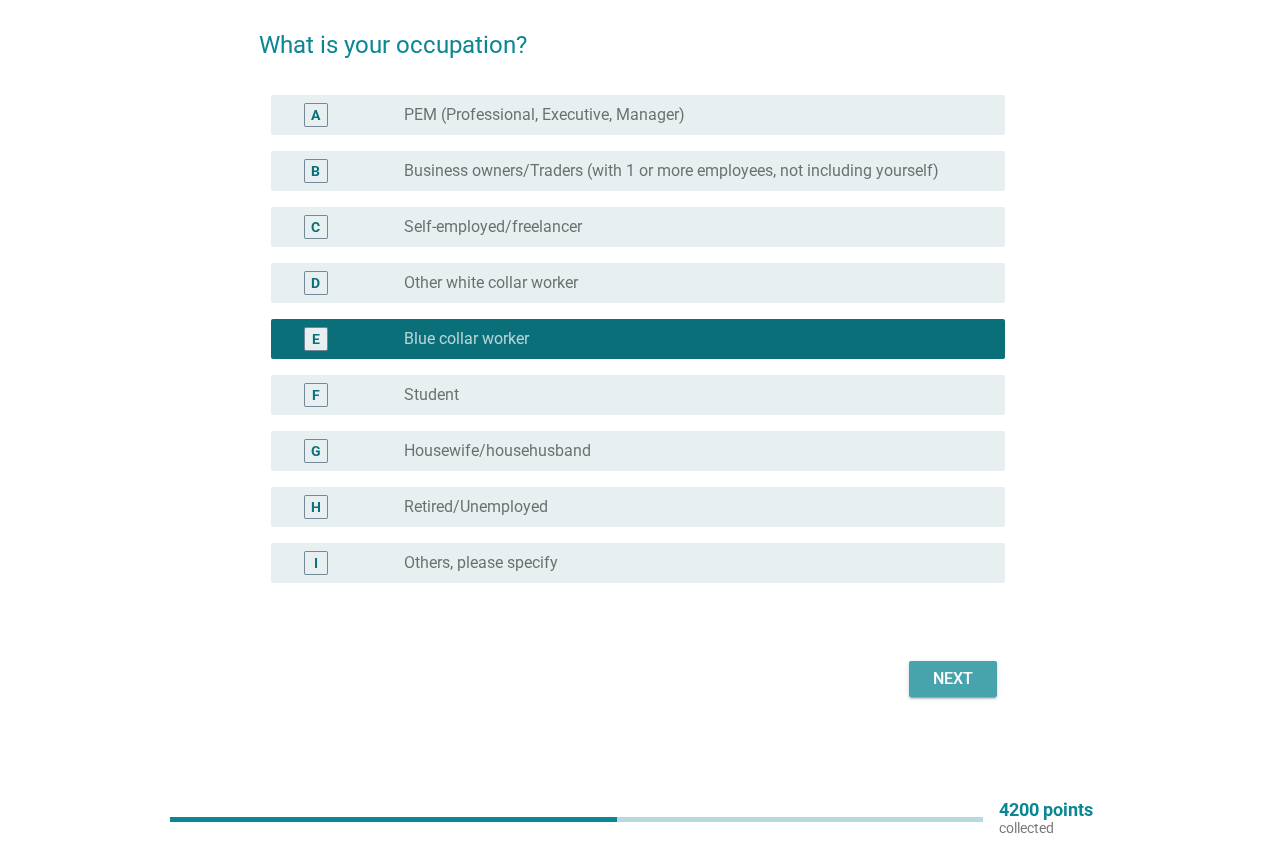 click on "Next" at bounding box center [953, 679] 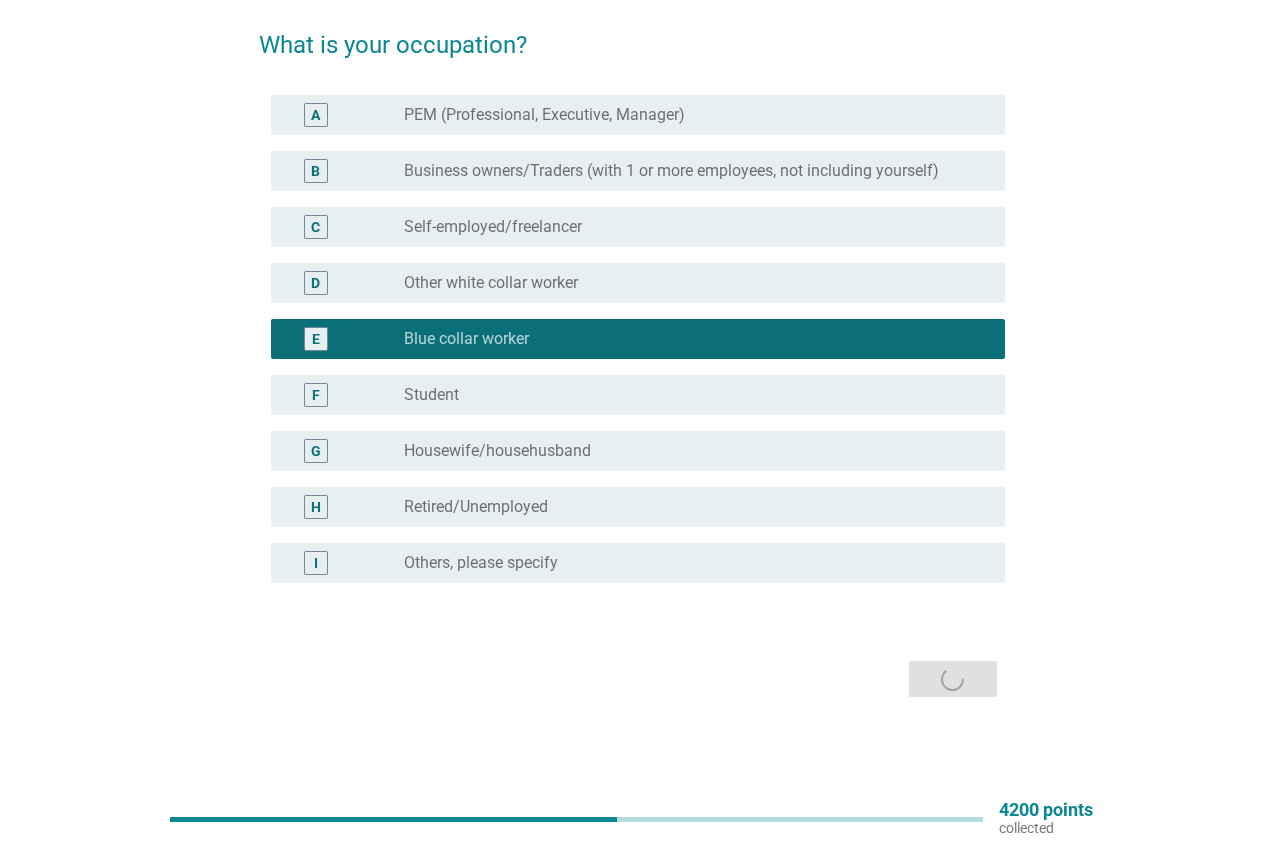 scroll, scrollTop: 0, scrollLeft: 0, axis: both 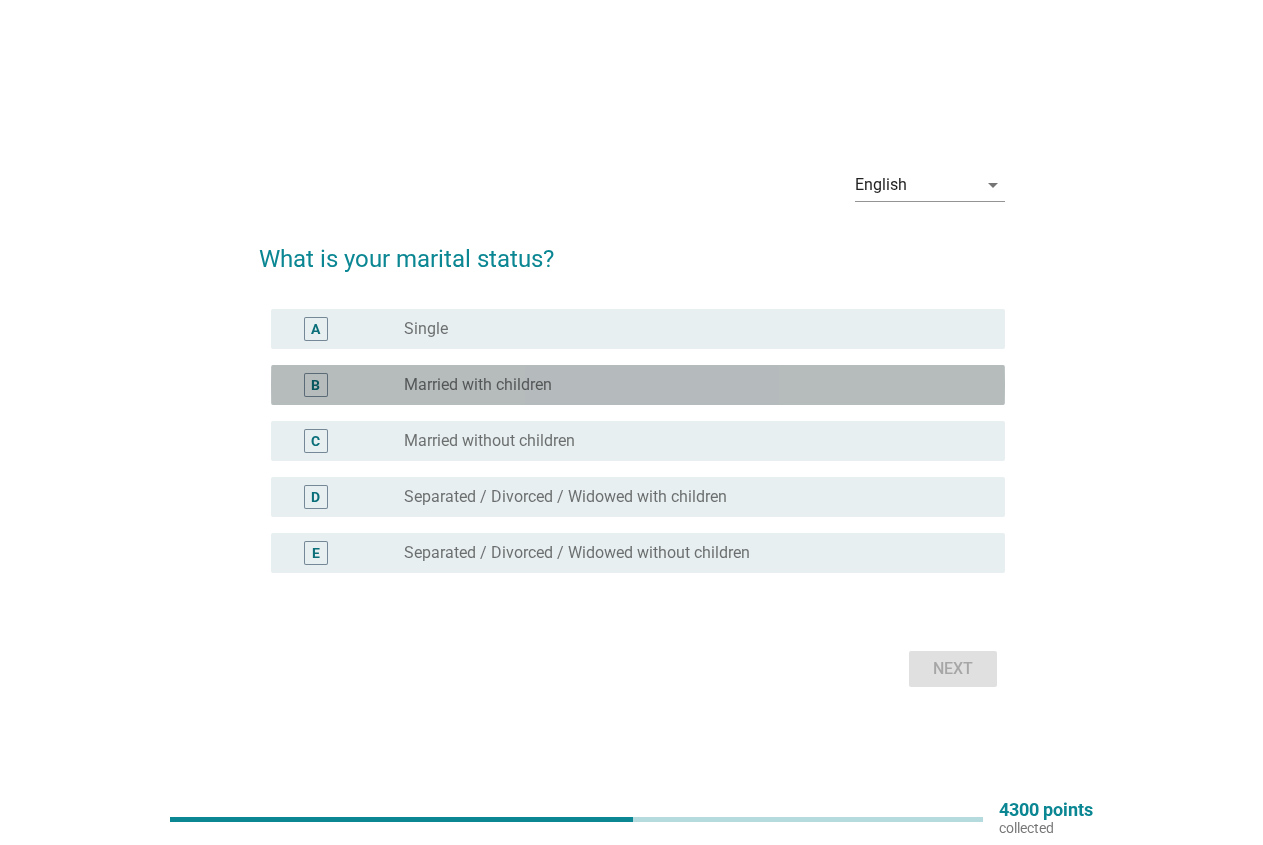 click on "Married with children" at bounding box center [478, 385] 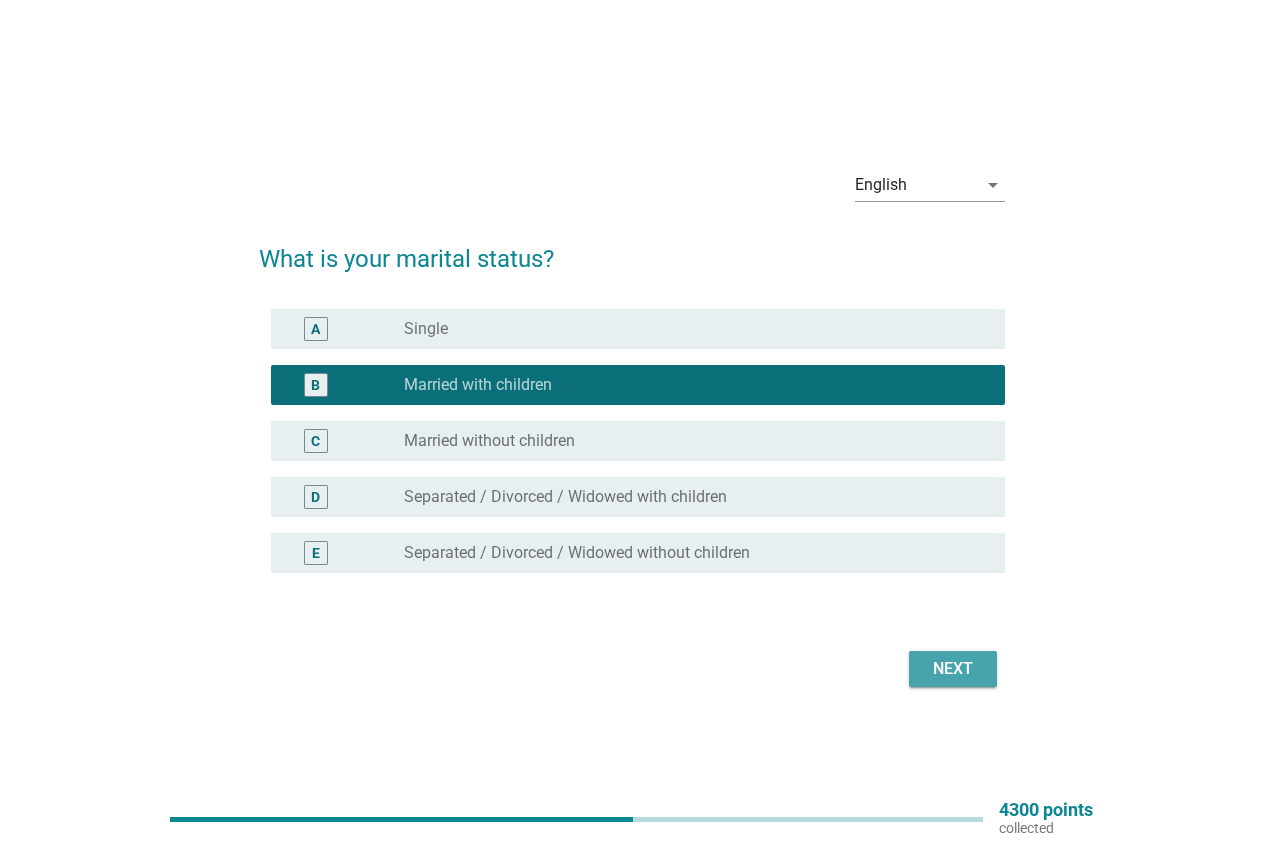 click on "Next" at bounding box center (953, 669) 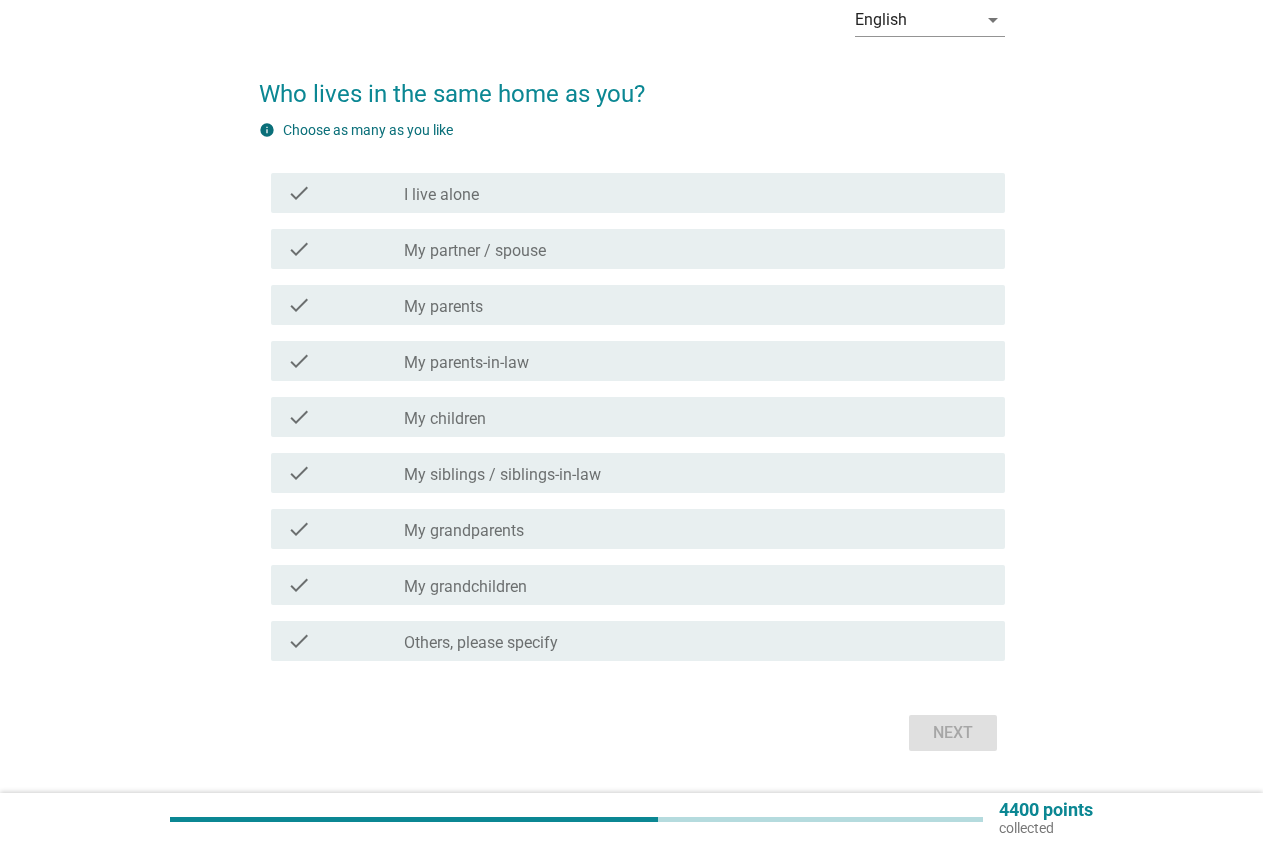 scroll, scrollTop: 156, scrollLeft: 0, axis: vertical 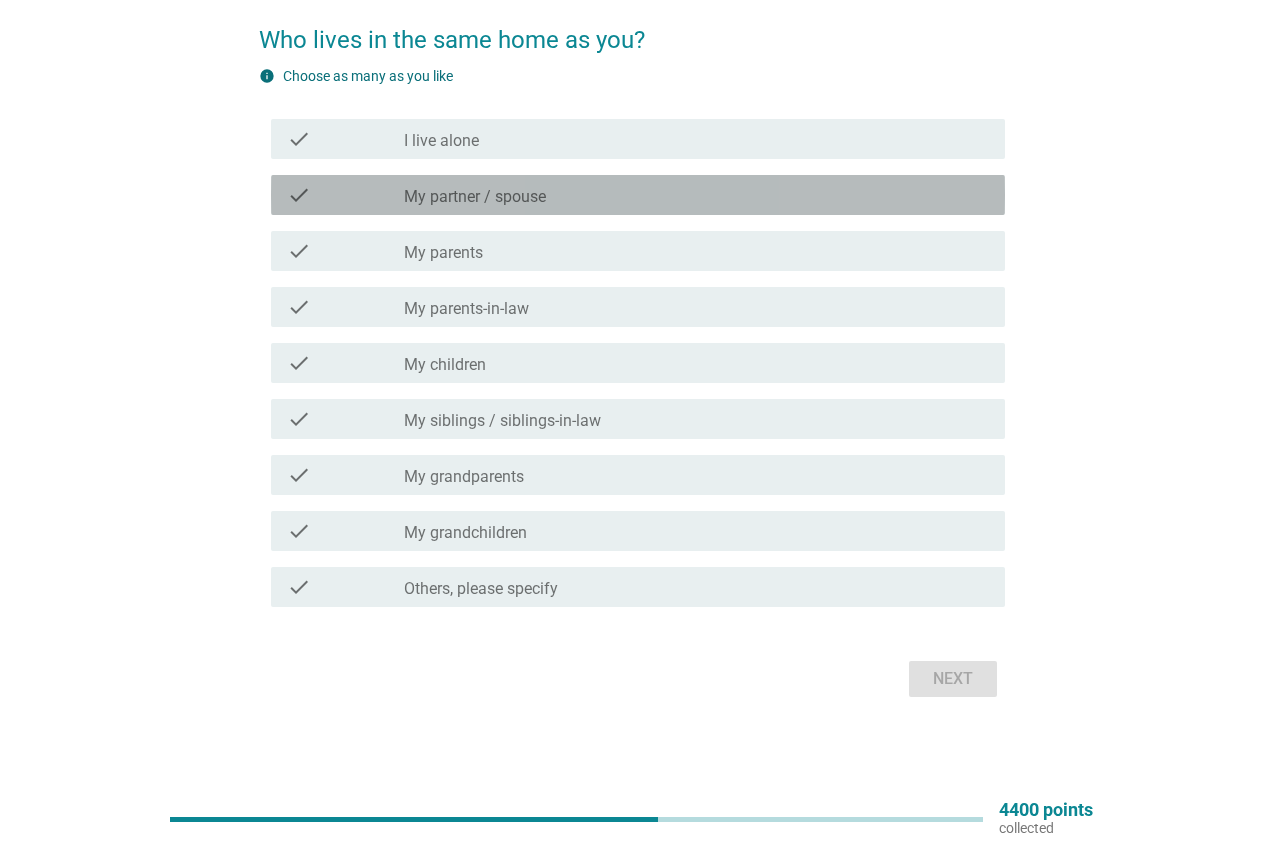 click on "My partner / spouse" at bounding box center [475, 197] 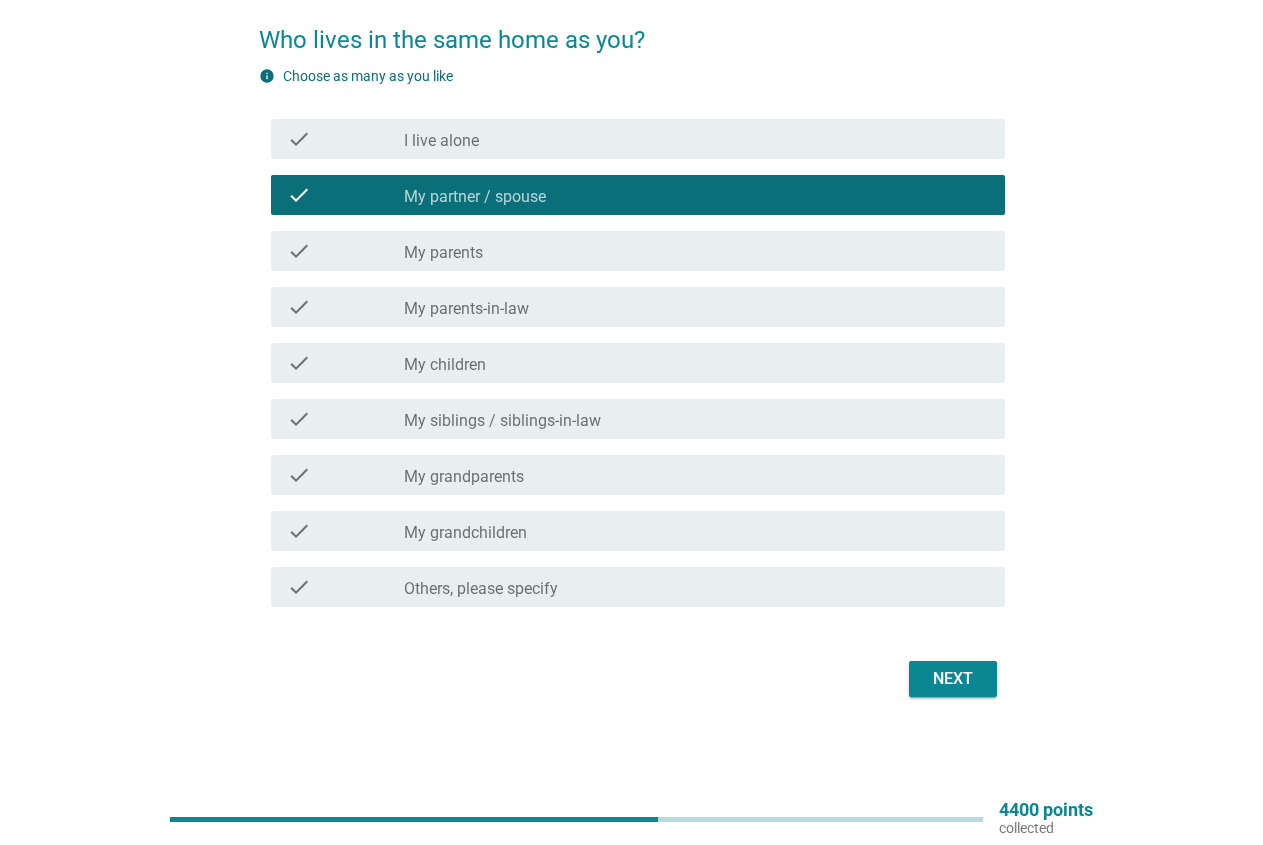 click on "My children" at bounding box center (445, 365) 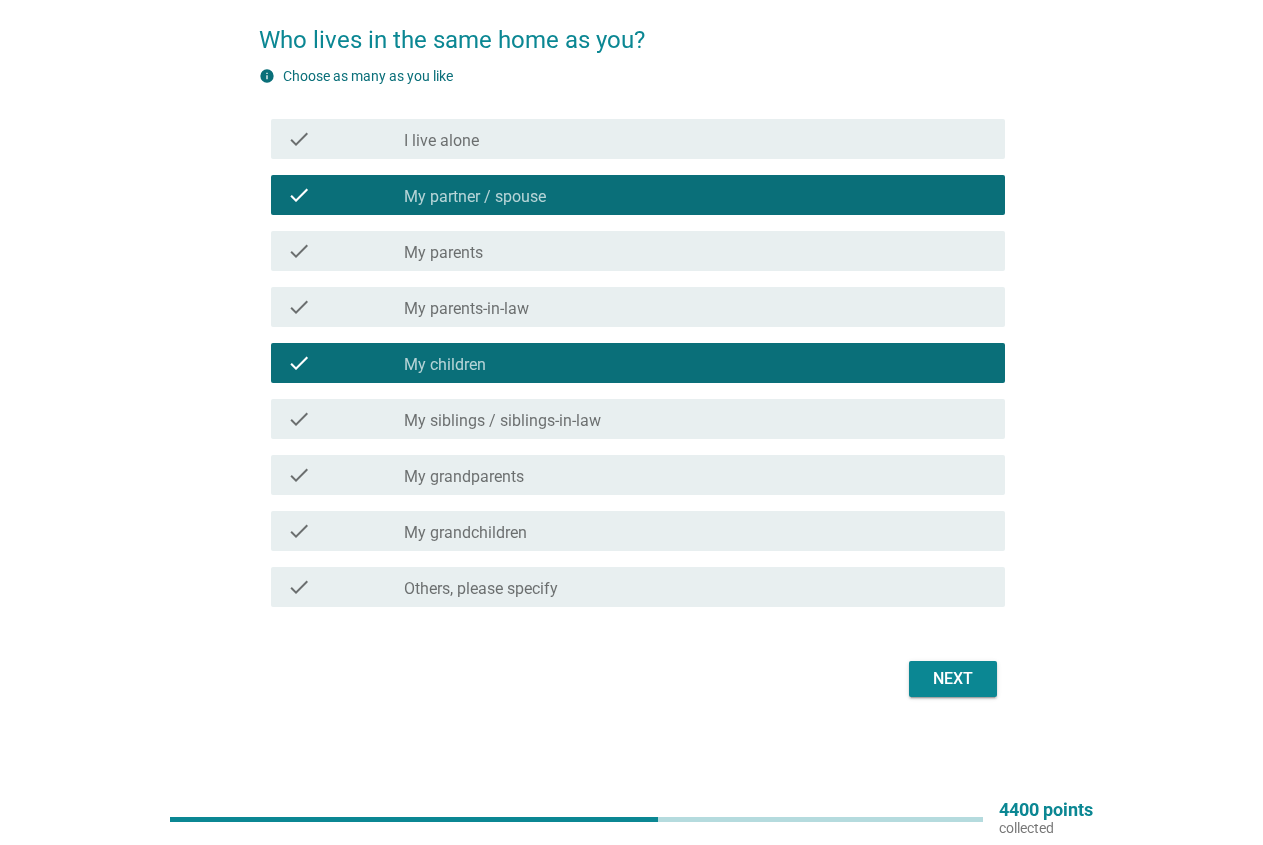 click on "Next" at bounding box center (953, 679) 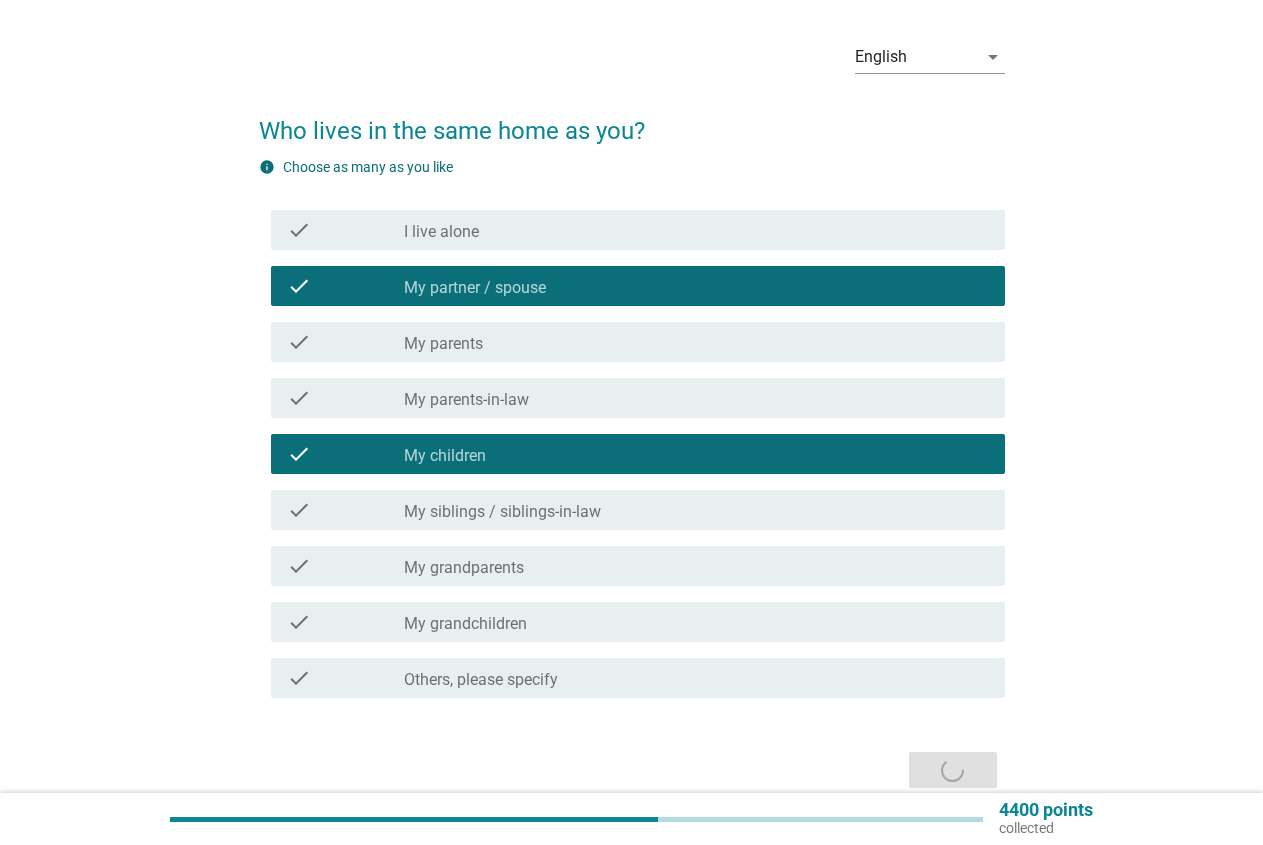 scroll, scrollTop: 156, scrollLeft: 0, axis: vertical 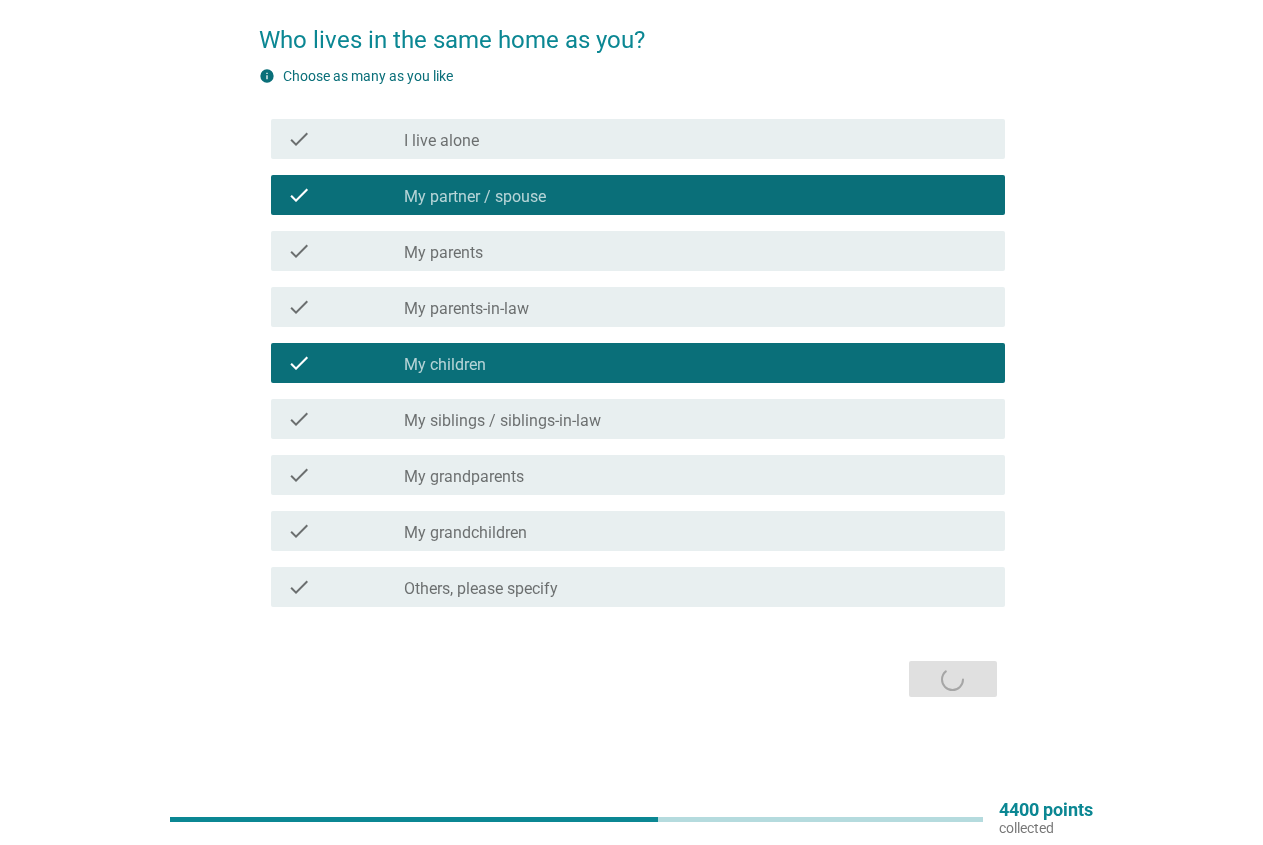 click on "Next" at bounding box center (632, 679) 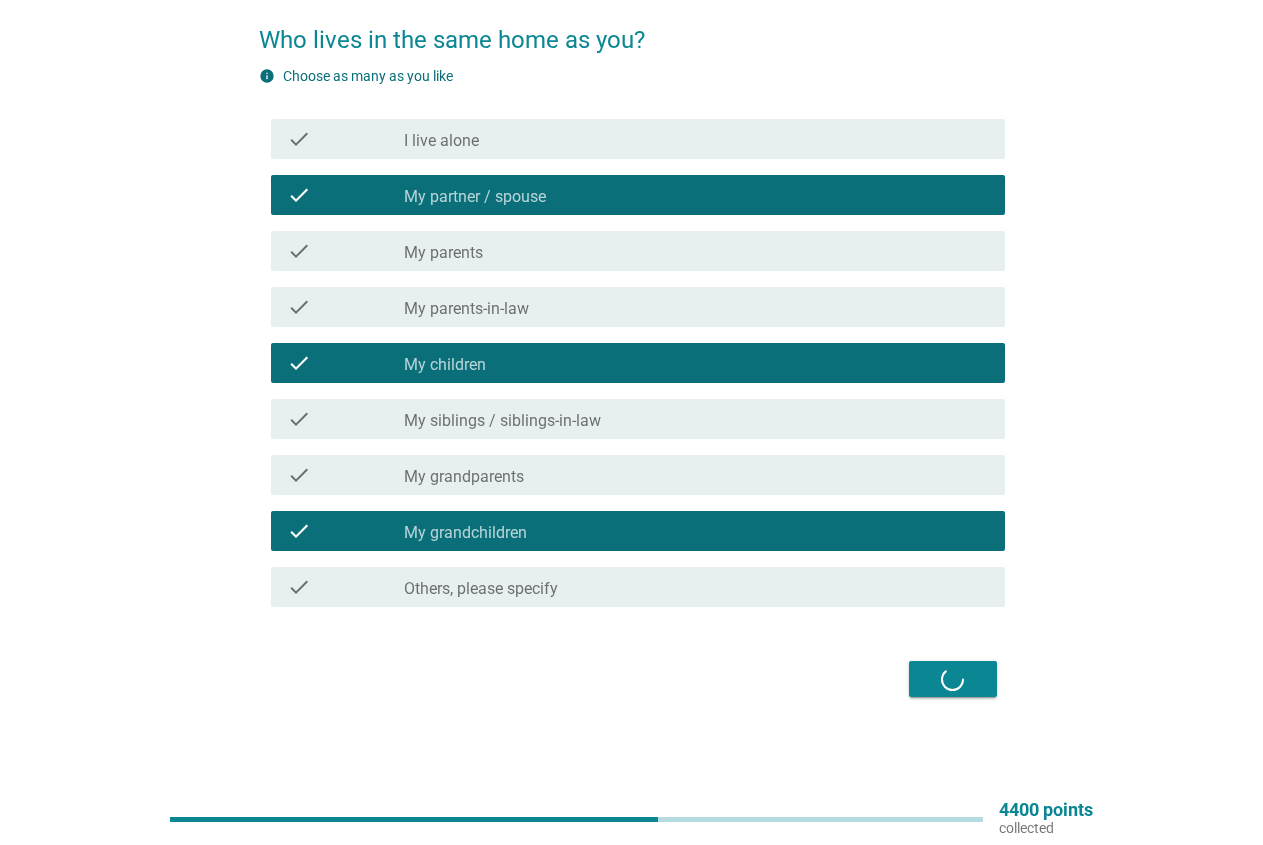 click on "My grandchildren" at bounding box center [465, 533] 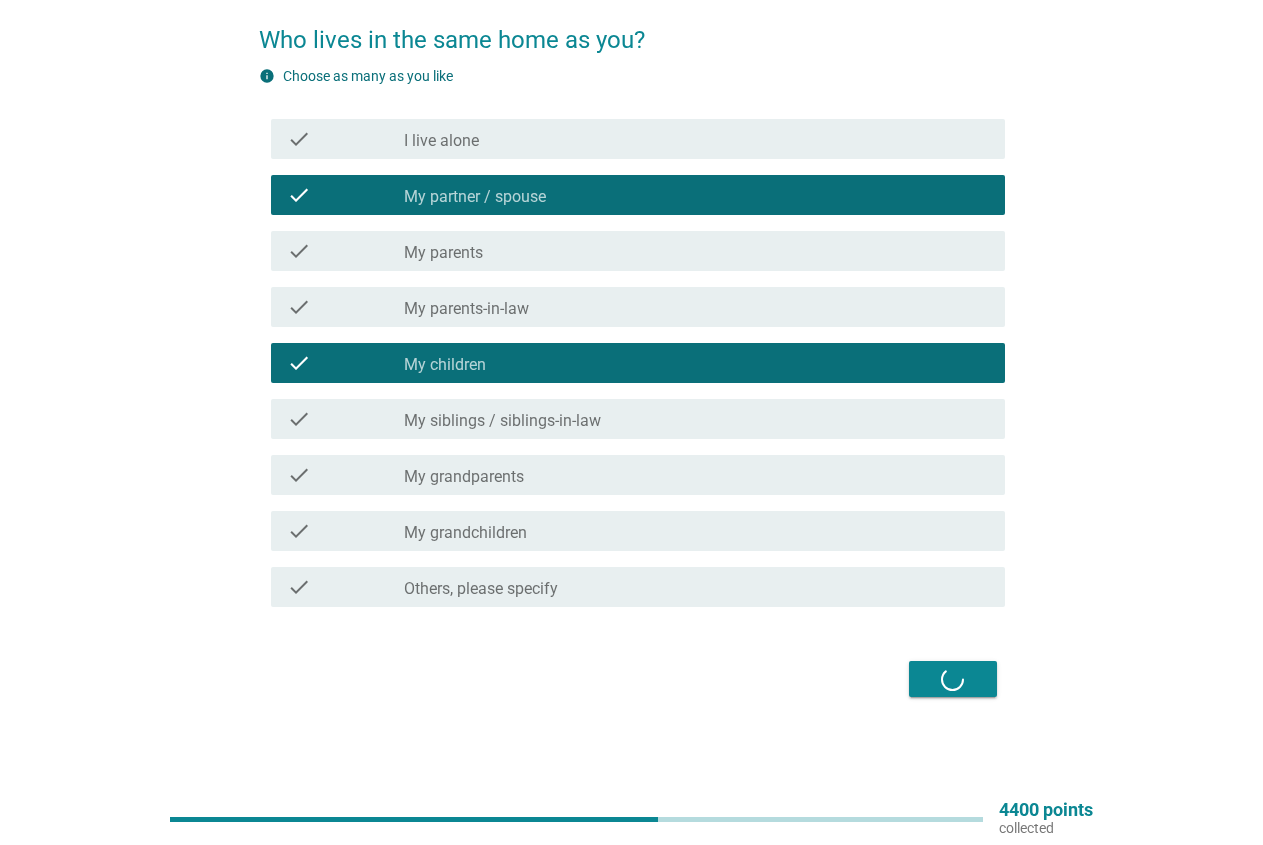 click on "Next" at bounding box center (632, 679) 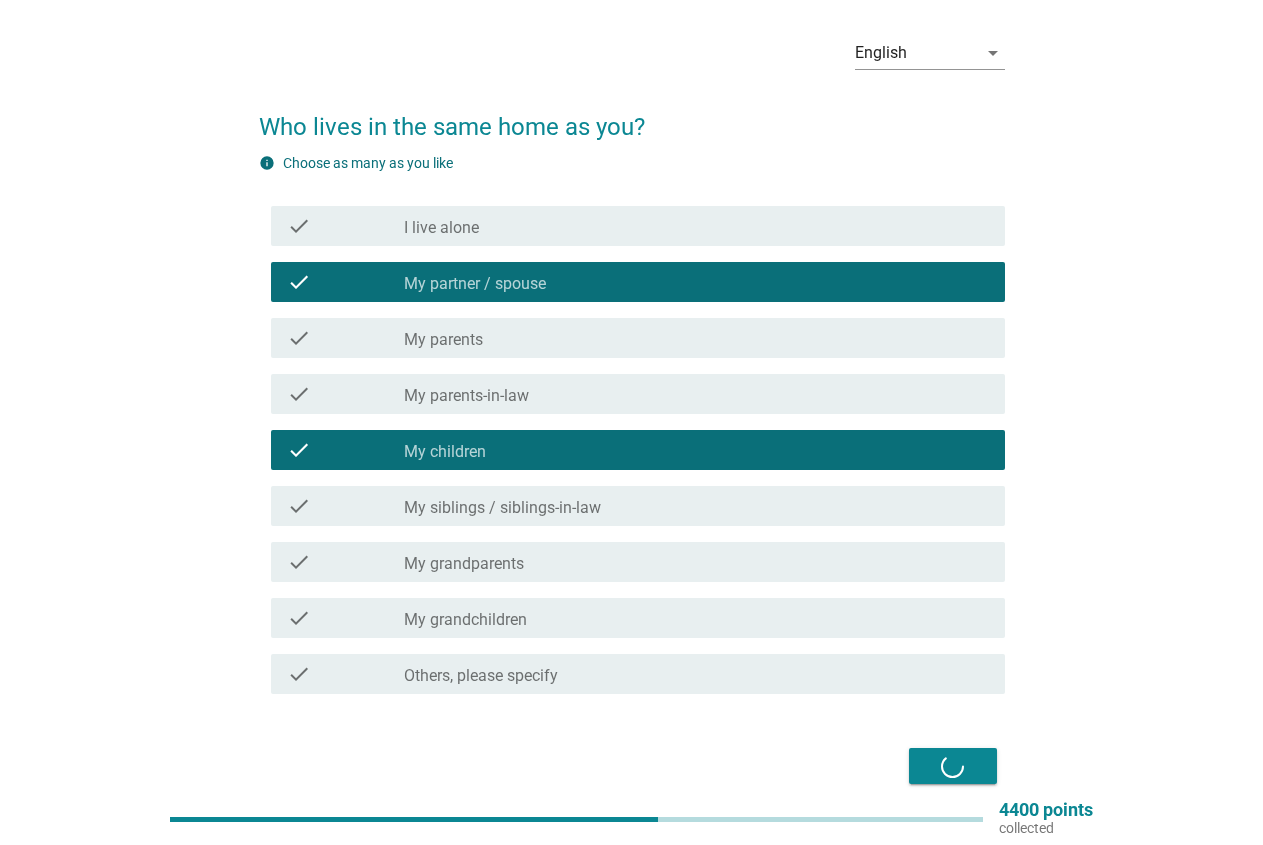 scroll, scrollTop: 0, scrollLeft: 0, axis: both 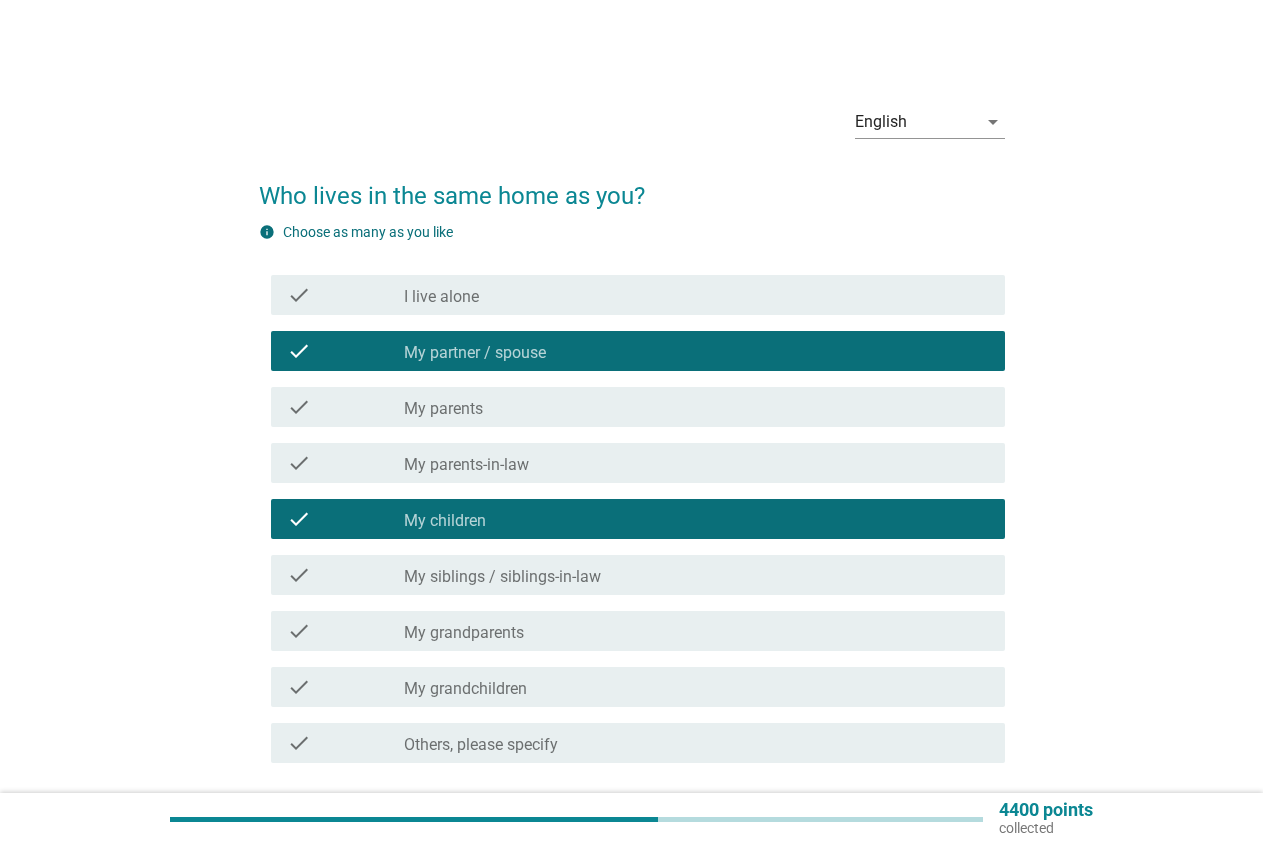 click on "English arrow_drop_down   Who lives in the same home as you?     info   Choose as many as you like   check     check_box_outline_blank I live alone   check     check_box My partner / spouse   check     check_box_outline_blank My parents   check     check_box_outline_blank My parents-in-law   check     check_box My children   check     check_box_outline_blank My siblings / siblings-in-law   check     check_box_outline_blank My grandparents   check     check_box My grandchildren   check     check_box_outline_blank Others, please specify       Next" at bounding box center (632, 474) 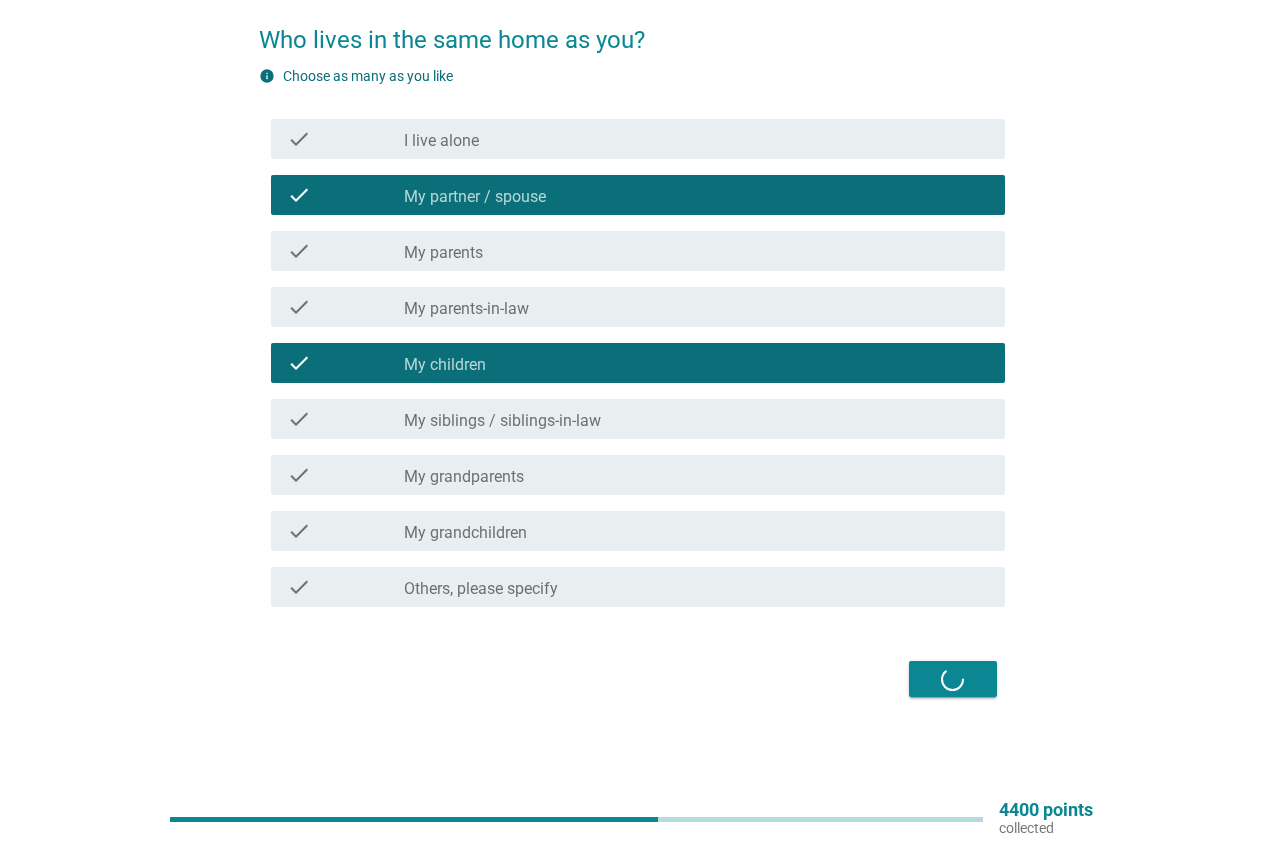 click on "Next" at bounding box center (632, 679) 